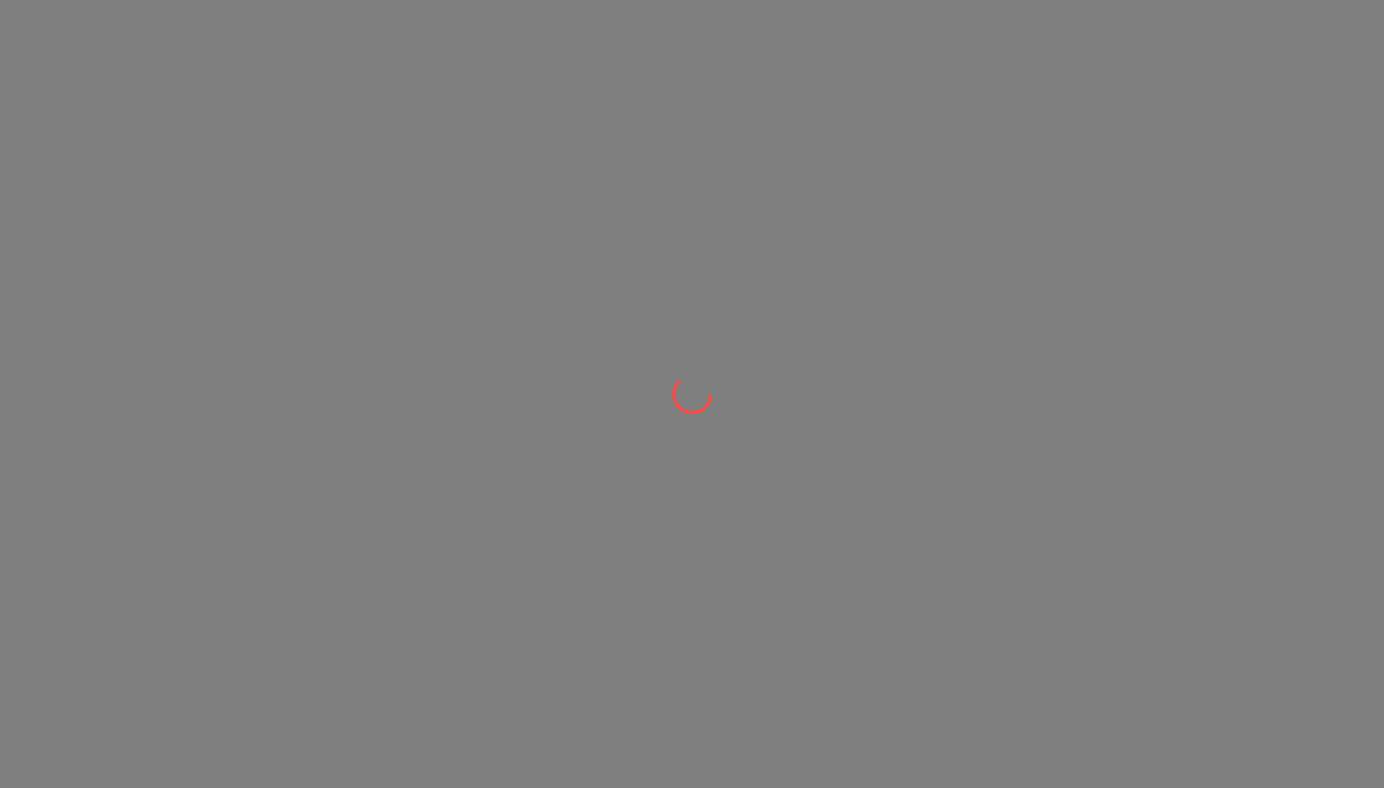 scroll, scrollTop: 0, scrollLeft: 0, axis: both 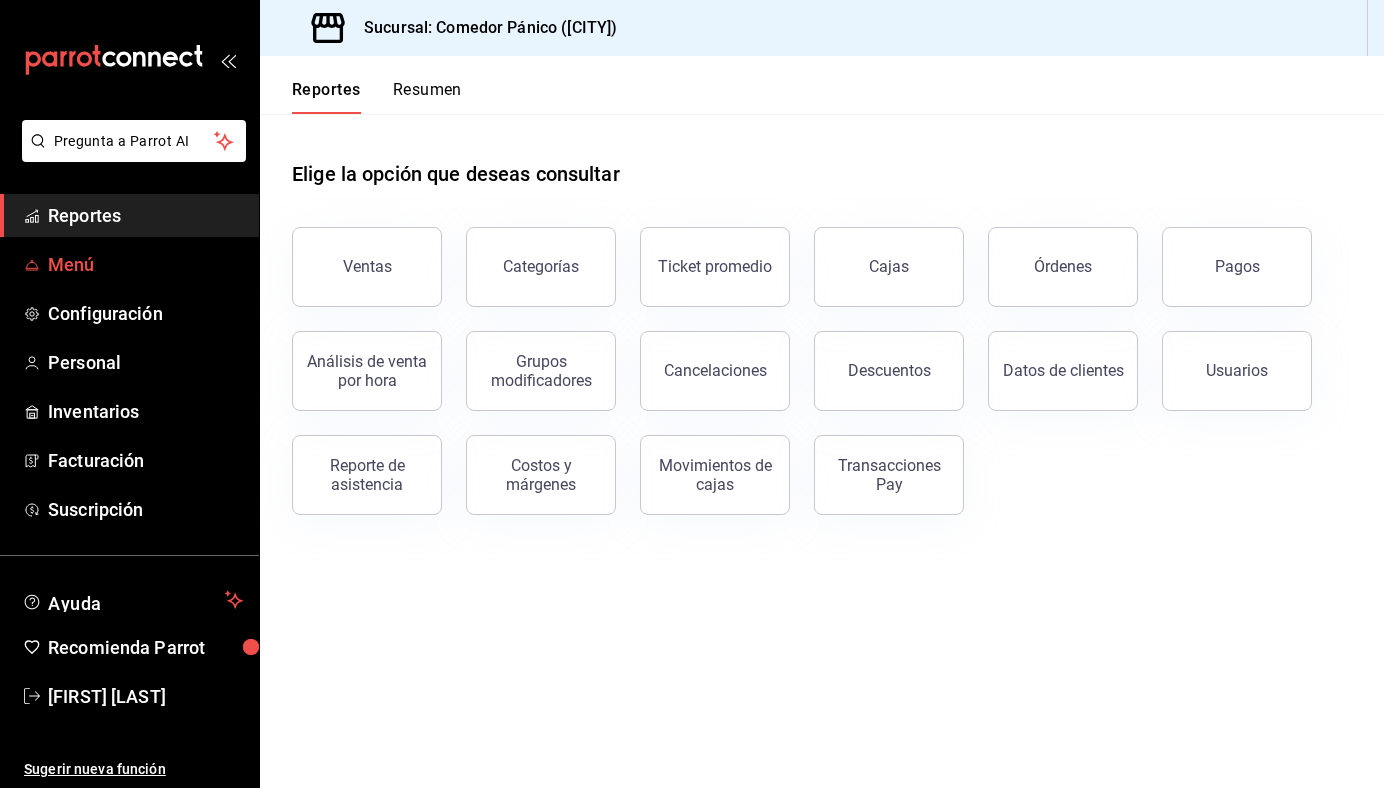 click on "Menú" at bounding box center [129, 264] 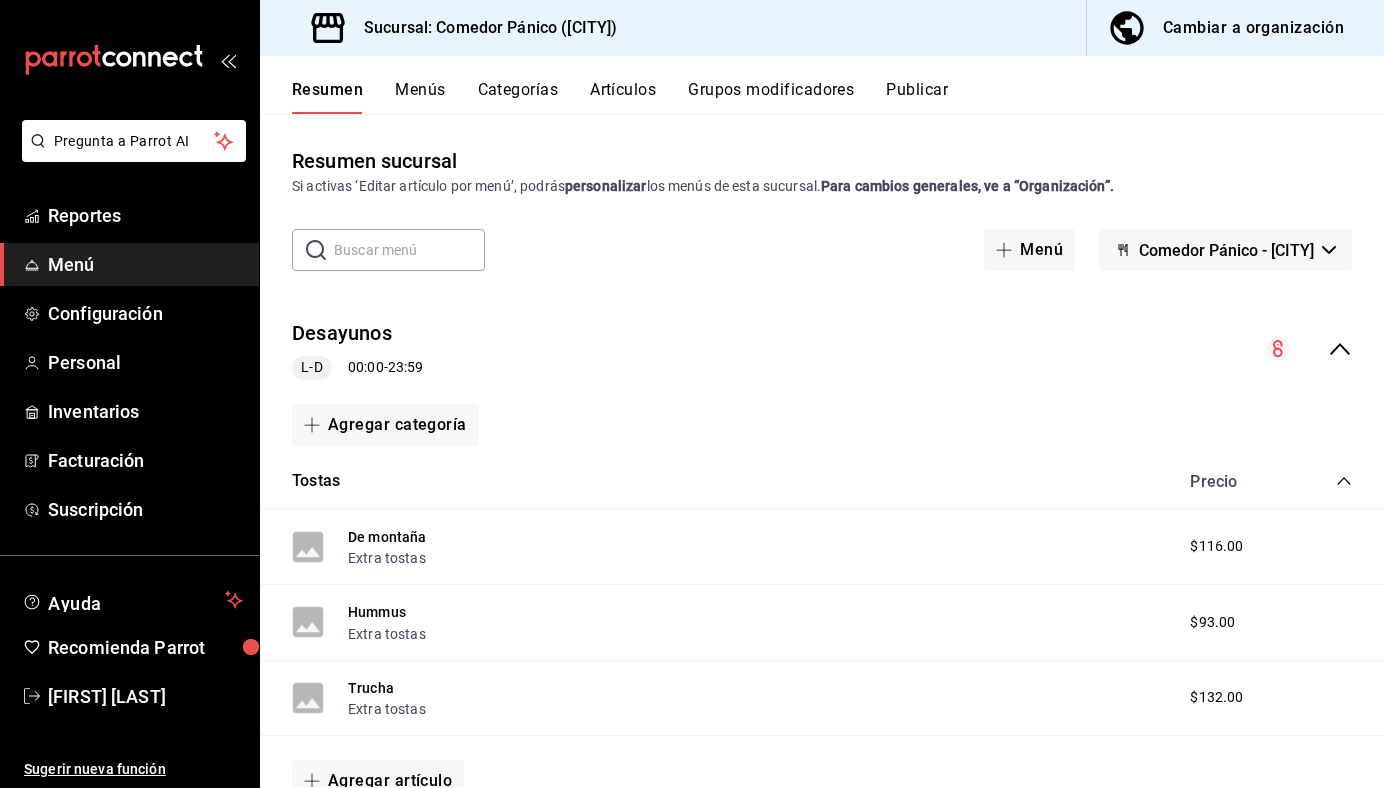 click on "Cambiar a organización" at bounding box center [1253, 28] 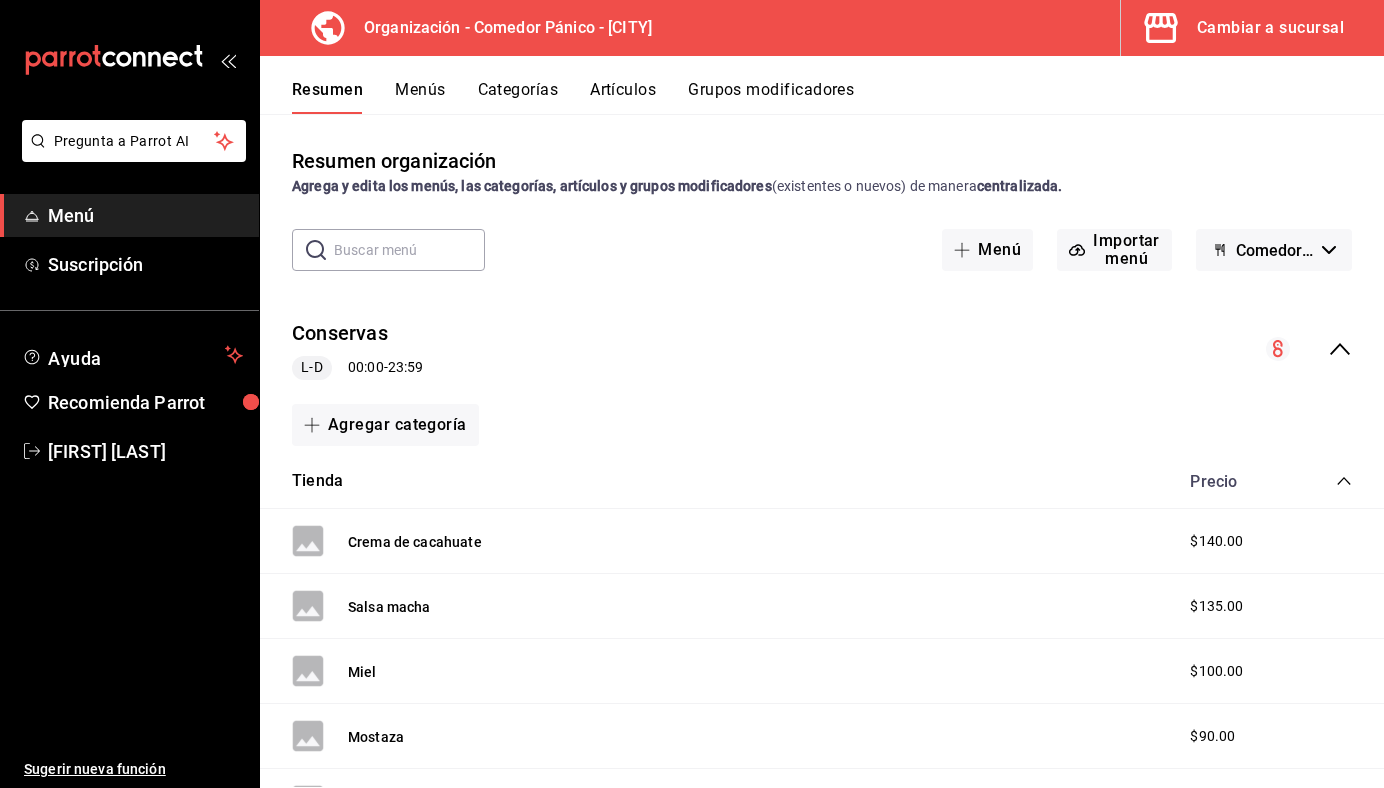 click on "Categorías" at bounding box center [518, 97] 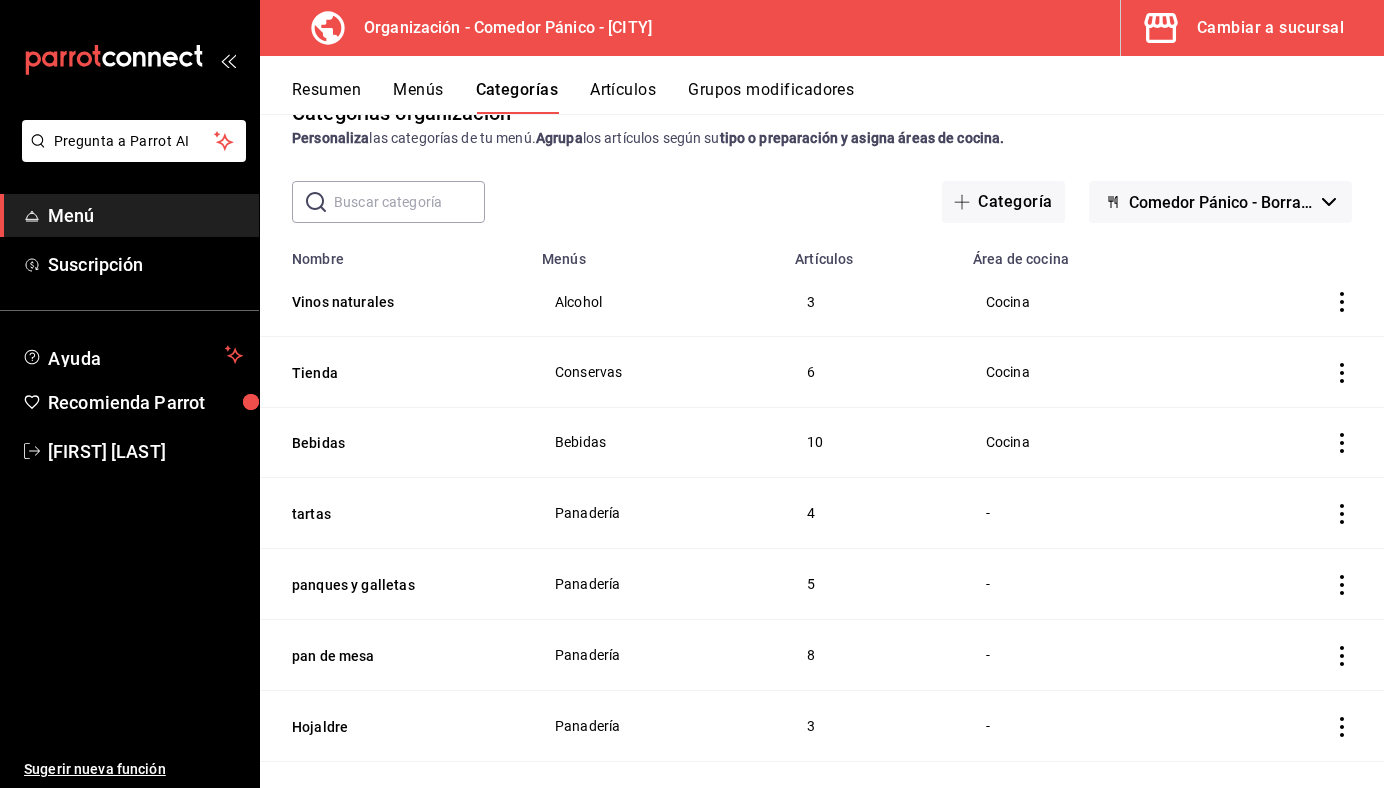 scroll, scrollTop: 0, scrollLeft: 0, axis: both 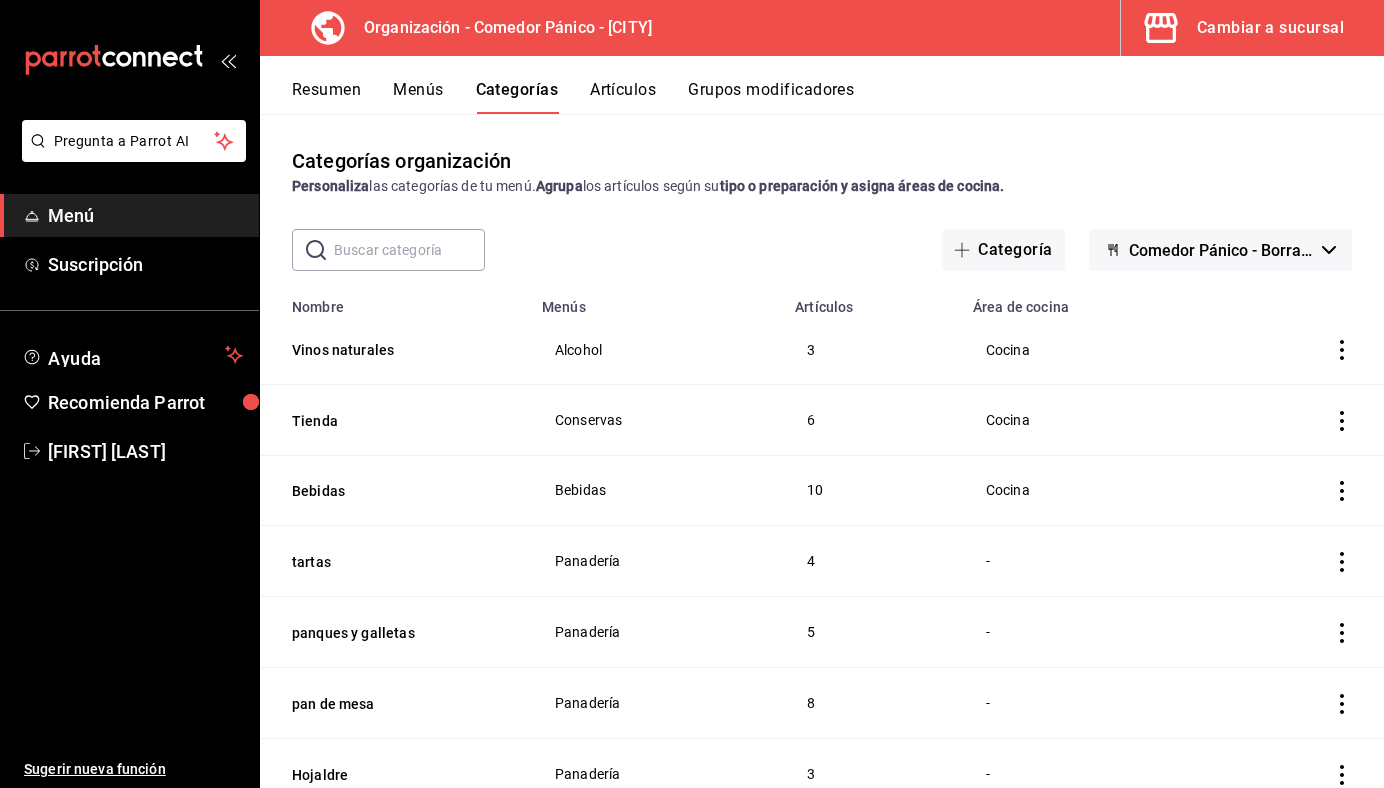 click at bounding box center (409, 250) 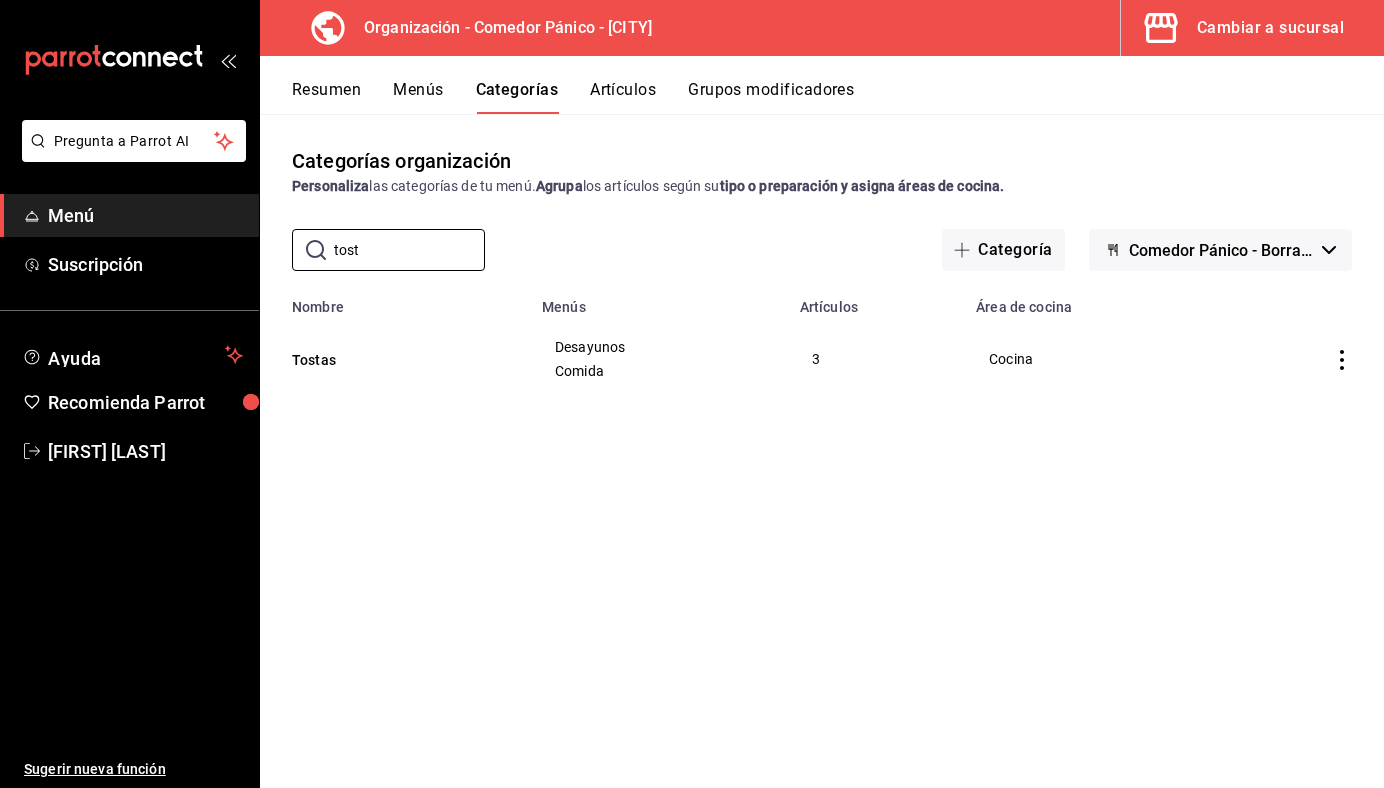 type on "tost" 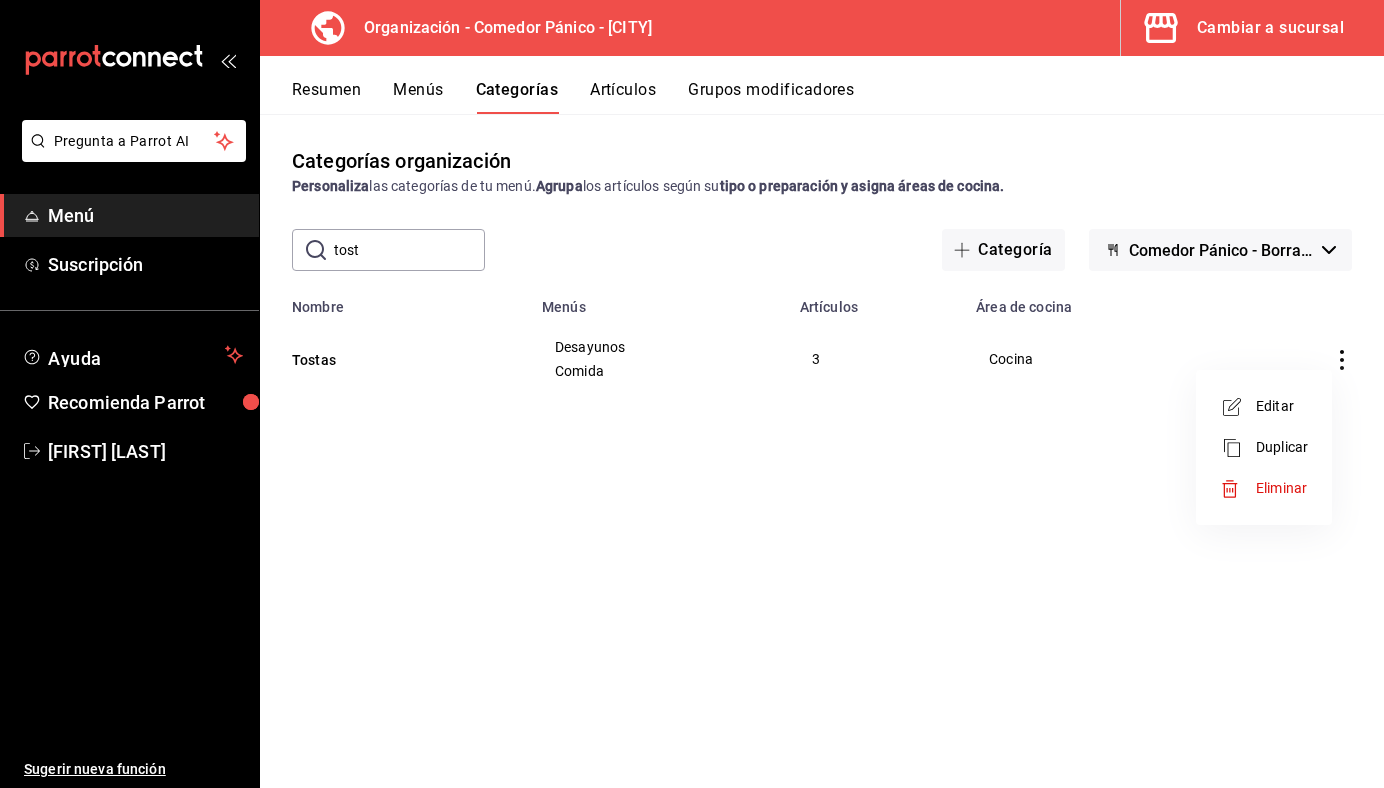 click on "Editar" at bounding box center (1264, 406) 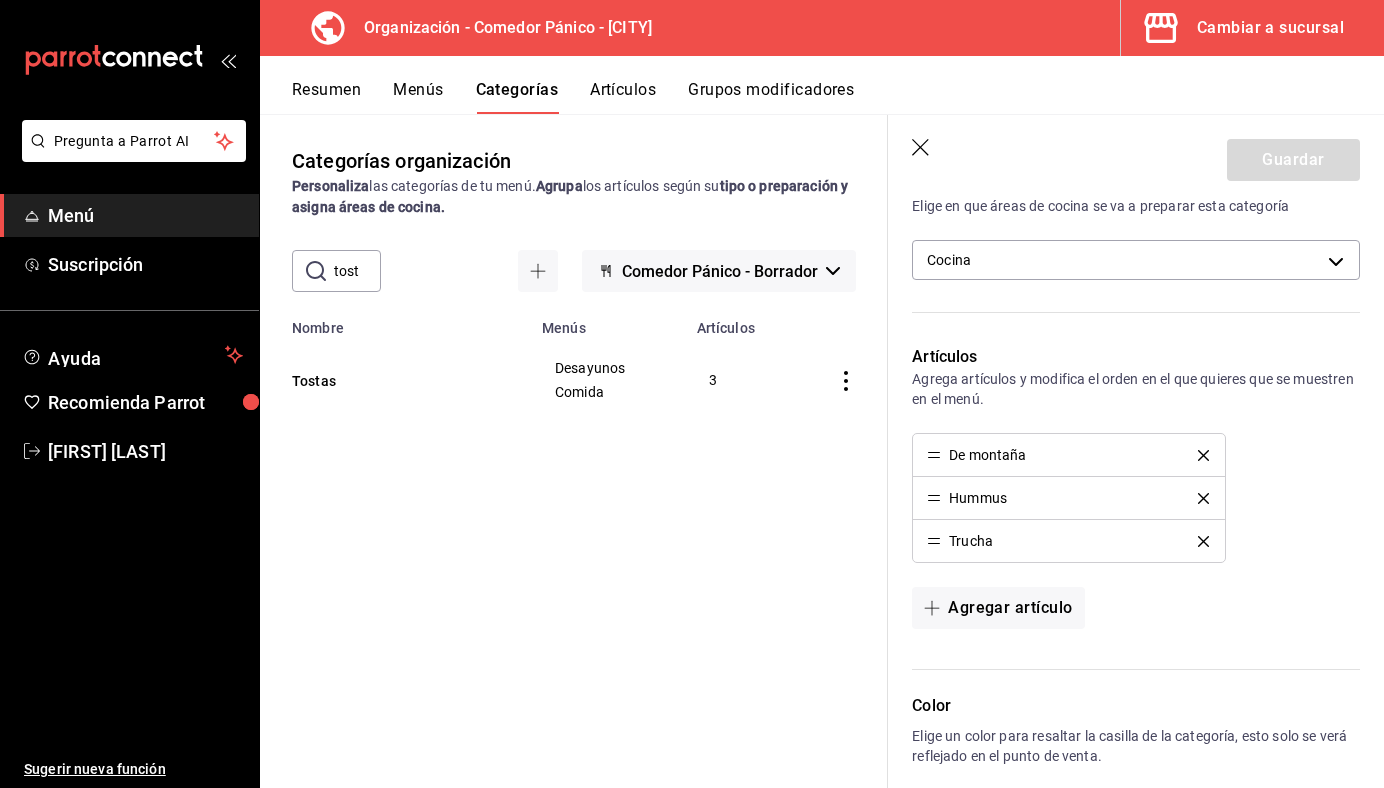 scroll, scrollTop: 506, scrollLeft: 0, axis: vertical 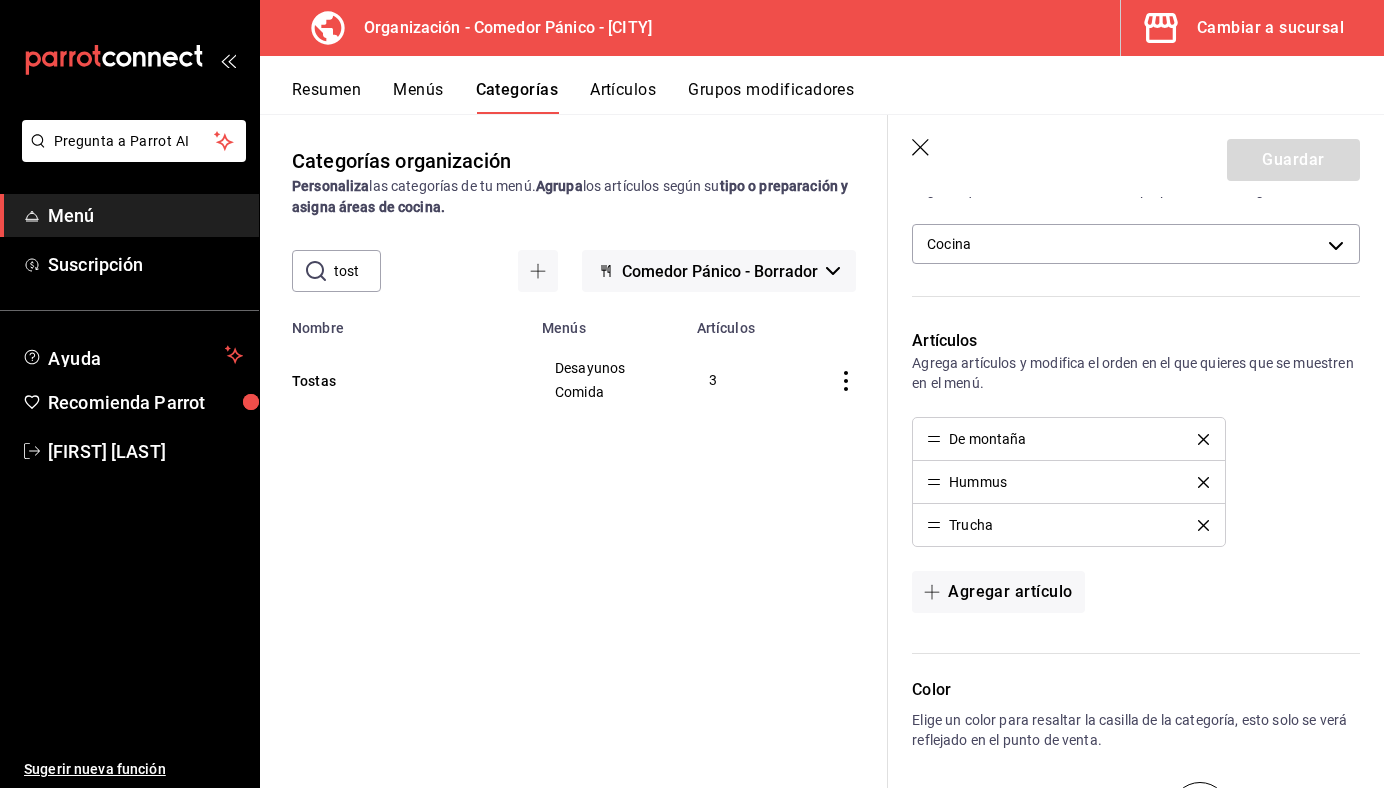 click on "De montaña" at bounding box center (987, 439) 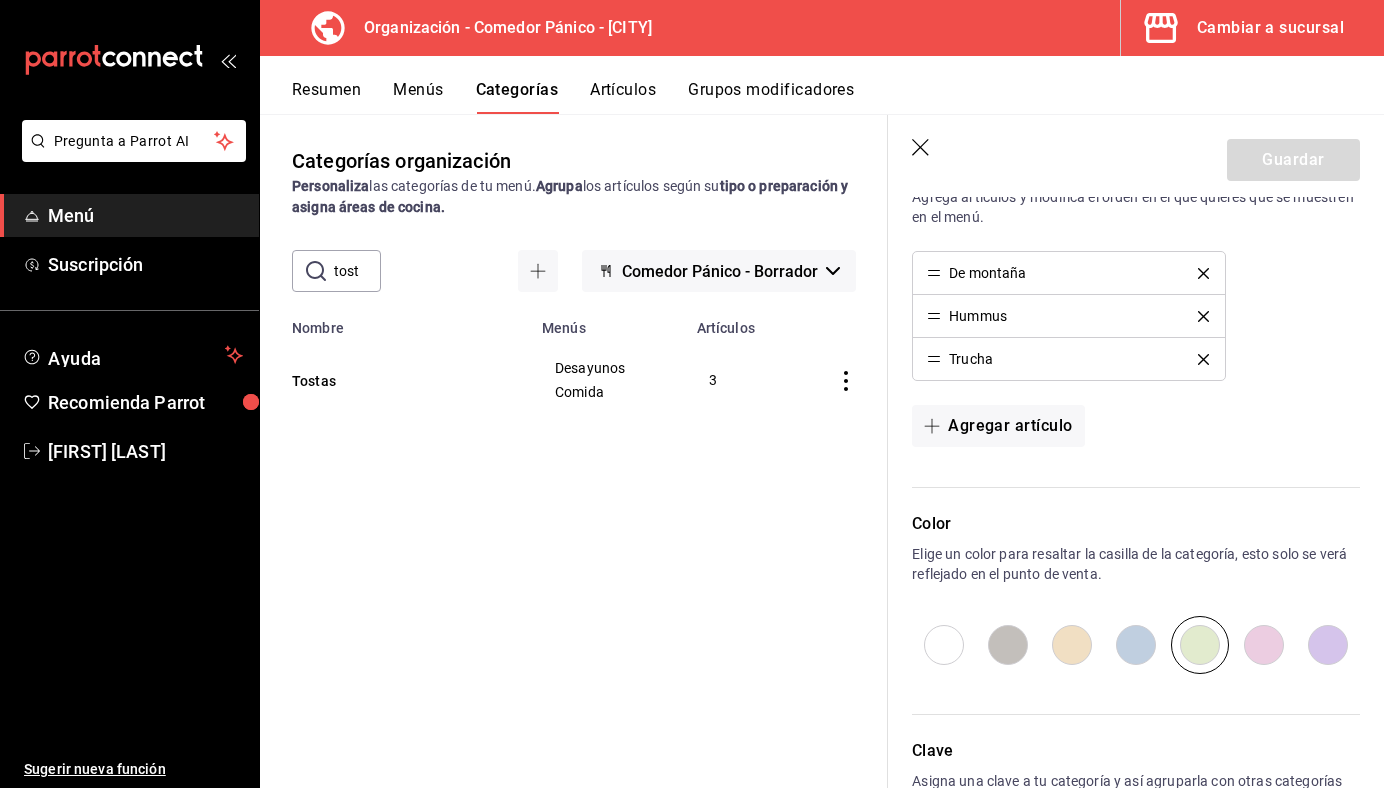 scroll, scrollTop: 750, scrollLeft: 0, axis: vertical 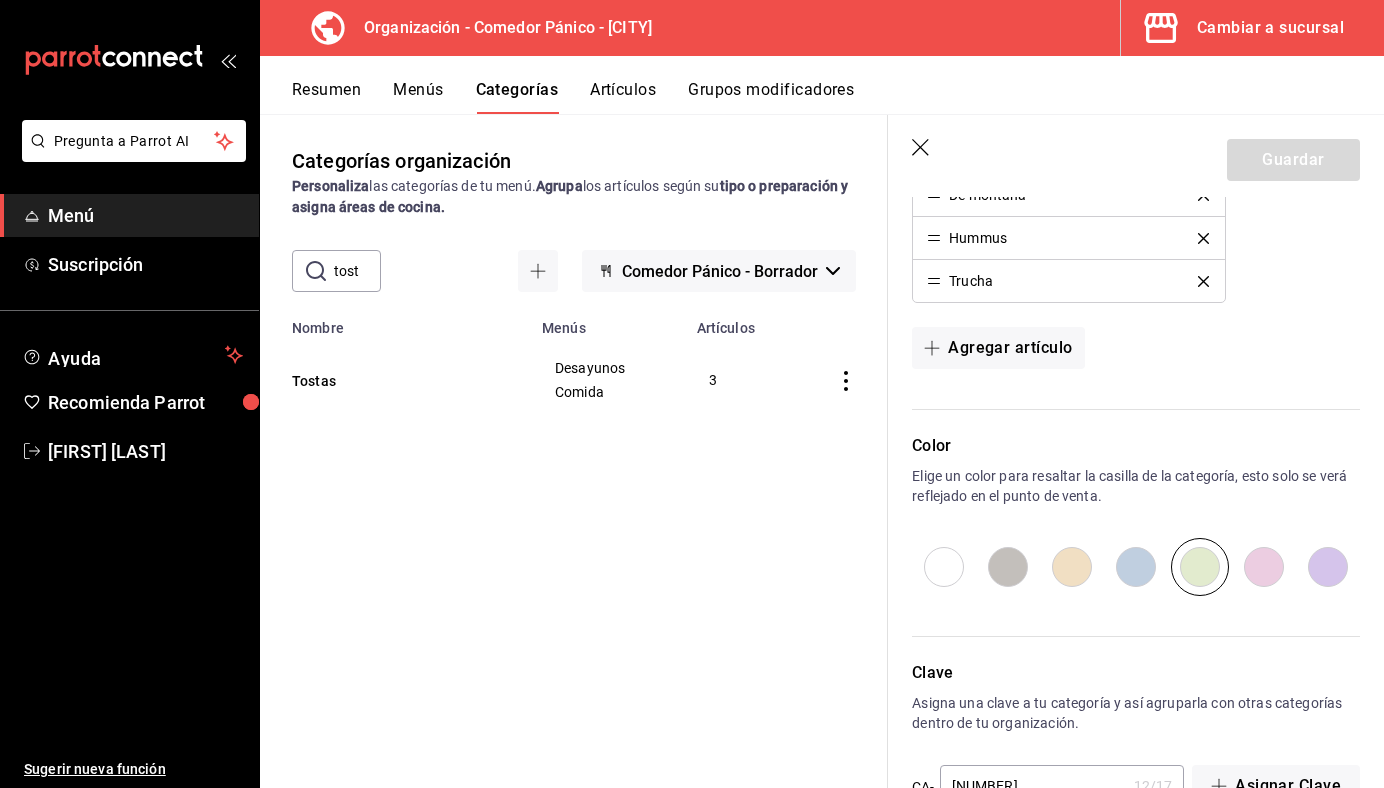 click 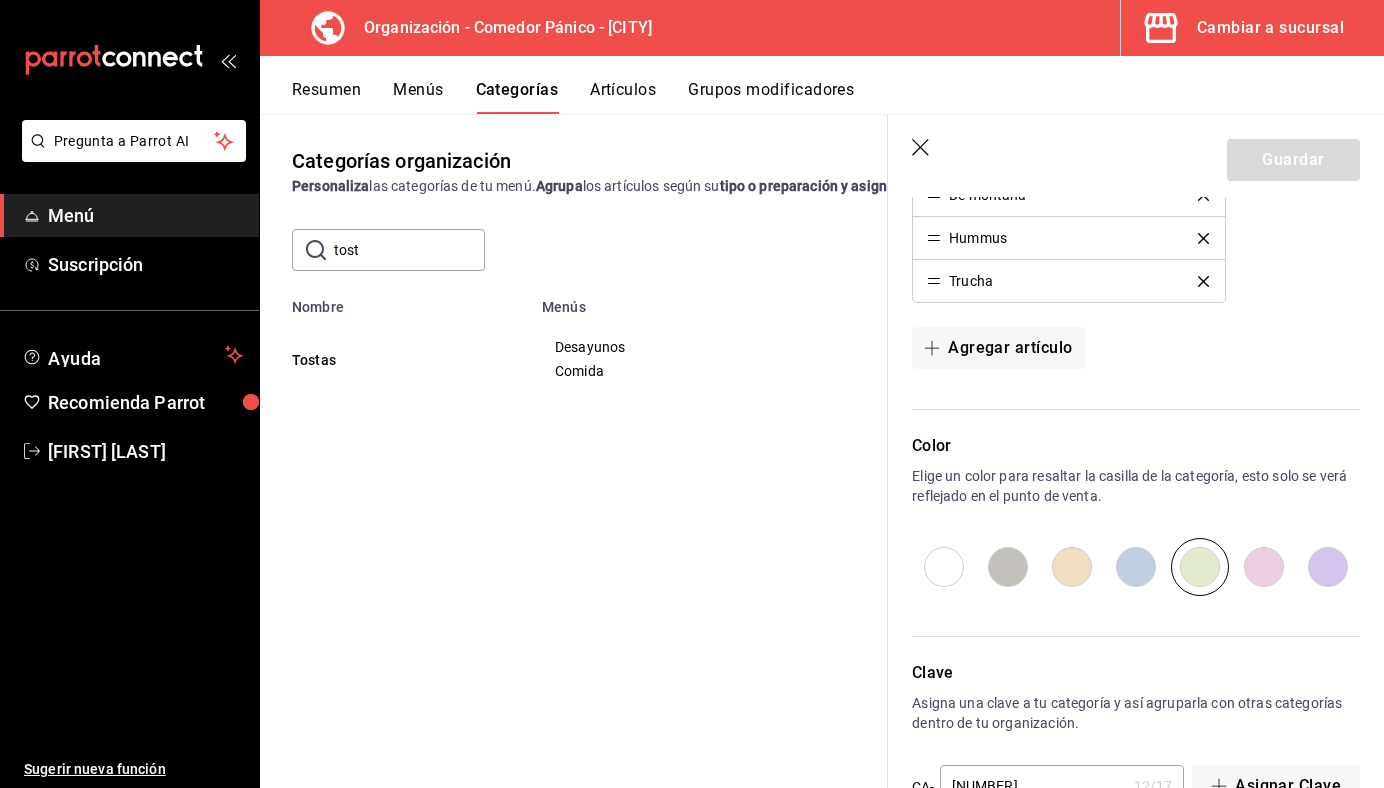 scroll, scrollTop: 0, scrollLeft: 0, axis: both 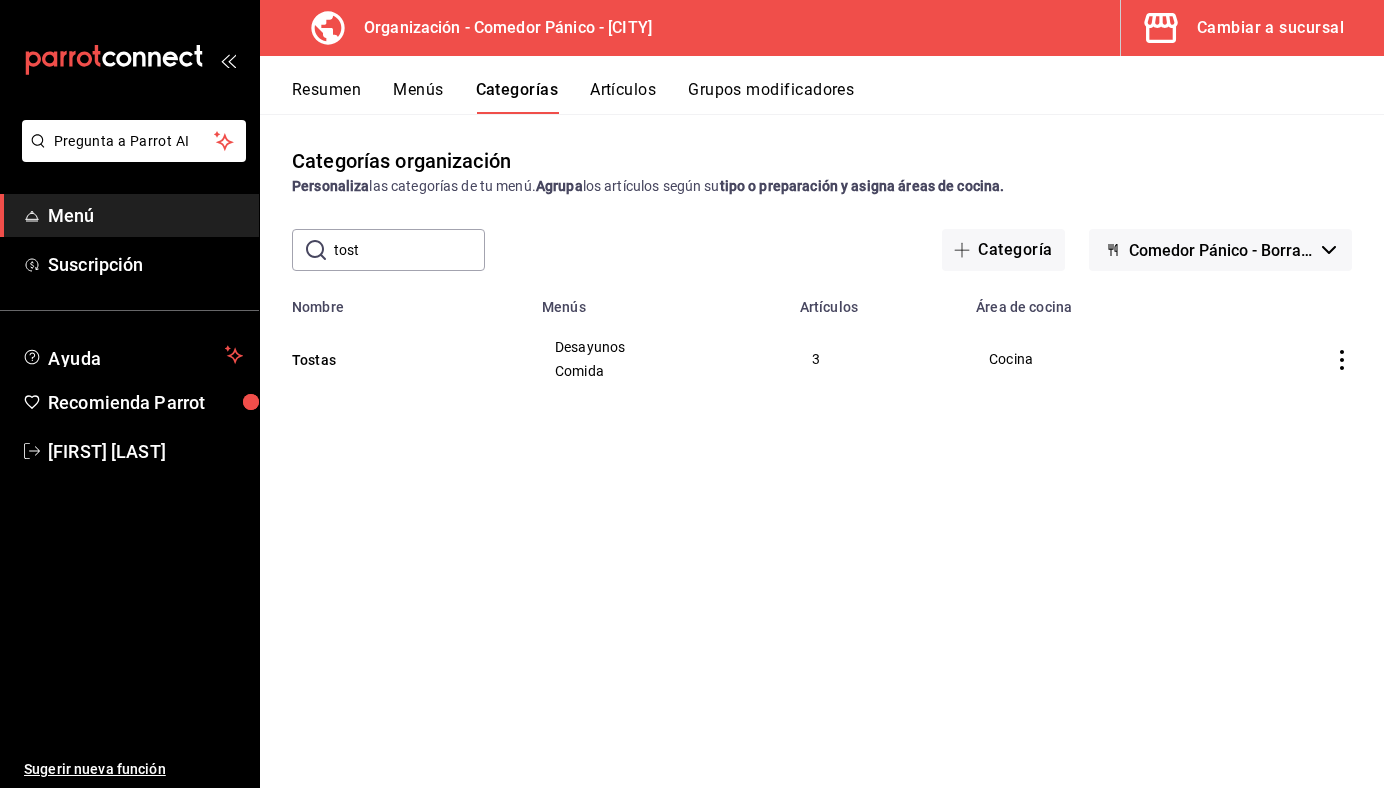 click on "Artículos" at bounding box center [623, 97] 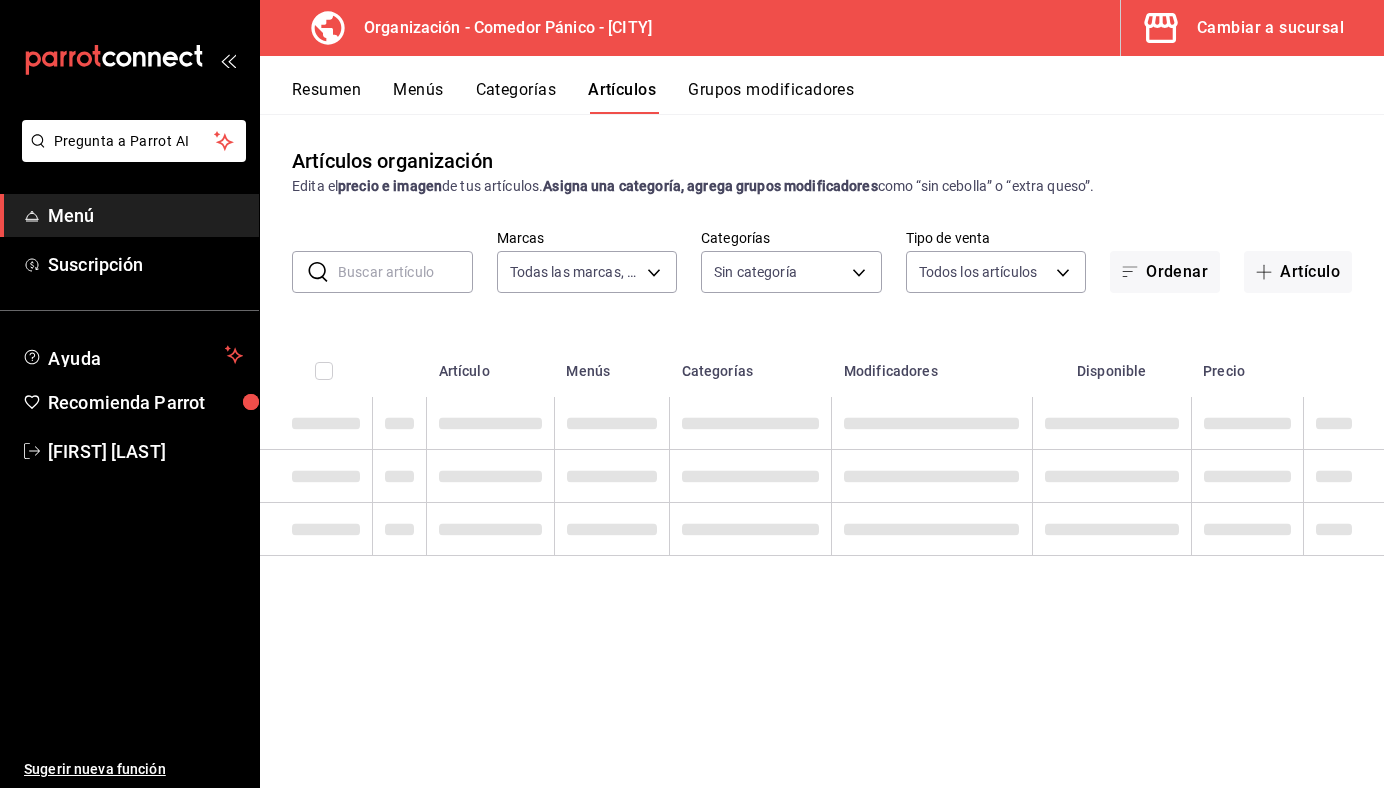 type on "0f40e74e-b6b1-418d-bf10-855e15756c5c" 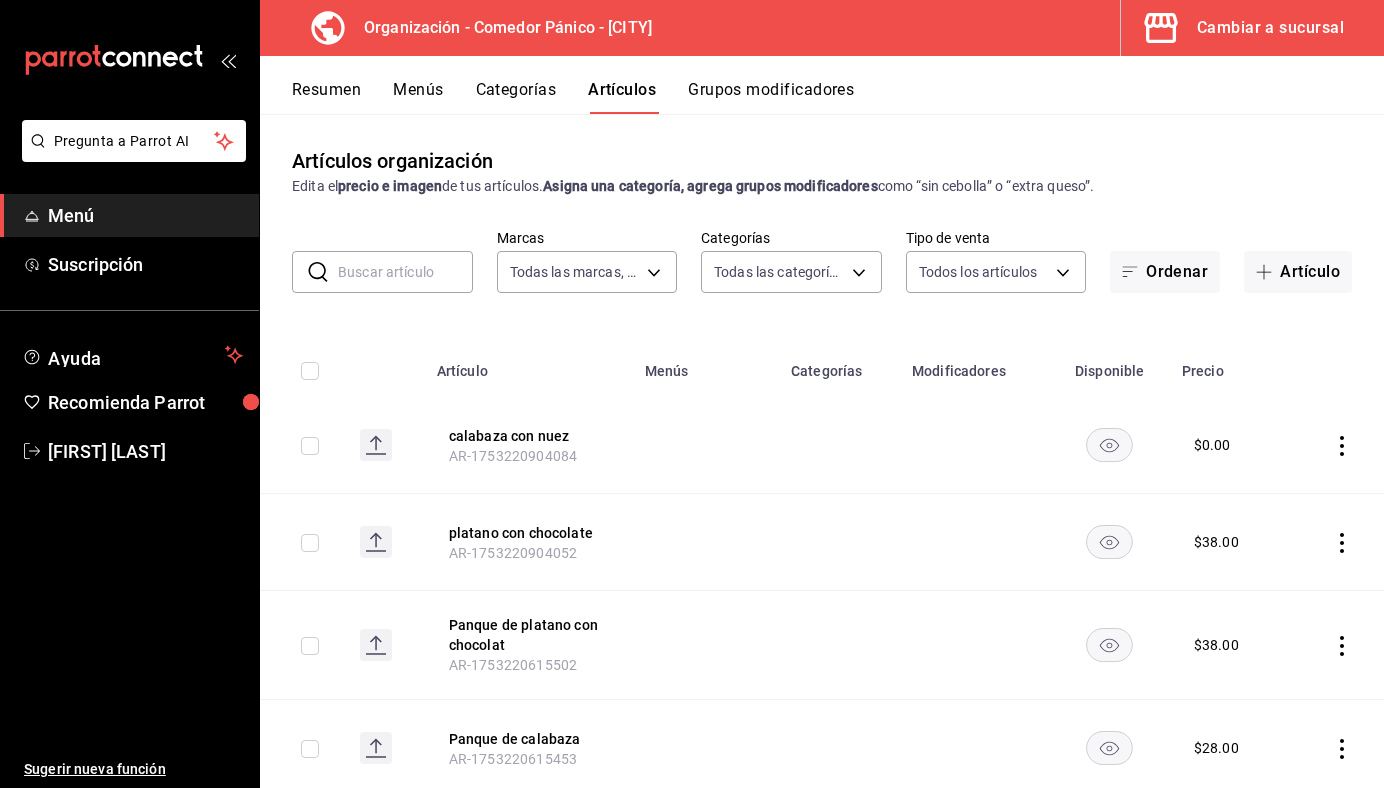 click at bounding box center [405, 272] 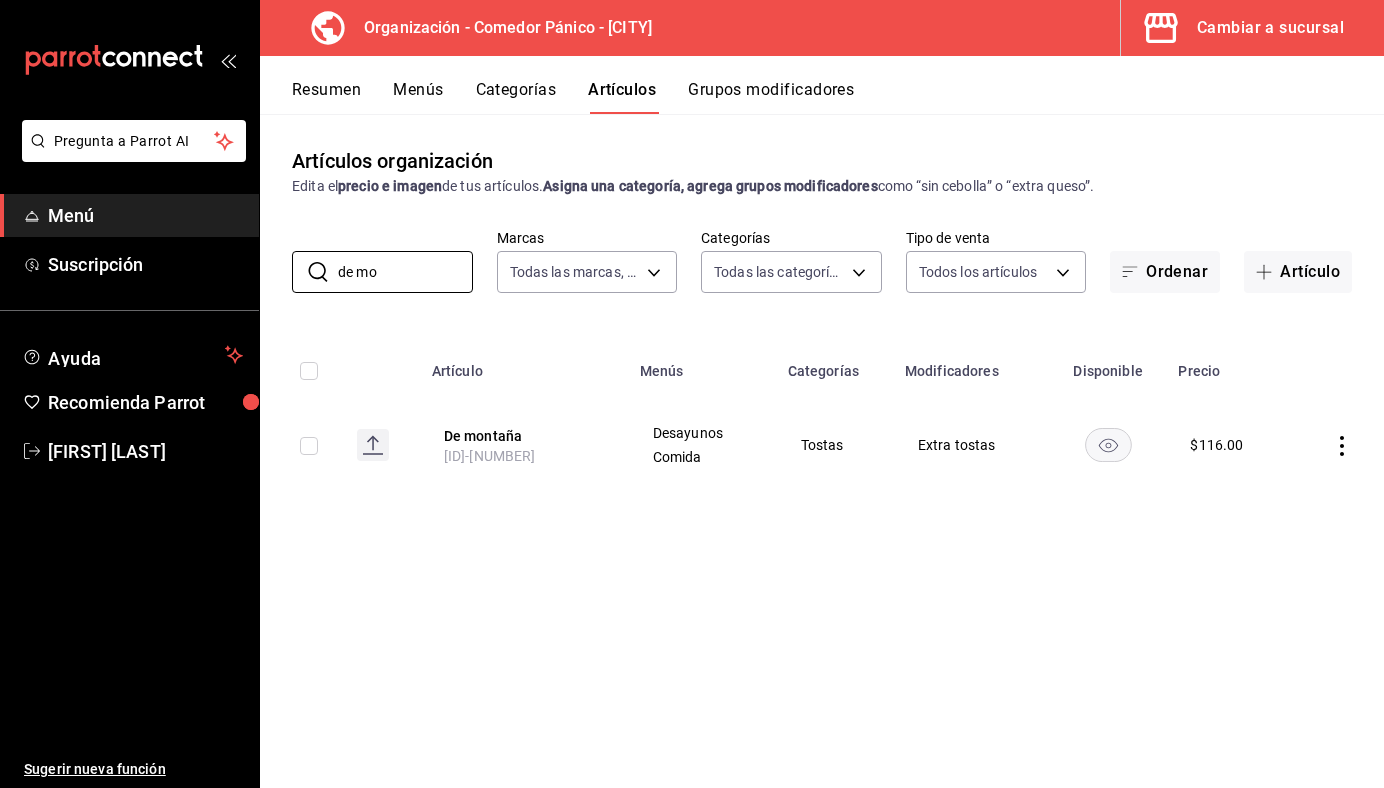 type on "de mo" 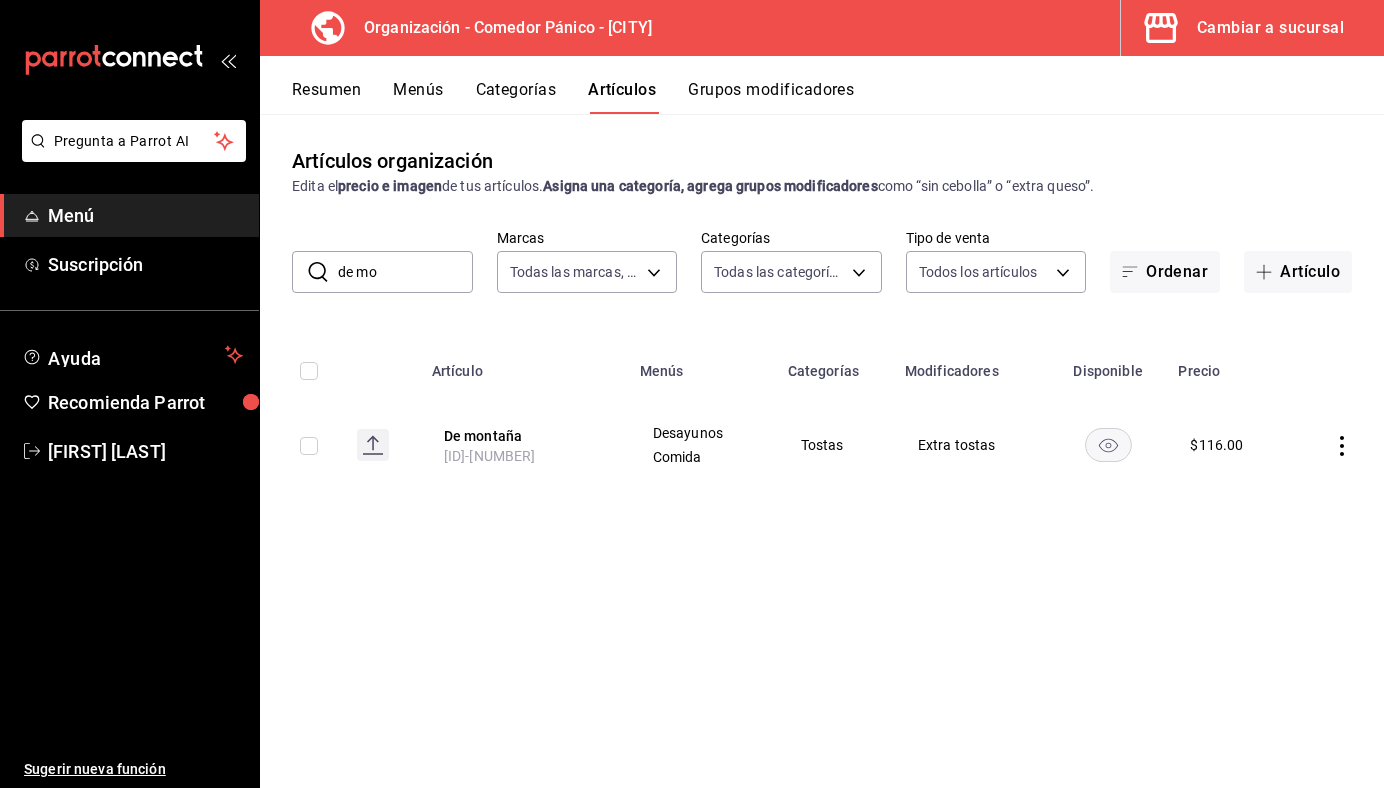 click 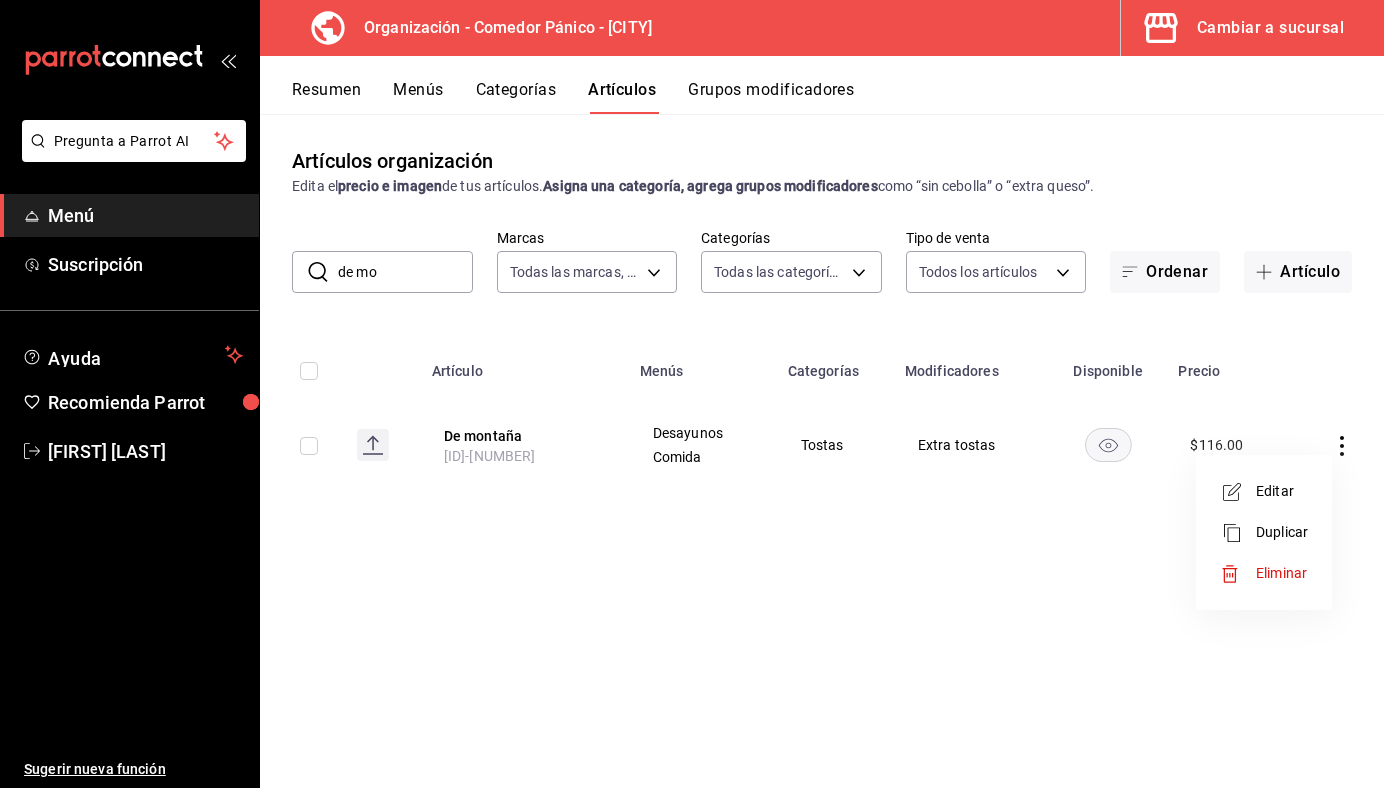 click on "Editar" at bounding box center [1282, 491] 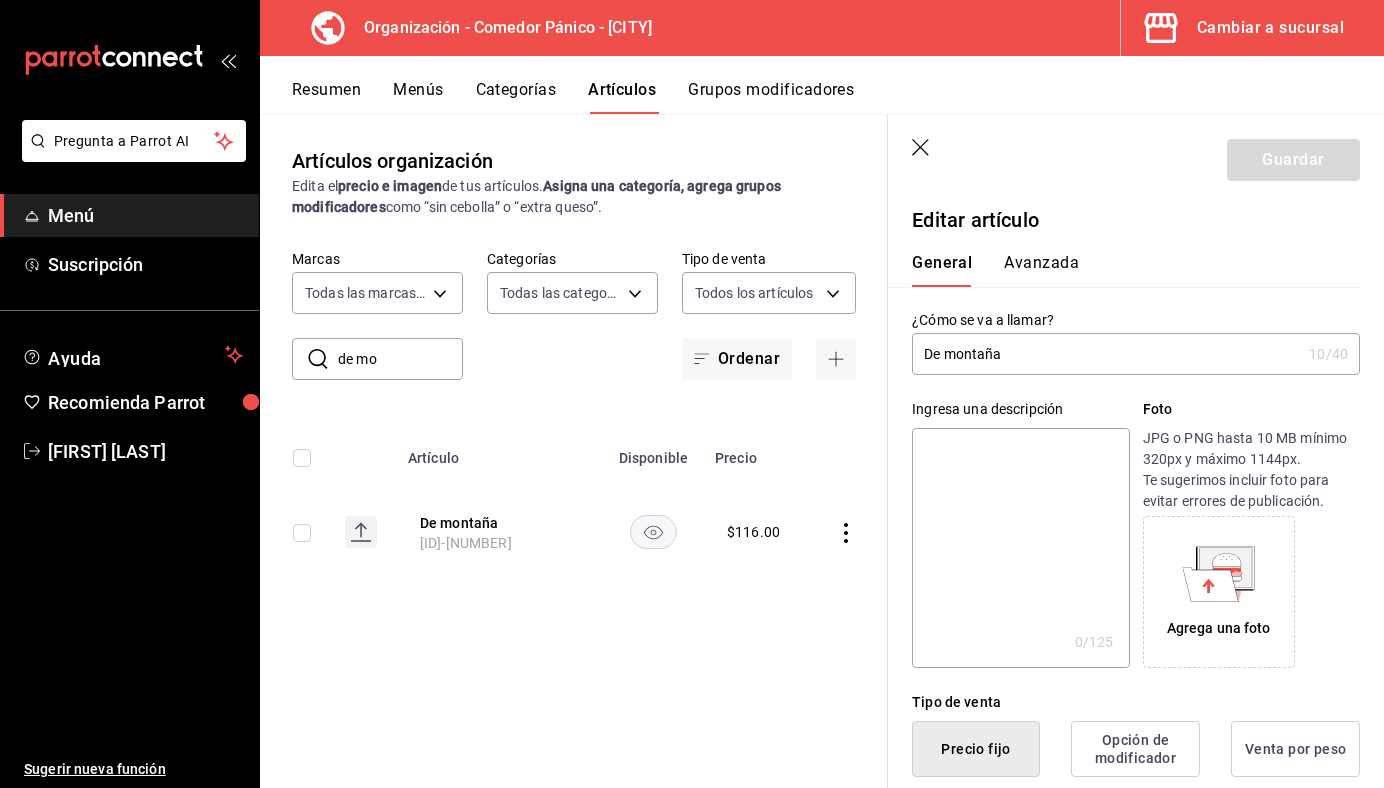 click on "De montaña" at bounding box center [1106, 354] 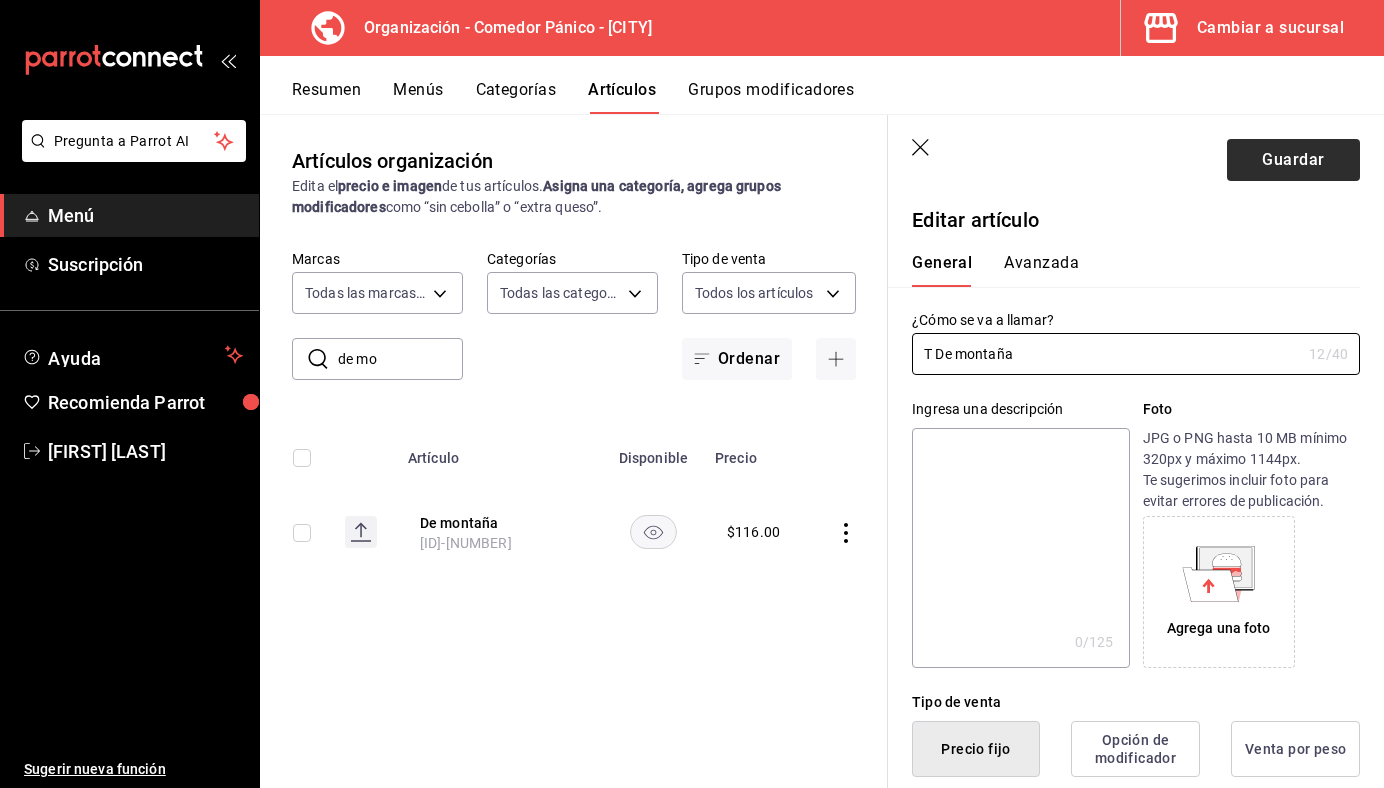 type on "T De montaña" 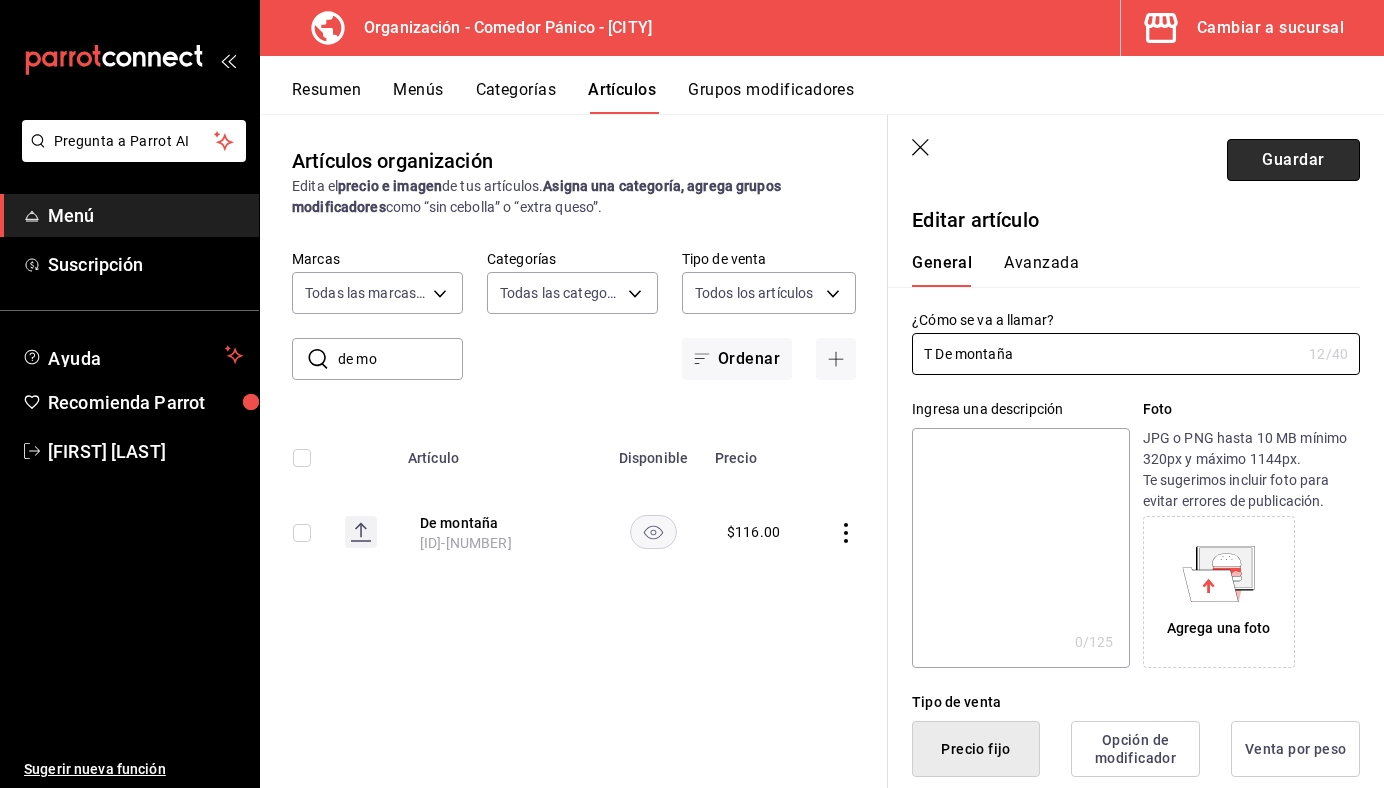 click on "Guardar" at bounding box center (1293, 160) 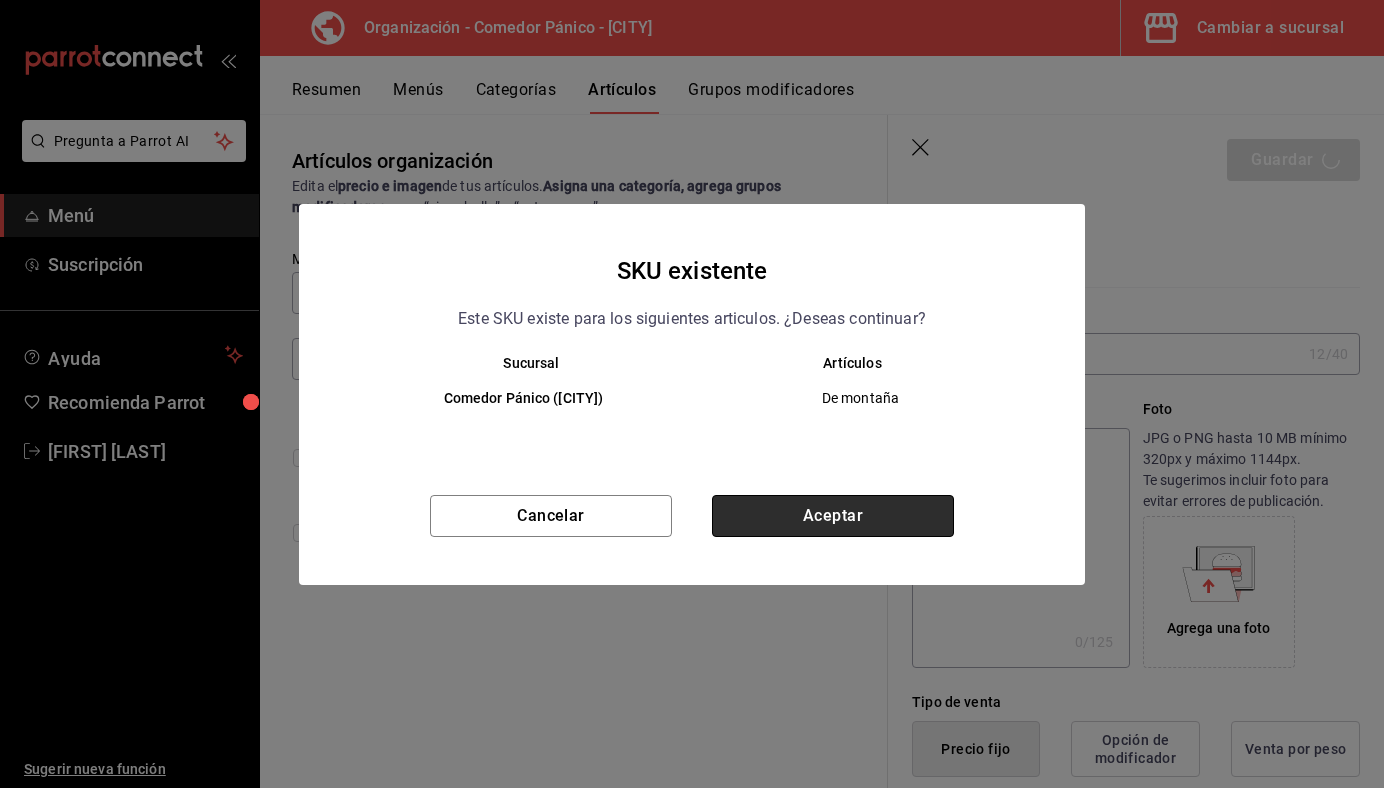 click on "Aceptar" at bounding box center [833, 516] 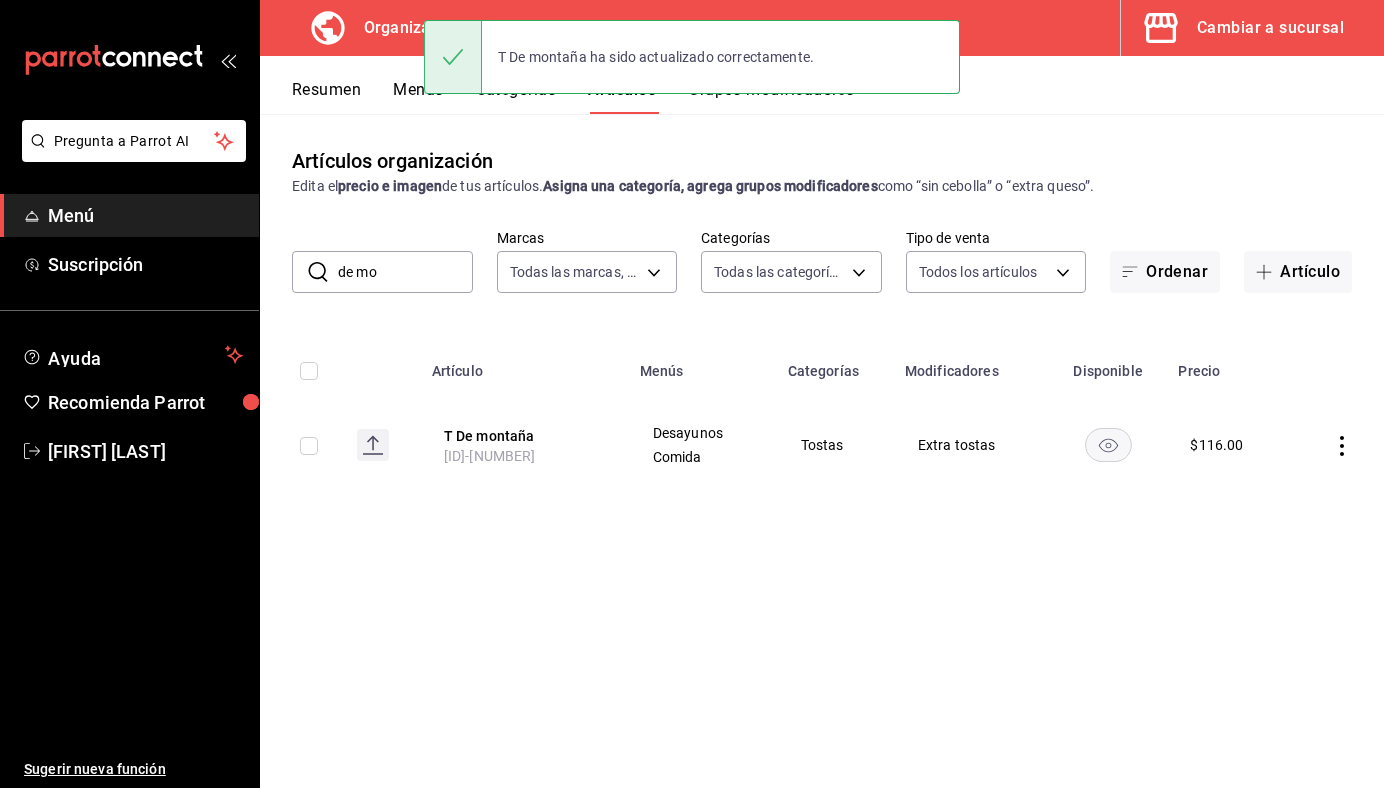 click on "de mo" at bounding box center (405, 272) 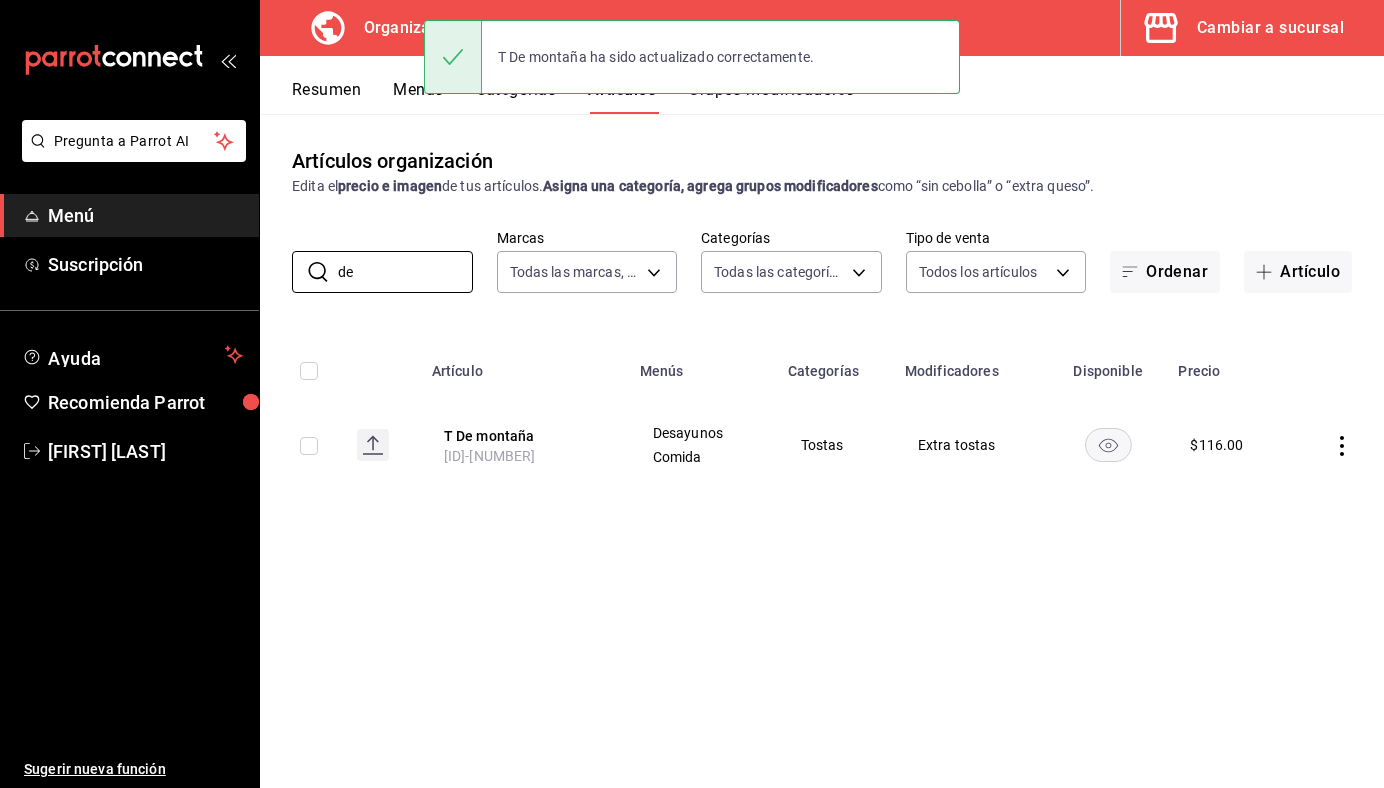 type on "d" 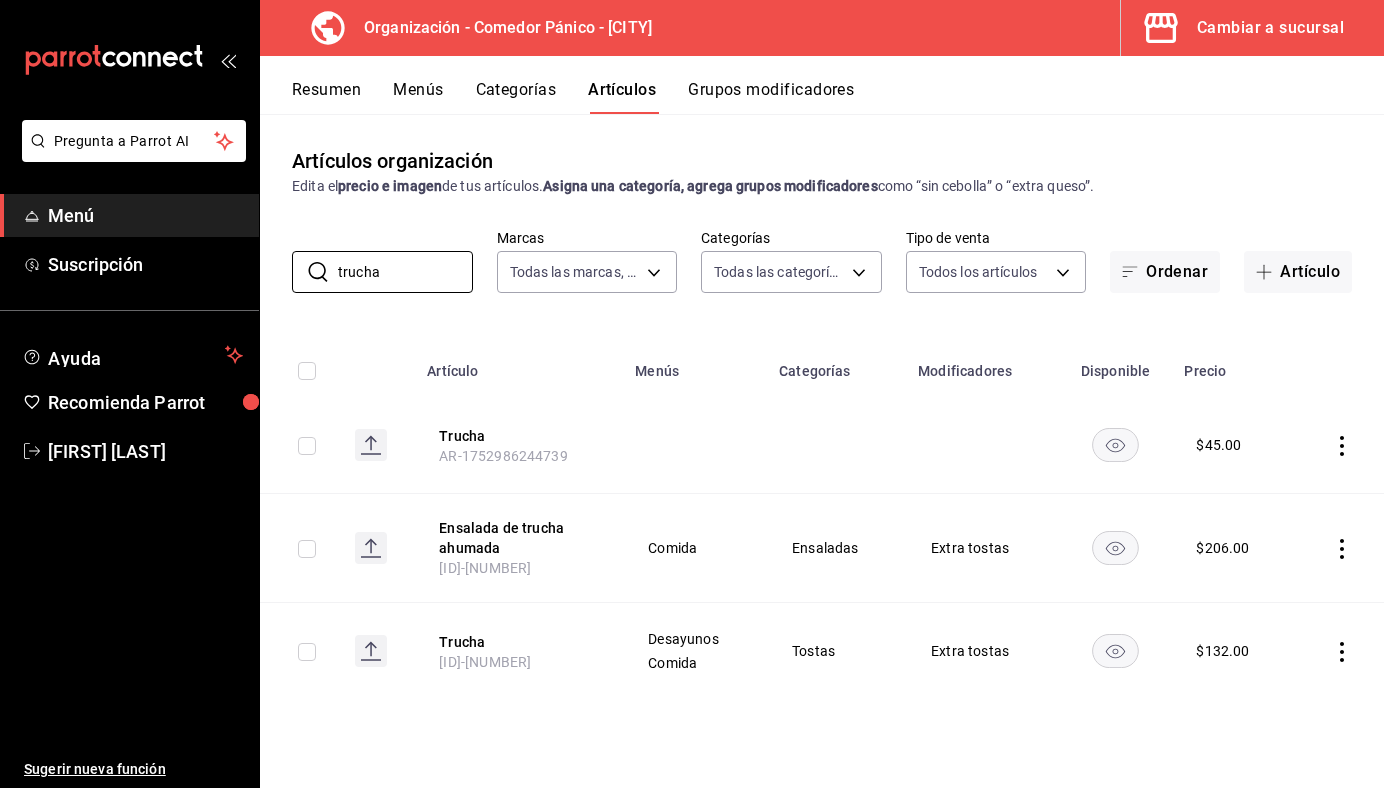 type on "trucha" 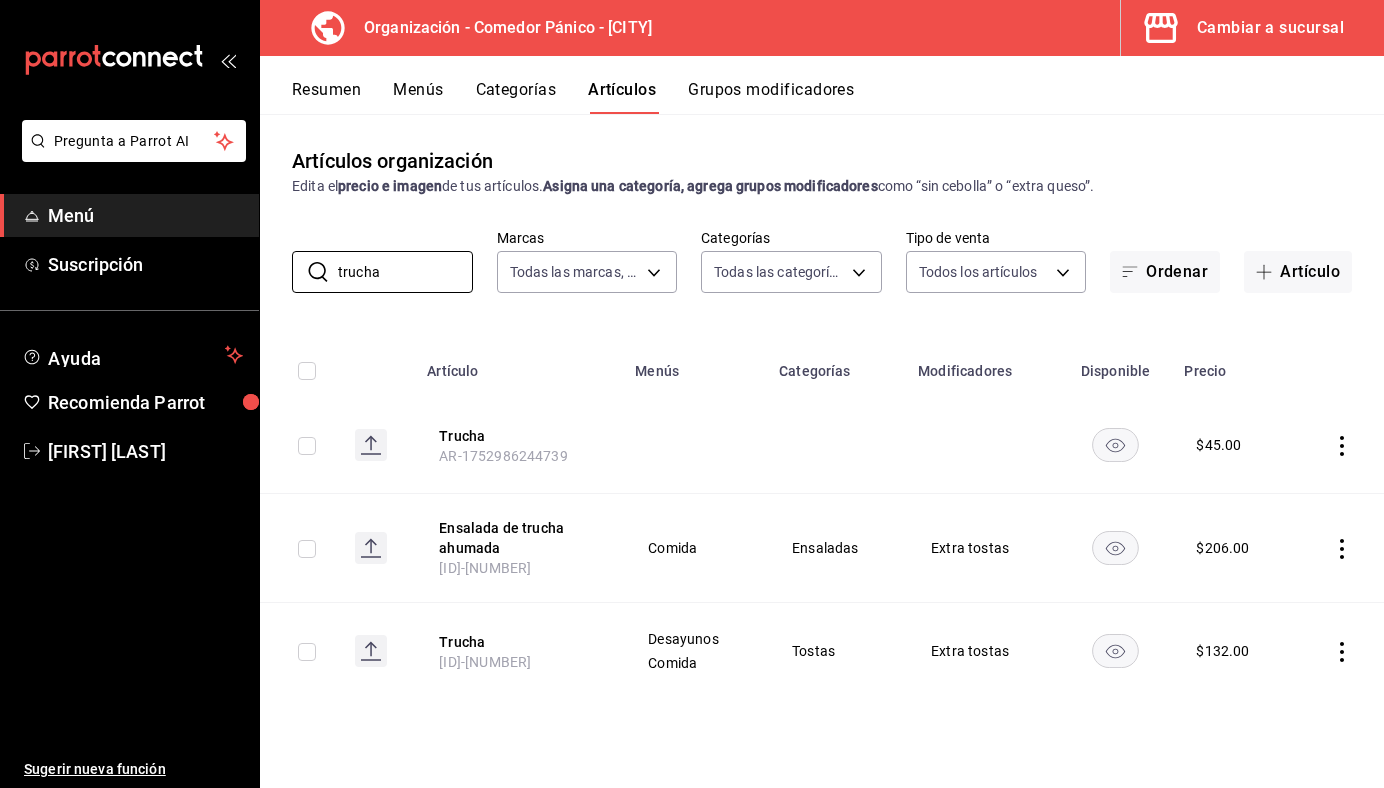 click 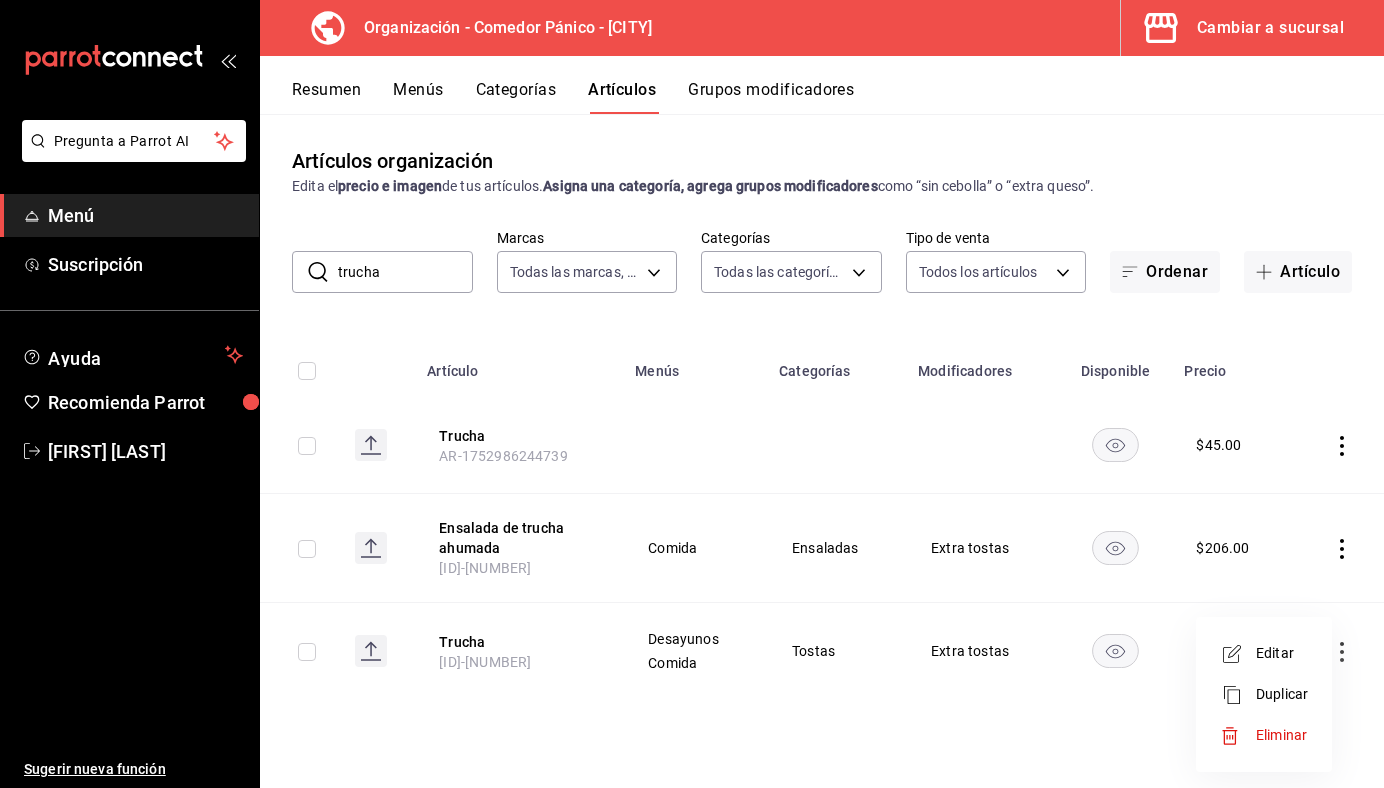 click on "Editar" at bounding box center [1282, 653] 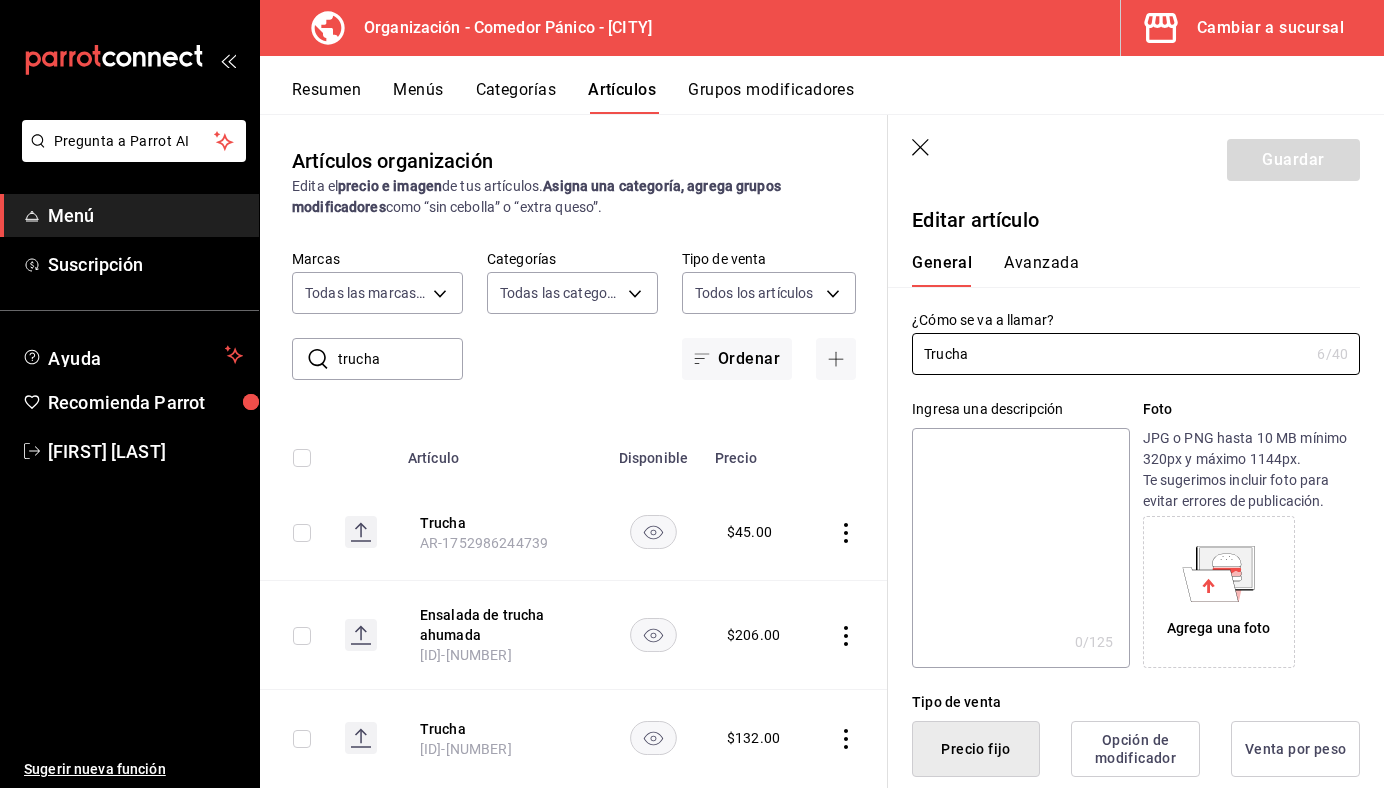type on "$132.00" 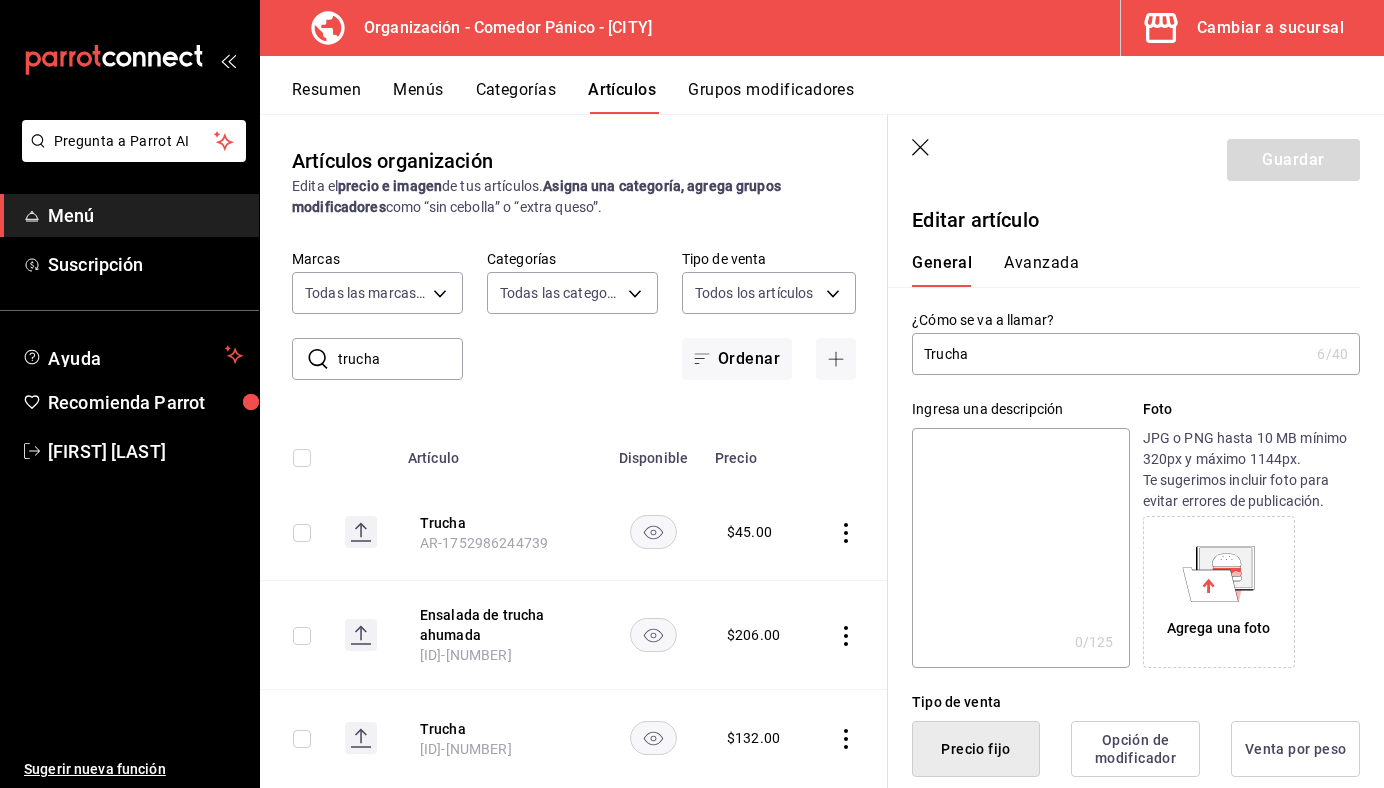 click on "Trucha" at bounding box center (1110, 354) 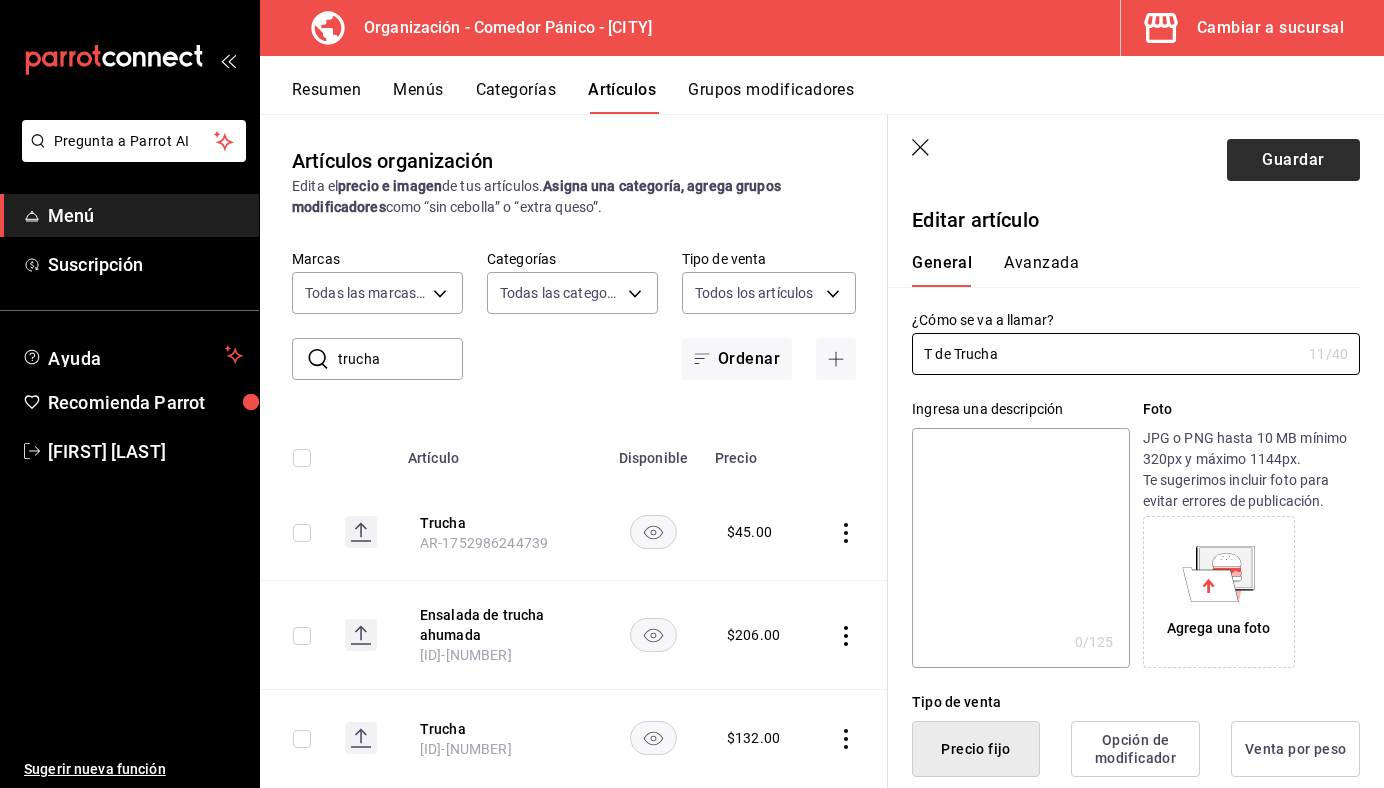 type on "T de Trucha" 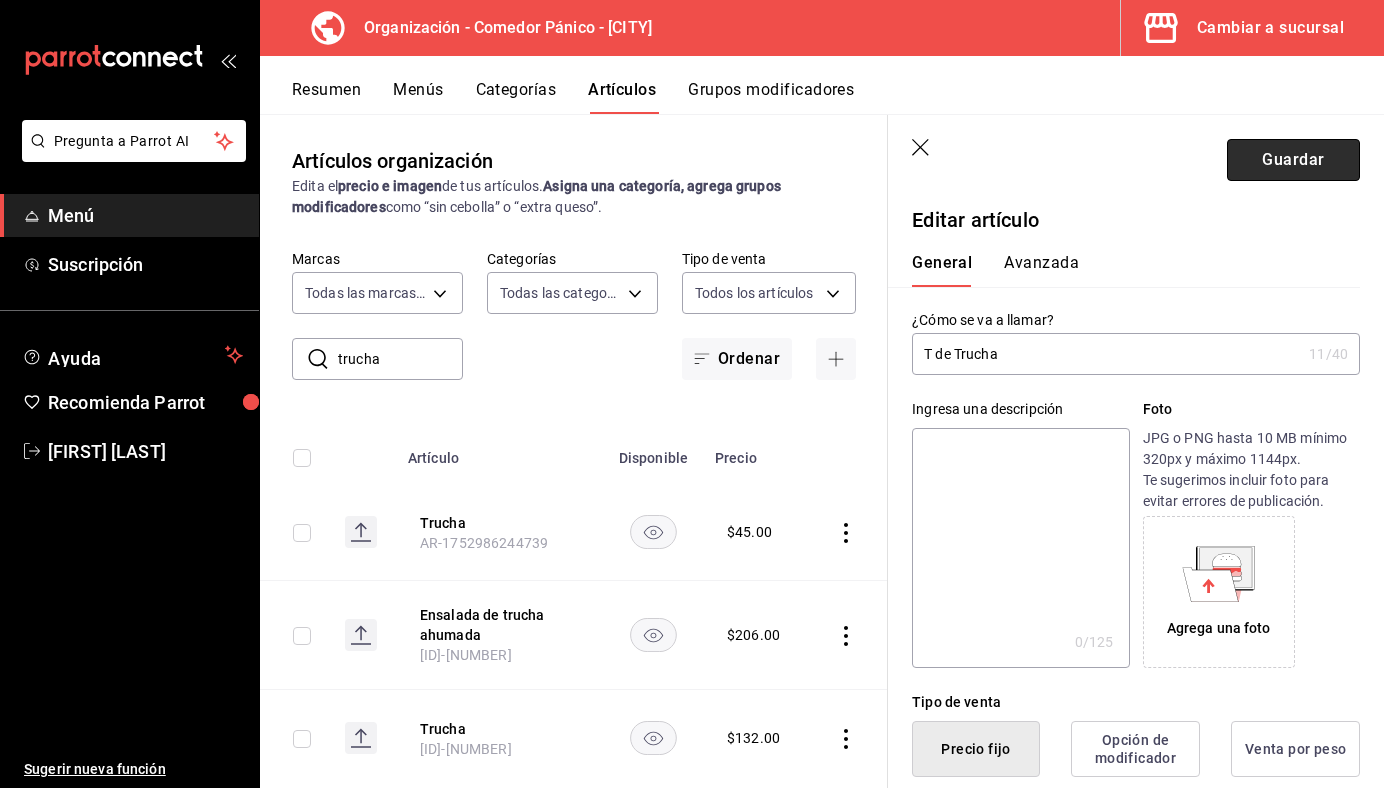 click on "Guardar" at bounding box center (1293, 160) 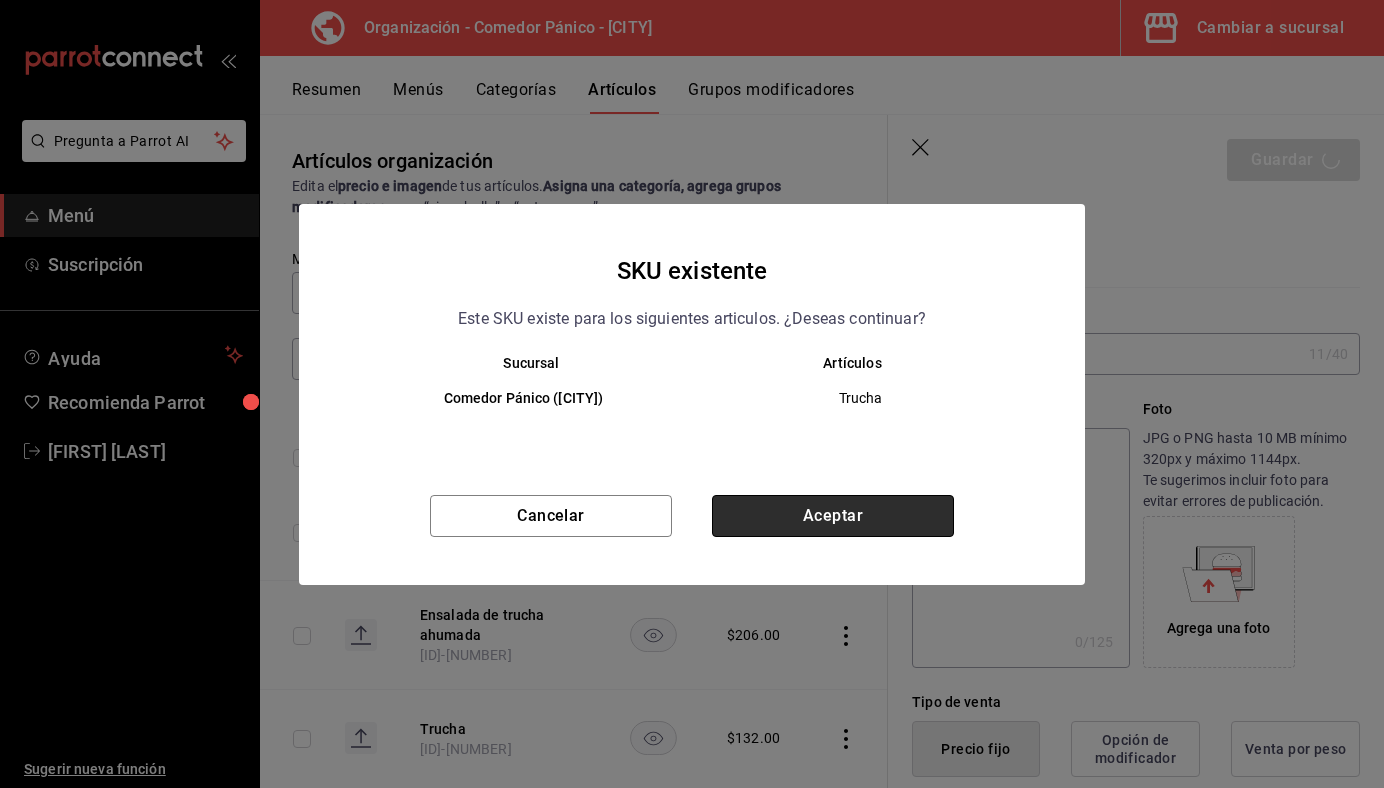 click on "Aceptar" at bounding box center (833, 516) 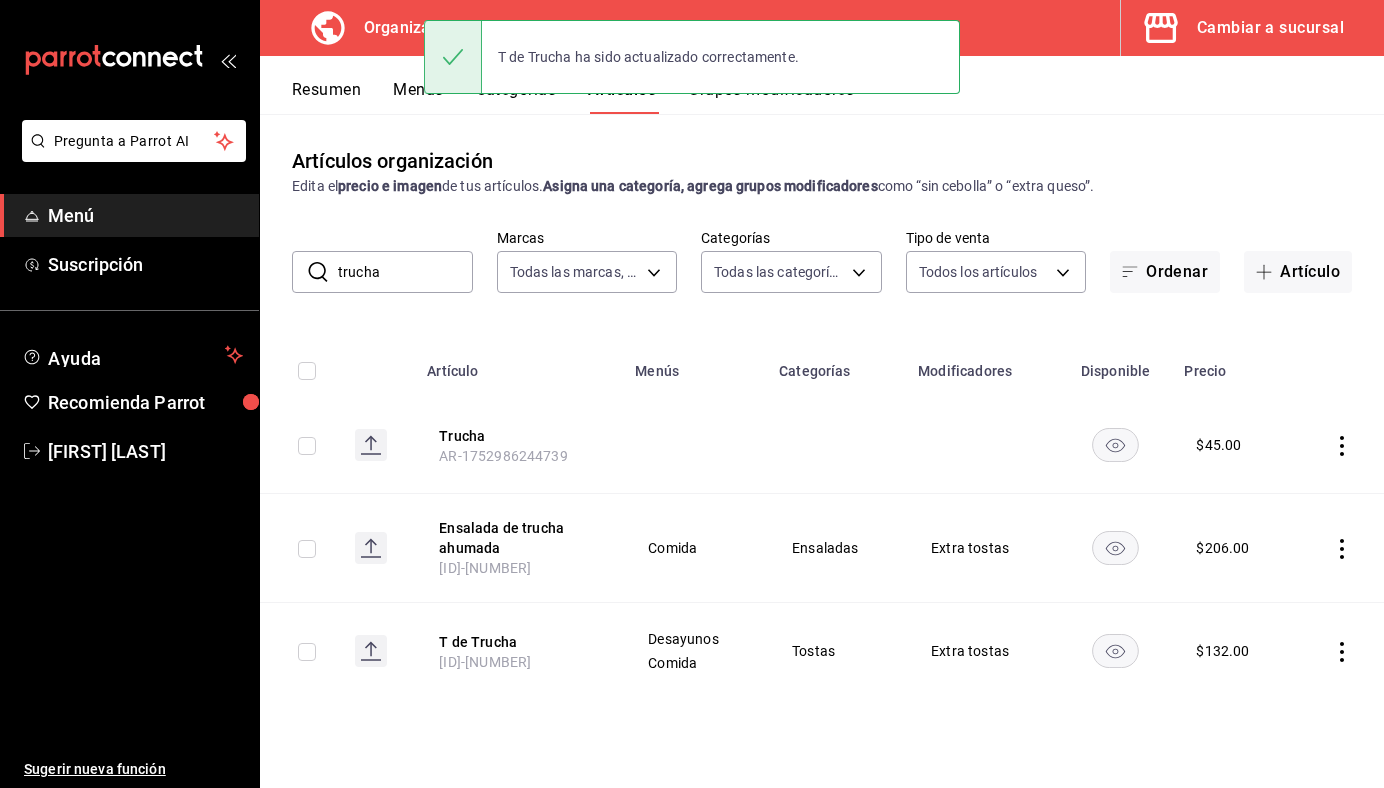 click on "trucha" at bounding box center [405, 272] 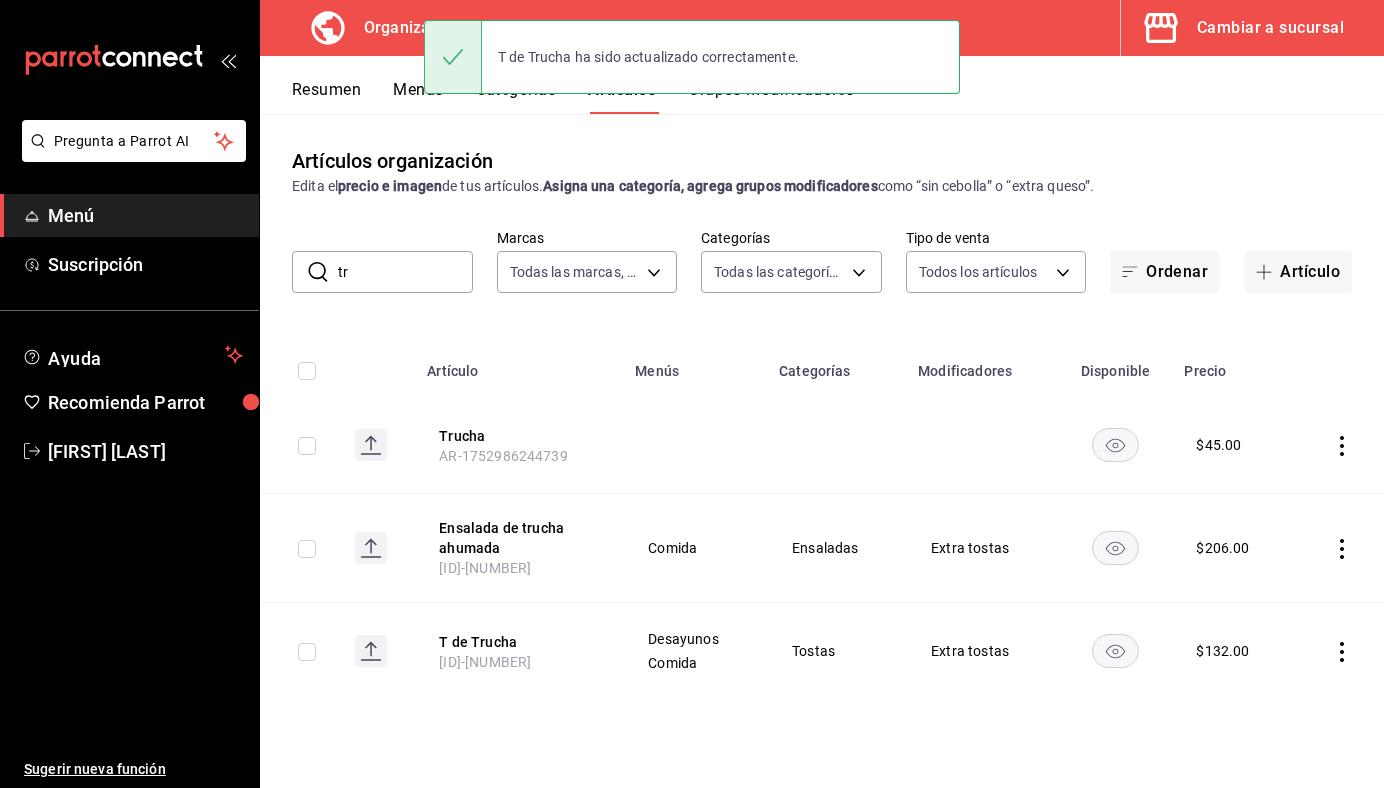 type on "t" 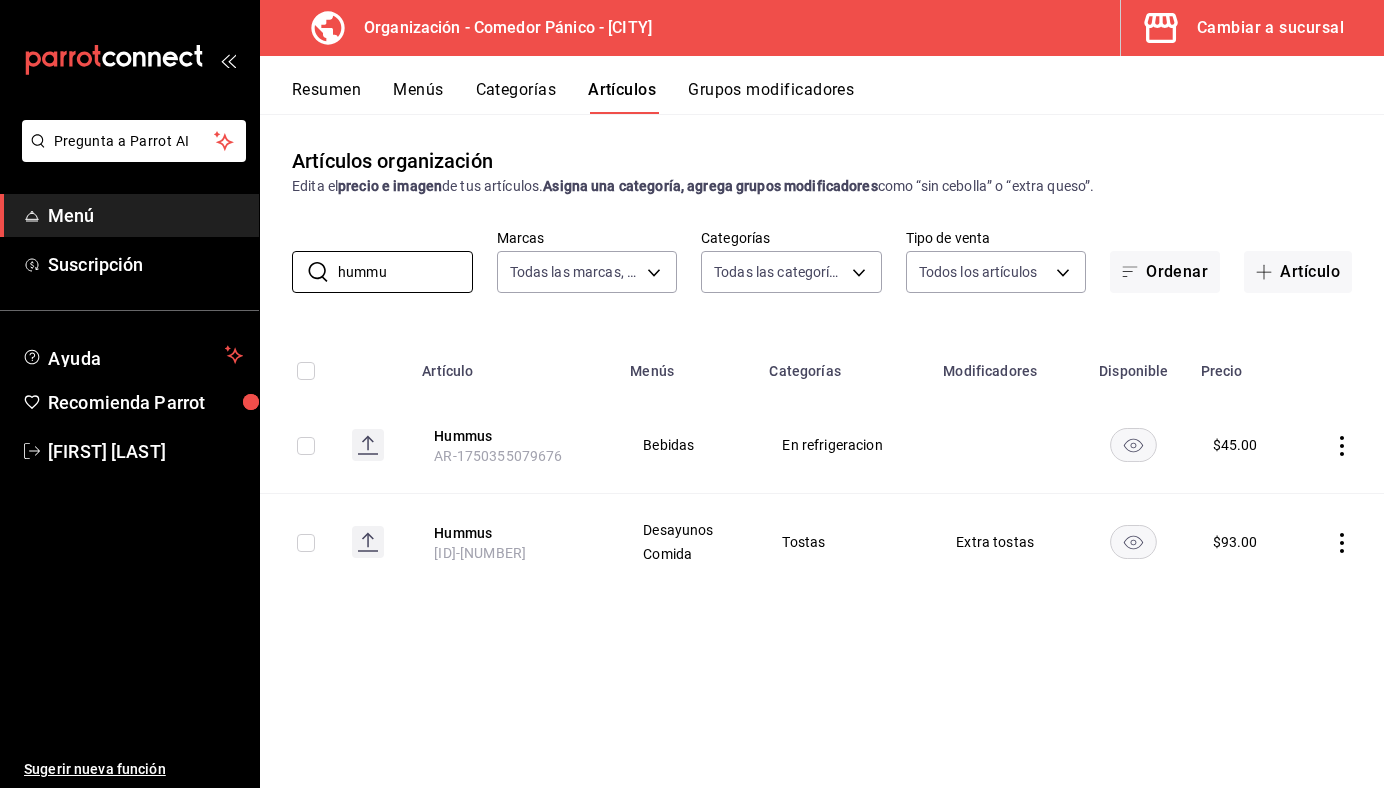 type on "hummu" 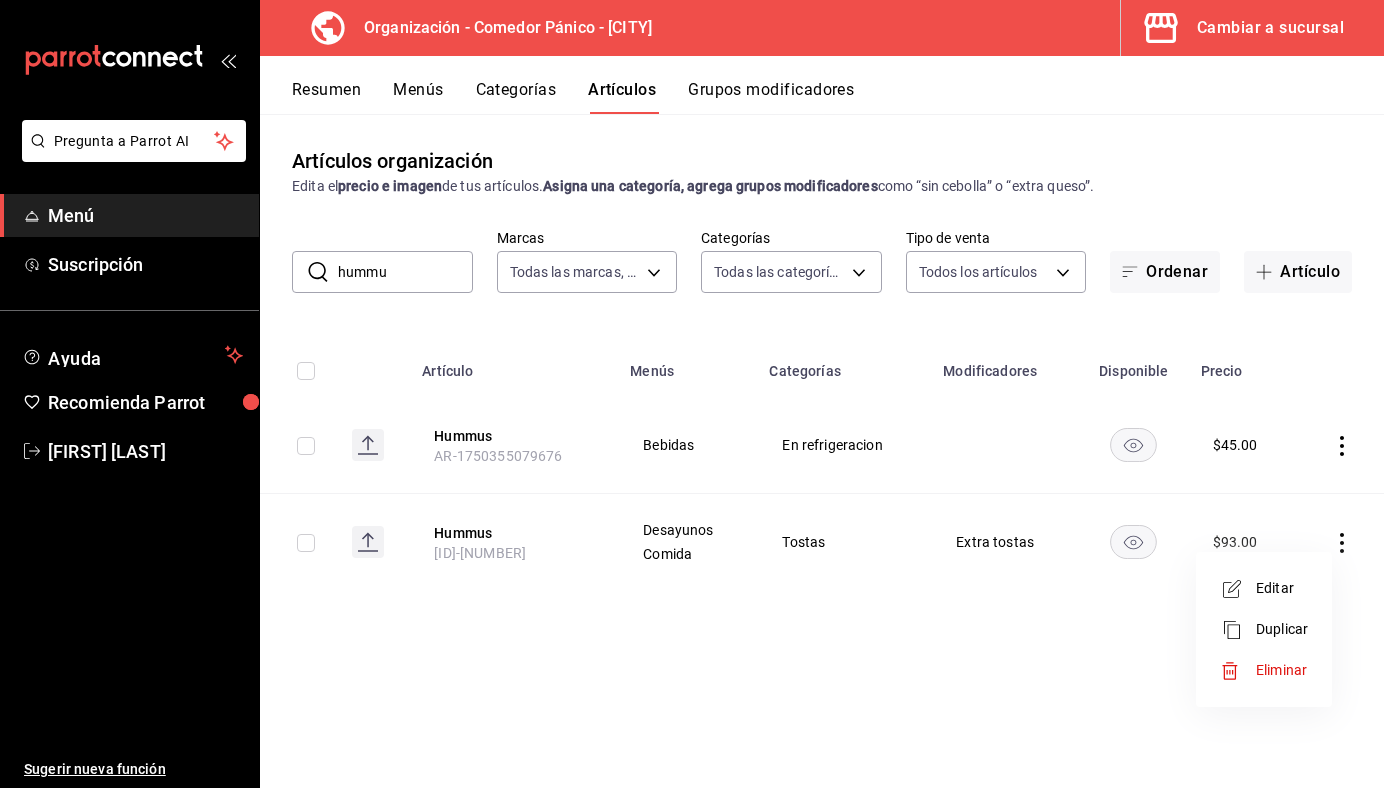click on "Editar" at bounding box center [1282, 588] 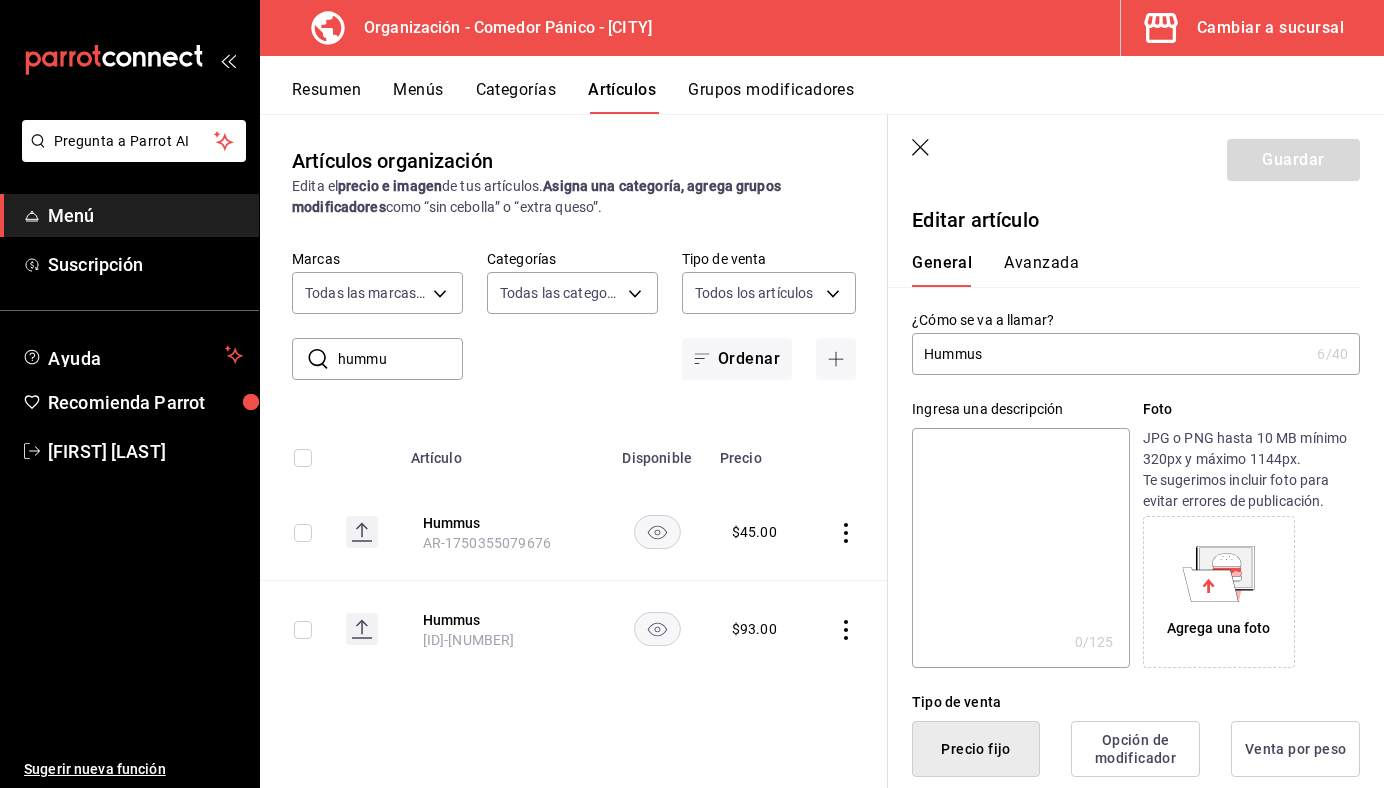 click on "Hummus" at bounding box center [1110, 354] 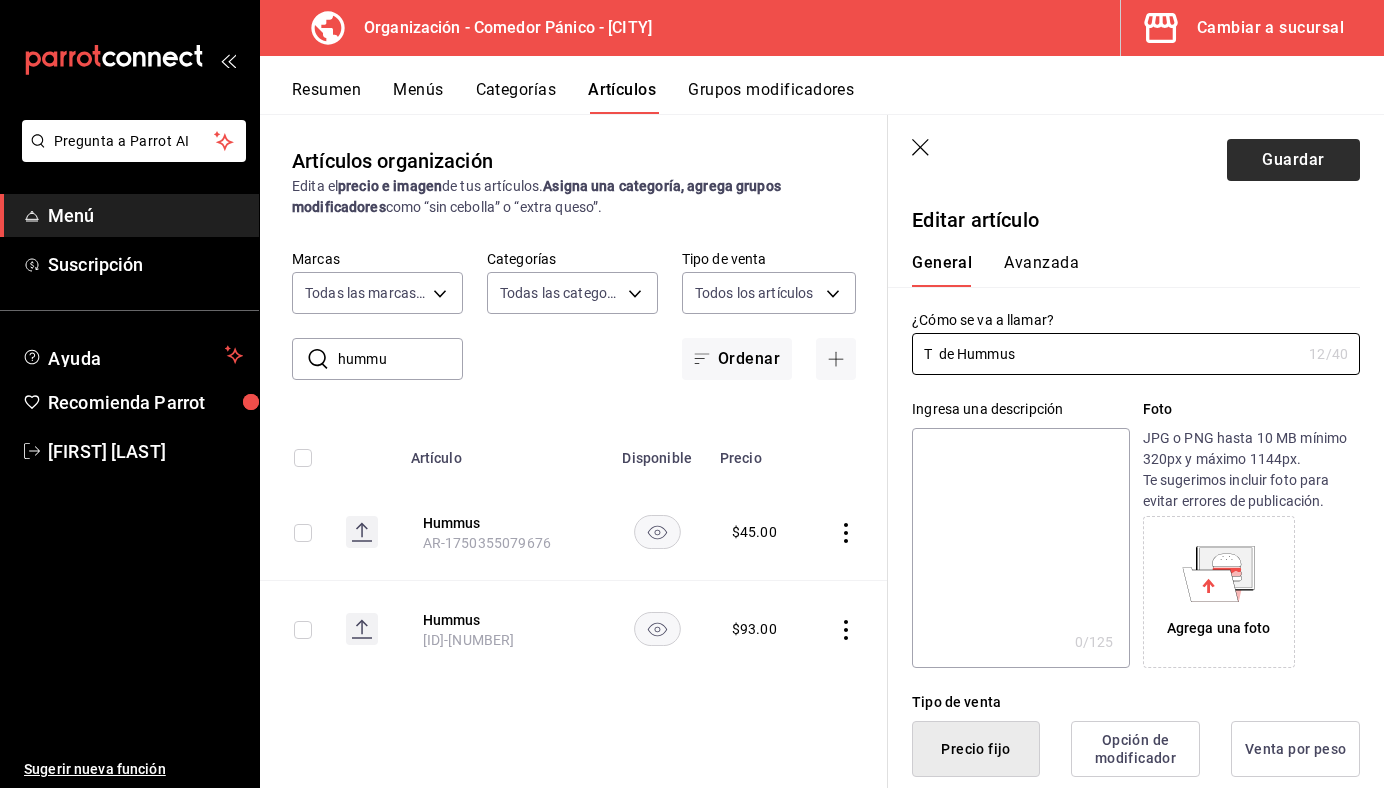 type on "T  de Hummus" 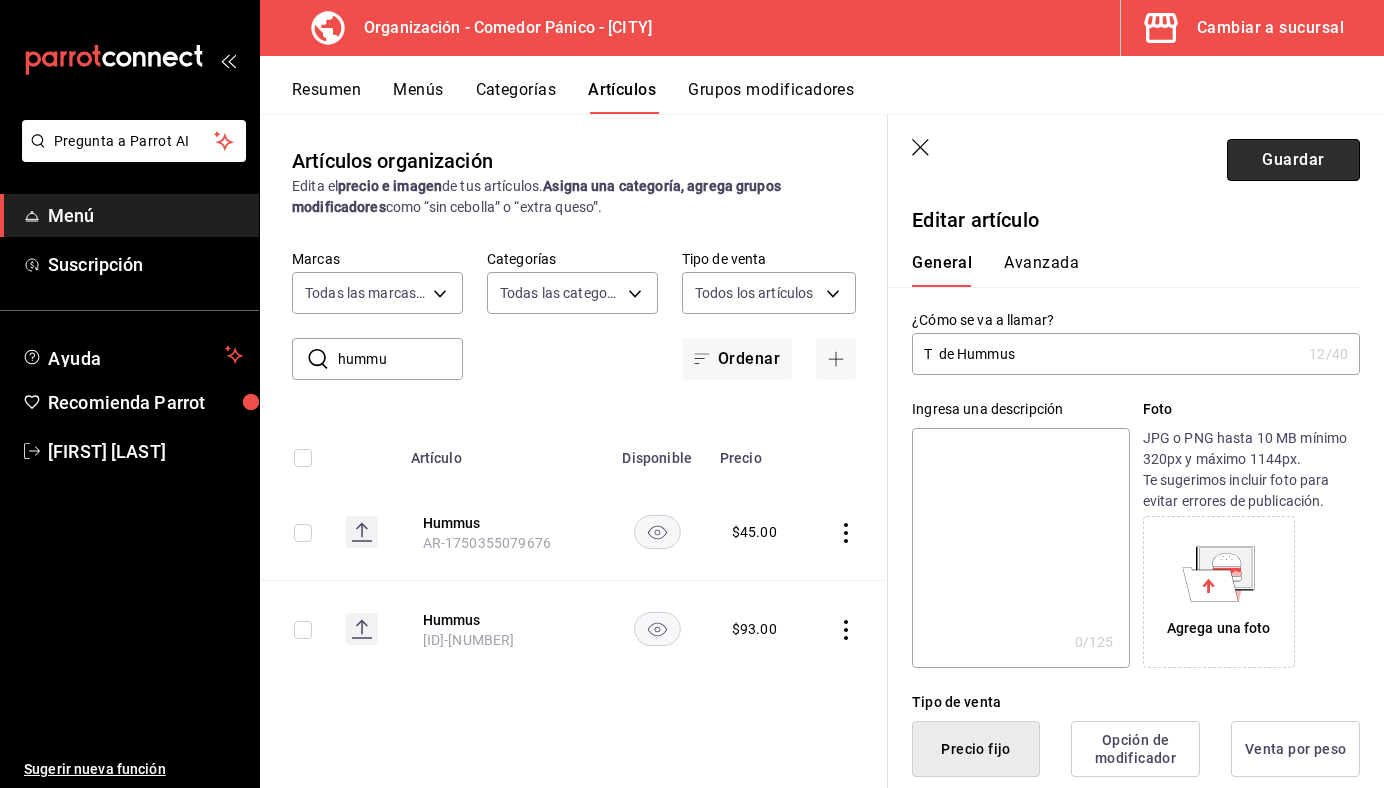 click on "Guardar" at bounding box center [1293, 160] 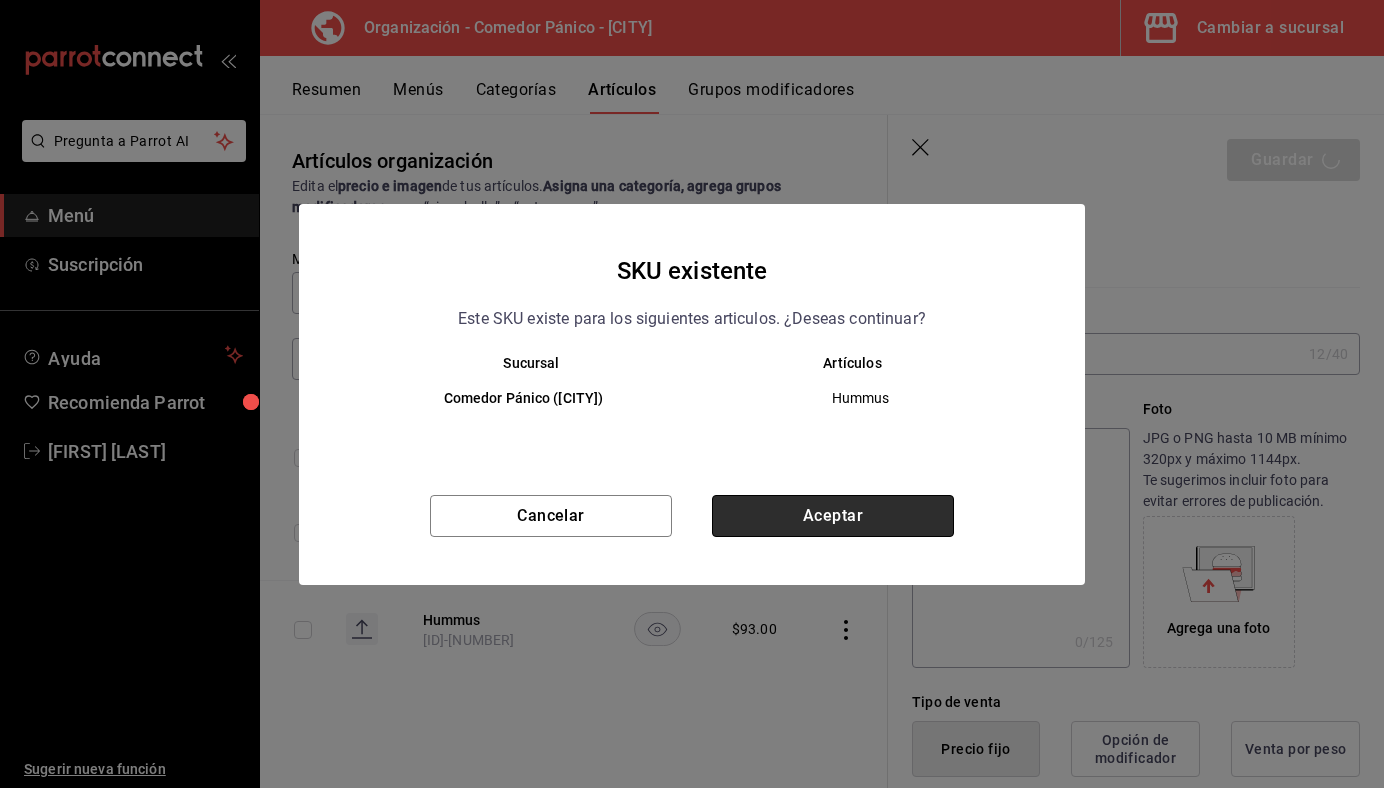 click on "Aceptar" at bounding box center [833, 516] 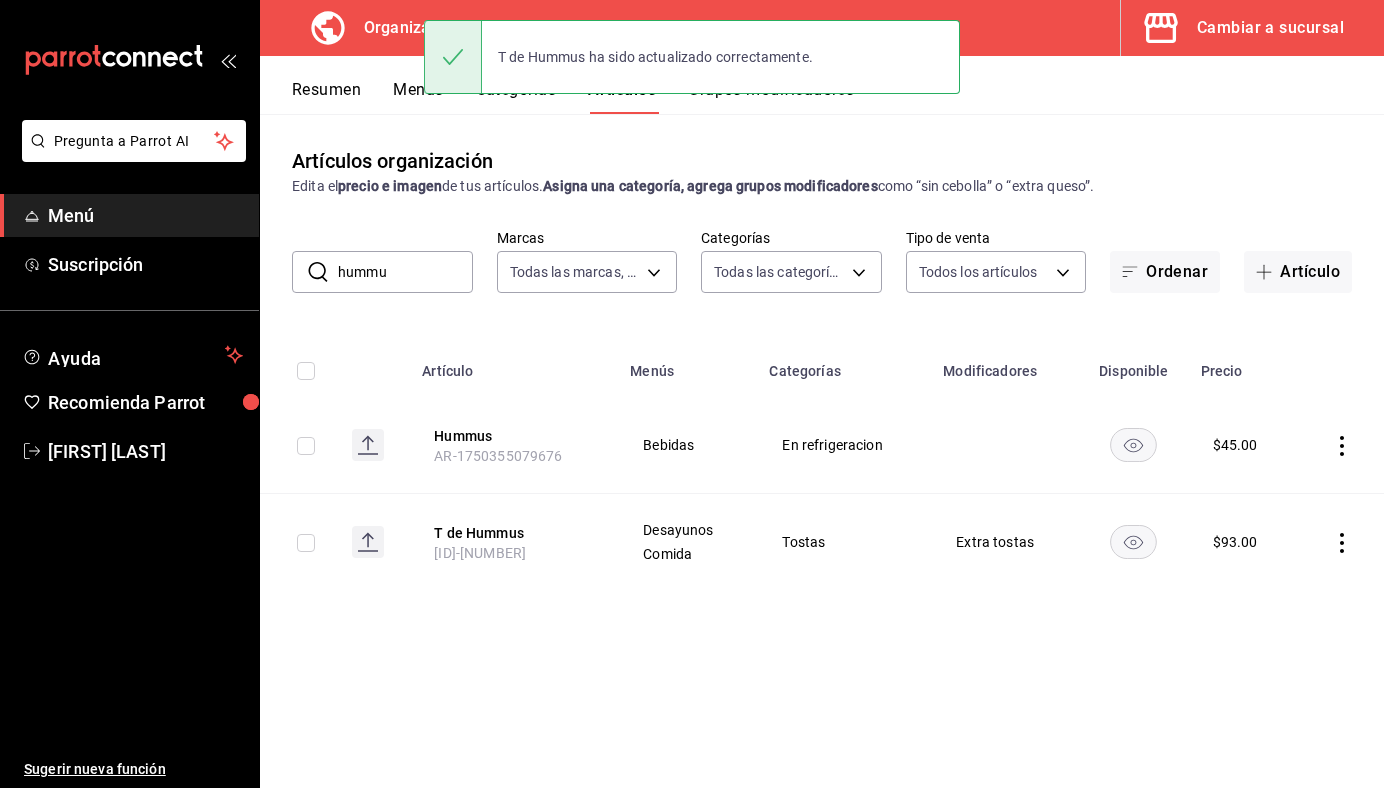 click on "hummu" at bounding box center (405, 272) 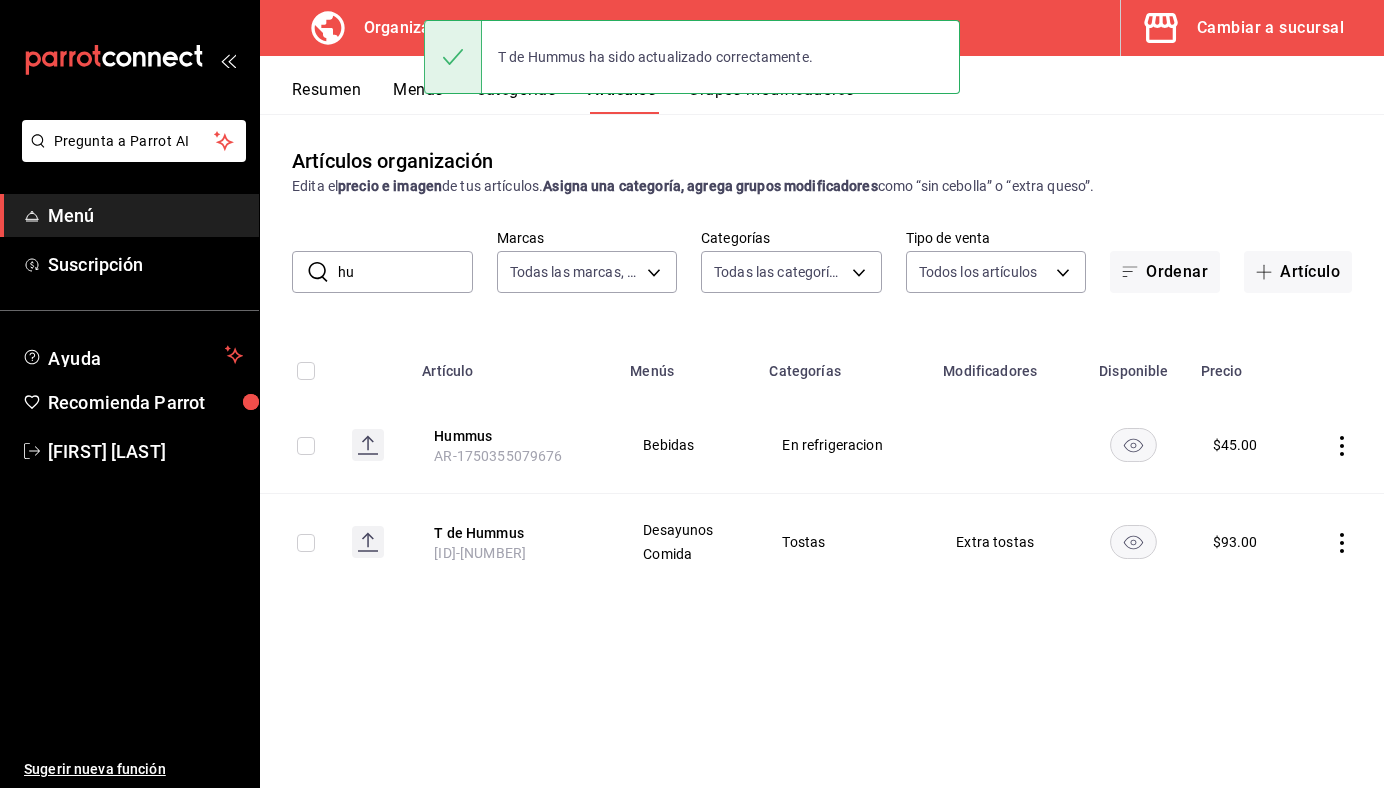 type on "h" 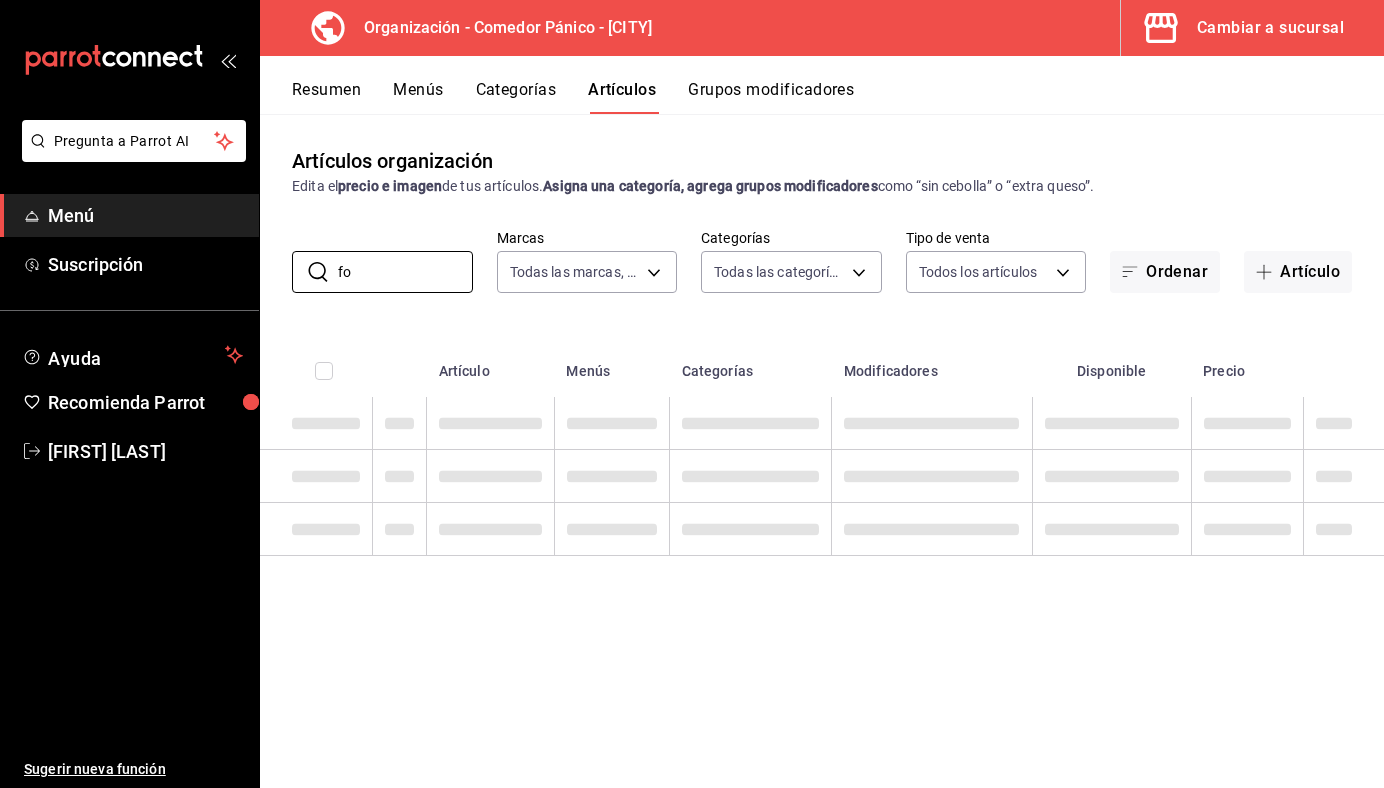 type on "f" 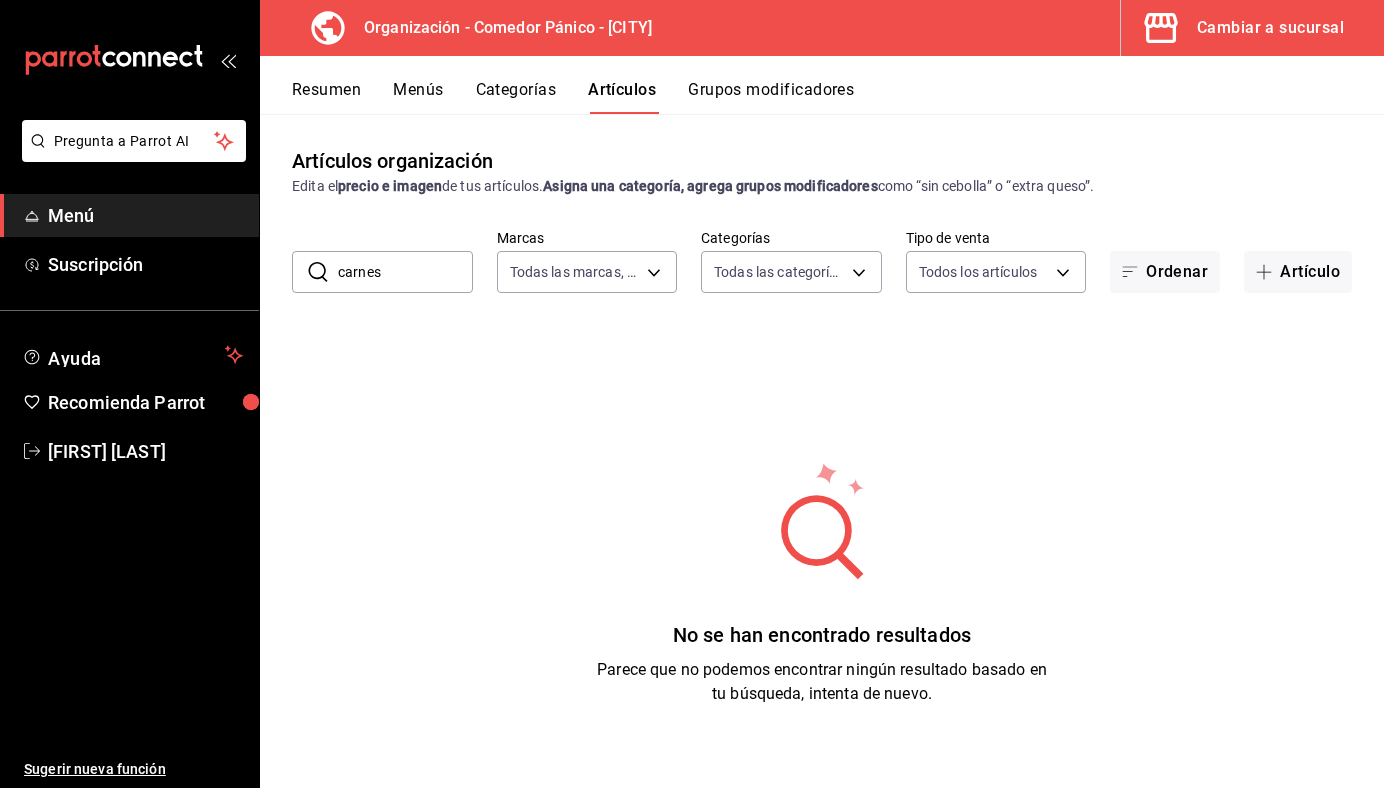 click on "carnes" at bounding box center [405, 272] 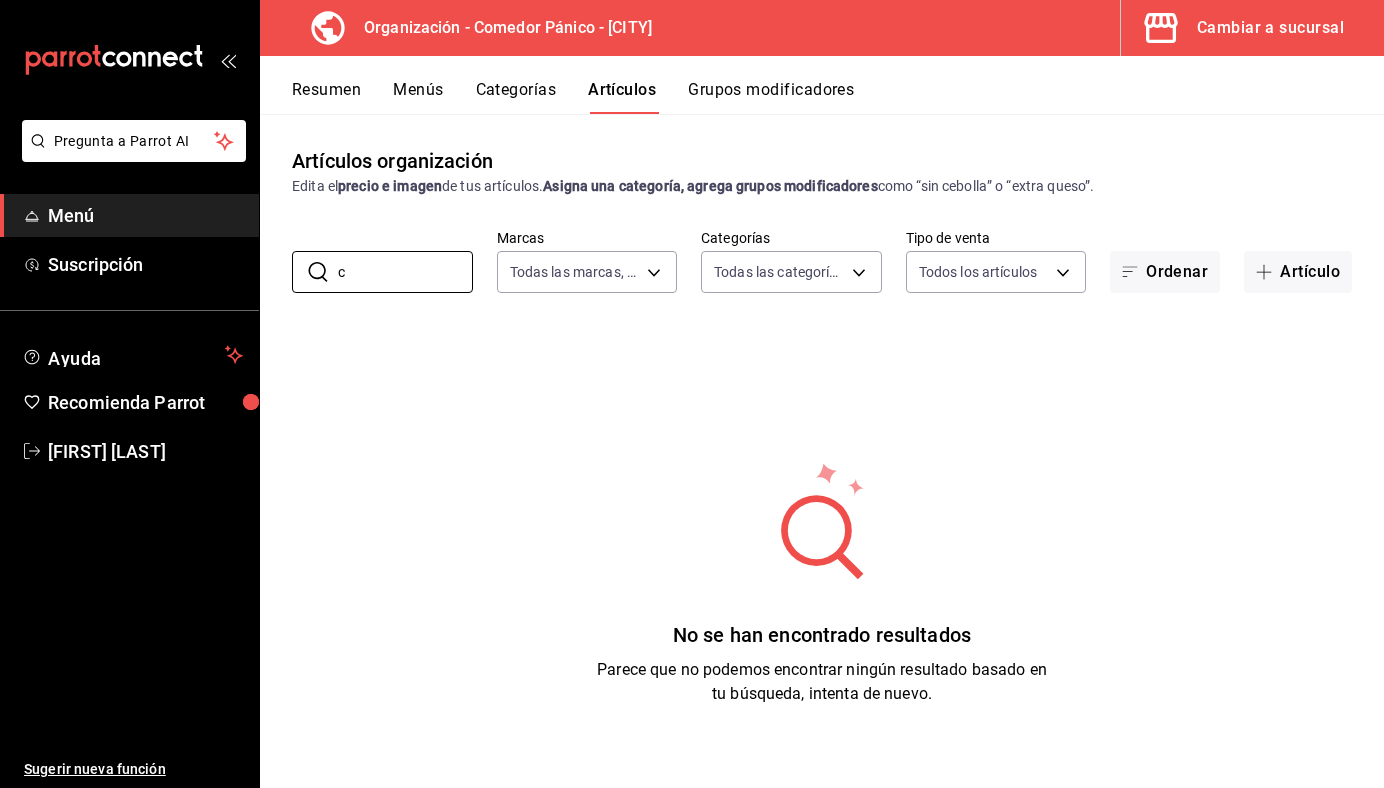 type on "c" 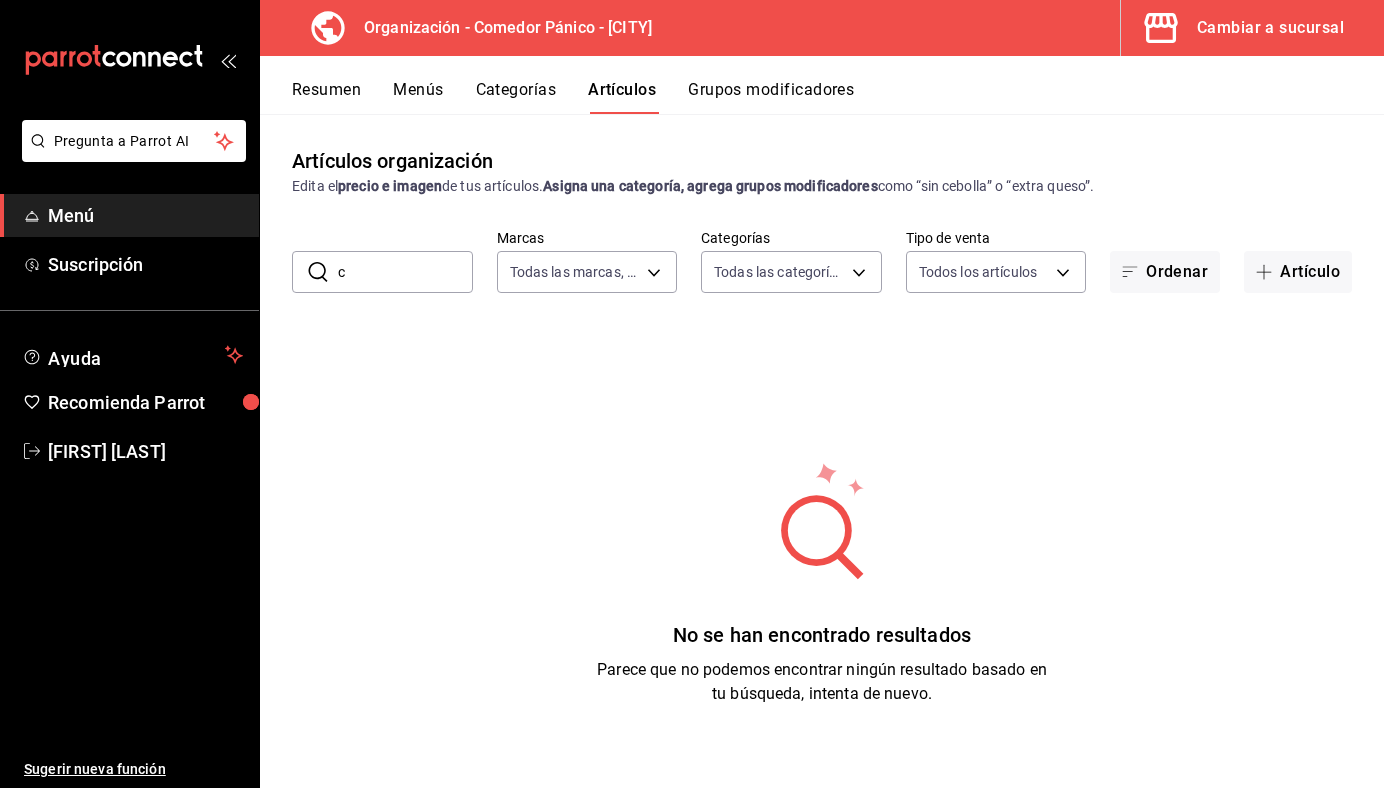 click on "Categorías" at bounding box center [516, 97] 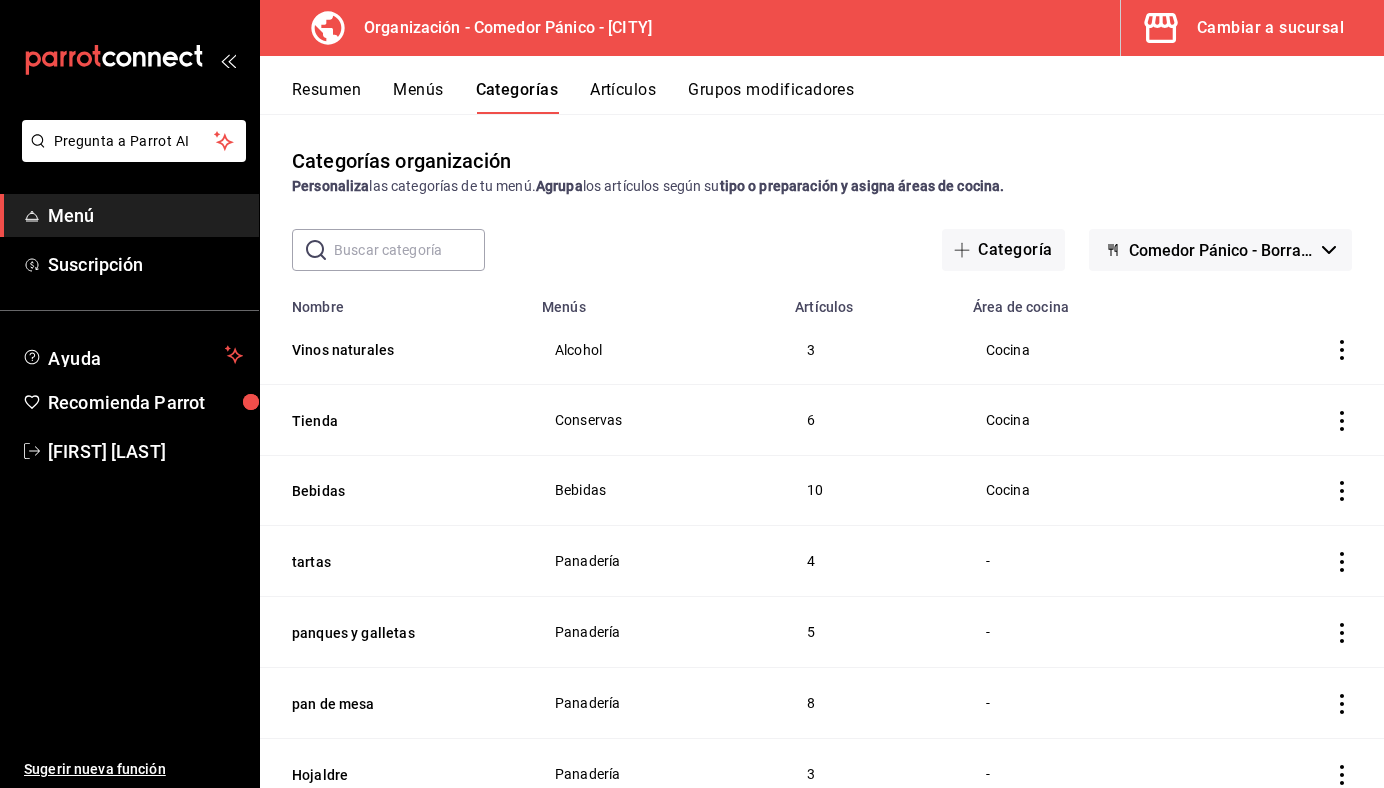click at bounding box center [409, 250] 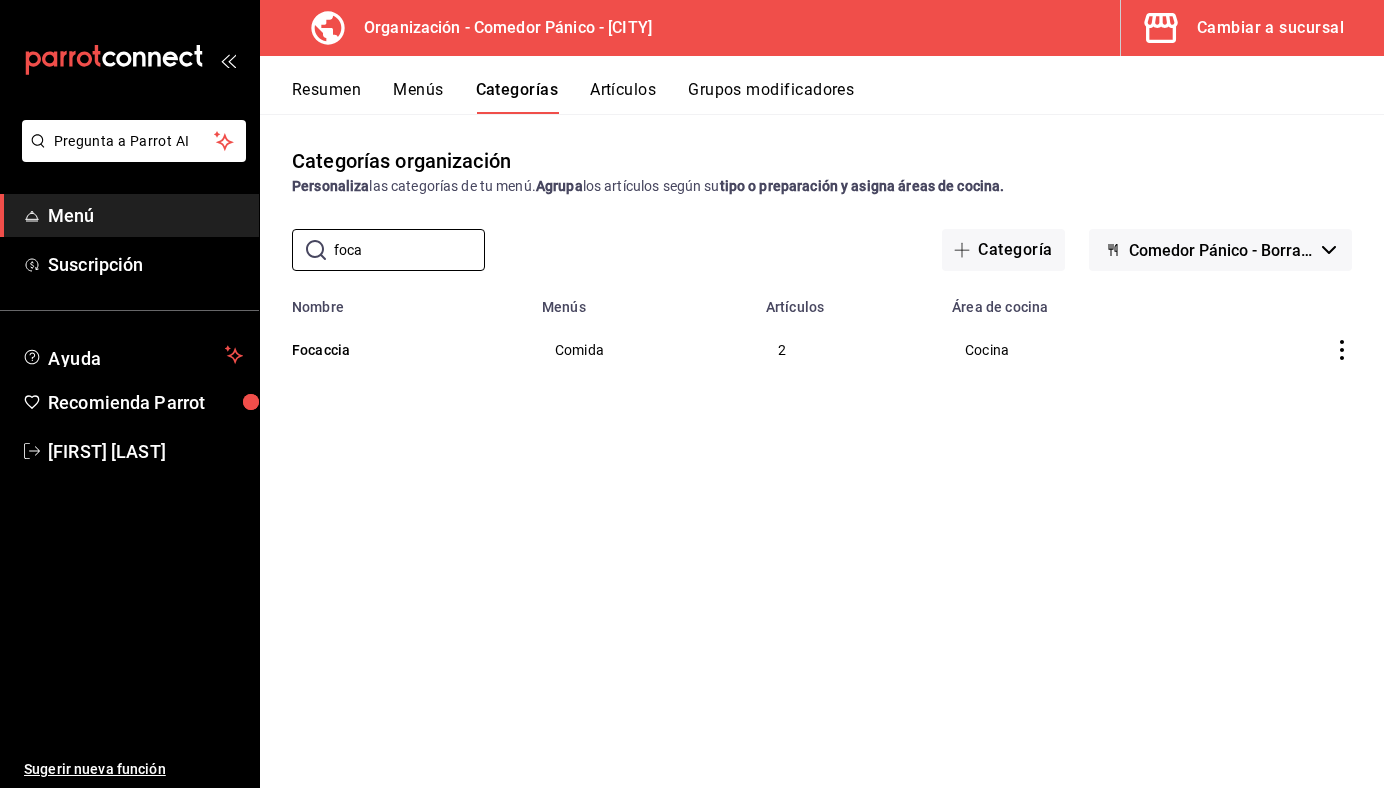 type on "foca" 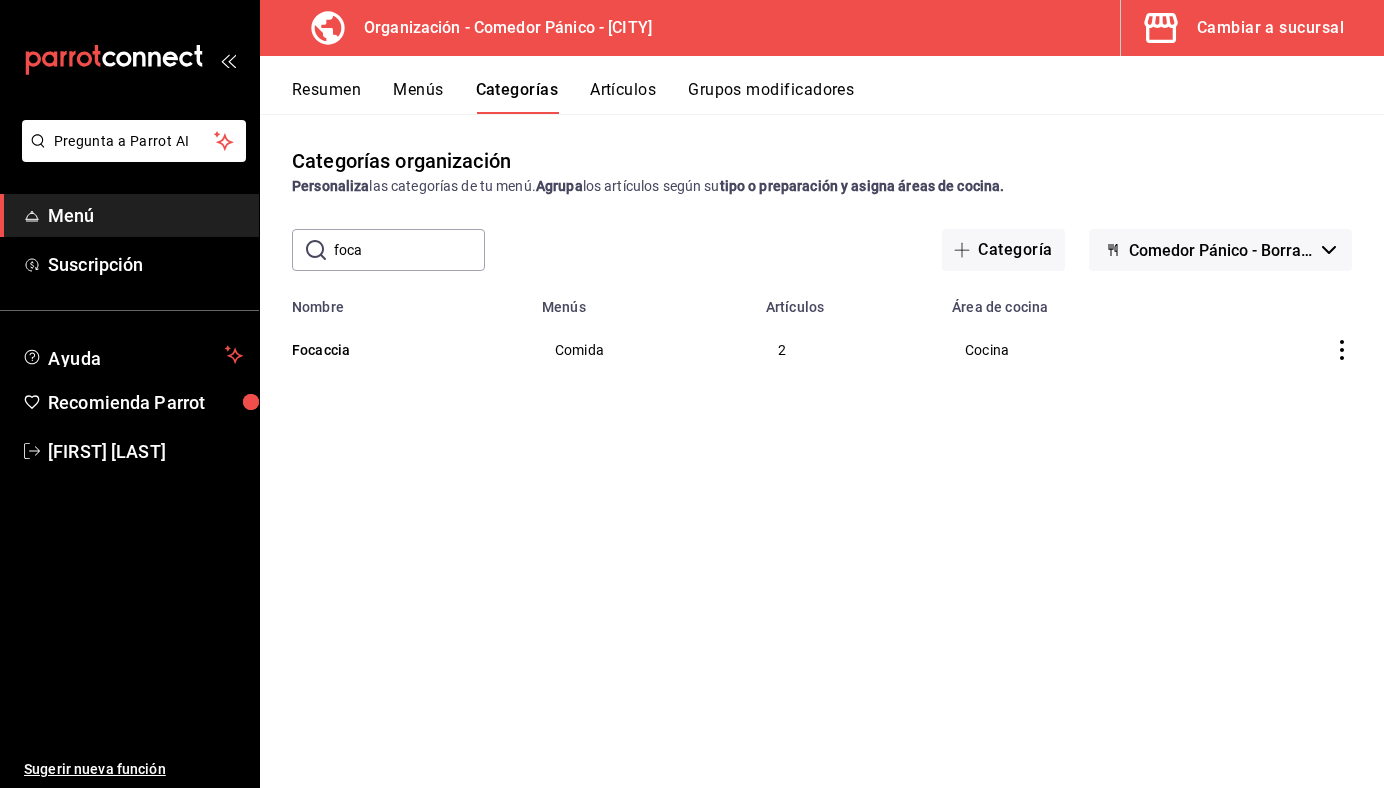 click 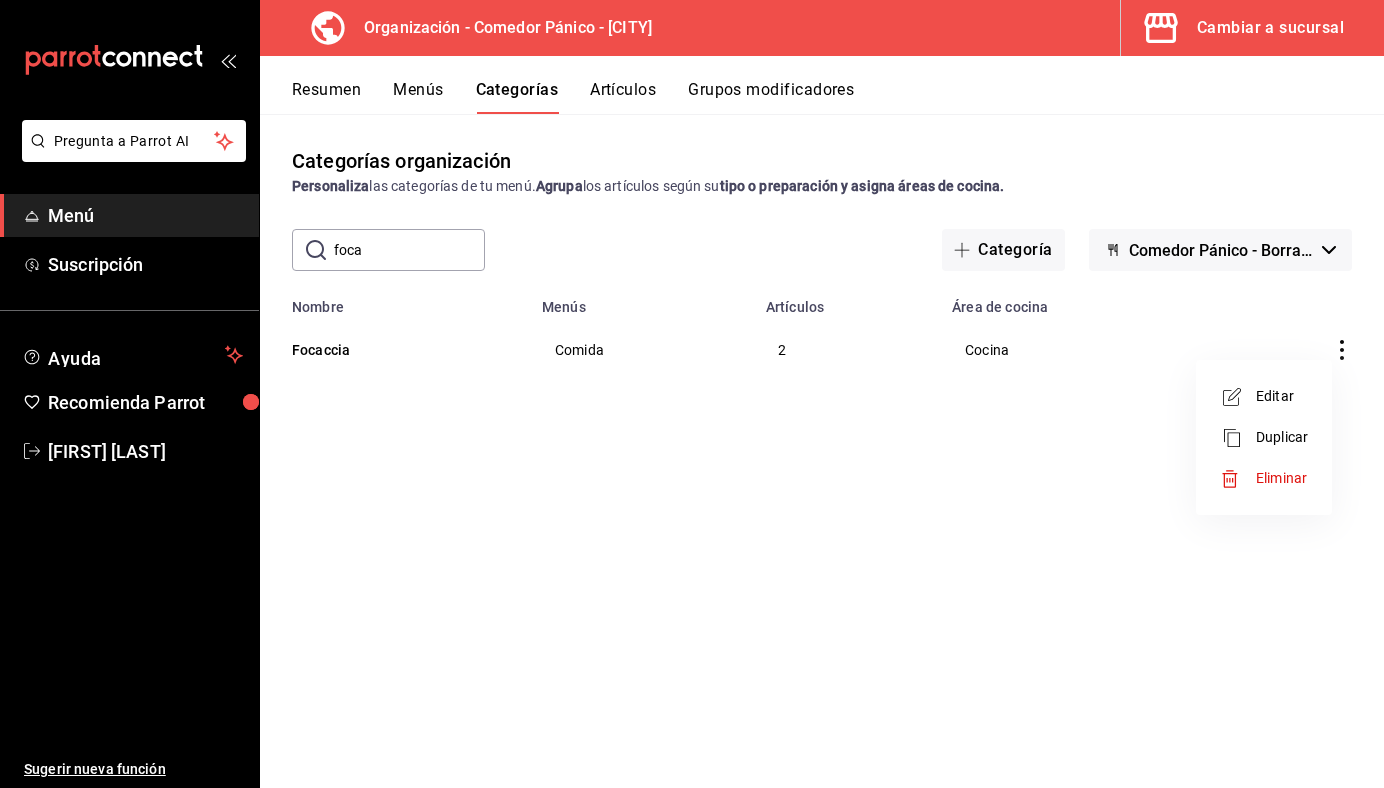 click on "Editar" at bounding box center [1282, 396] 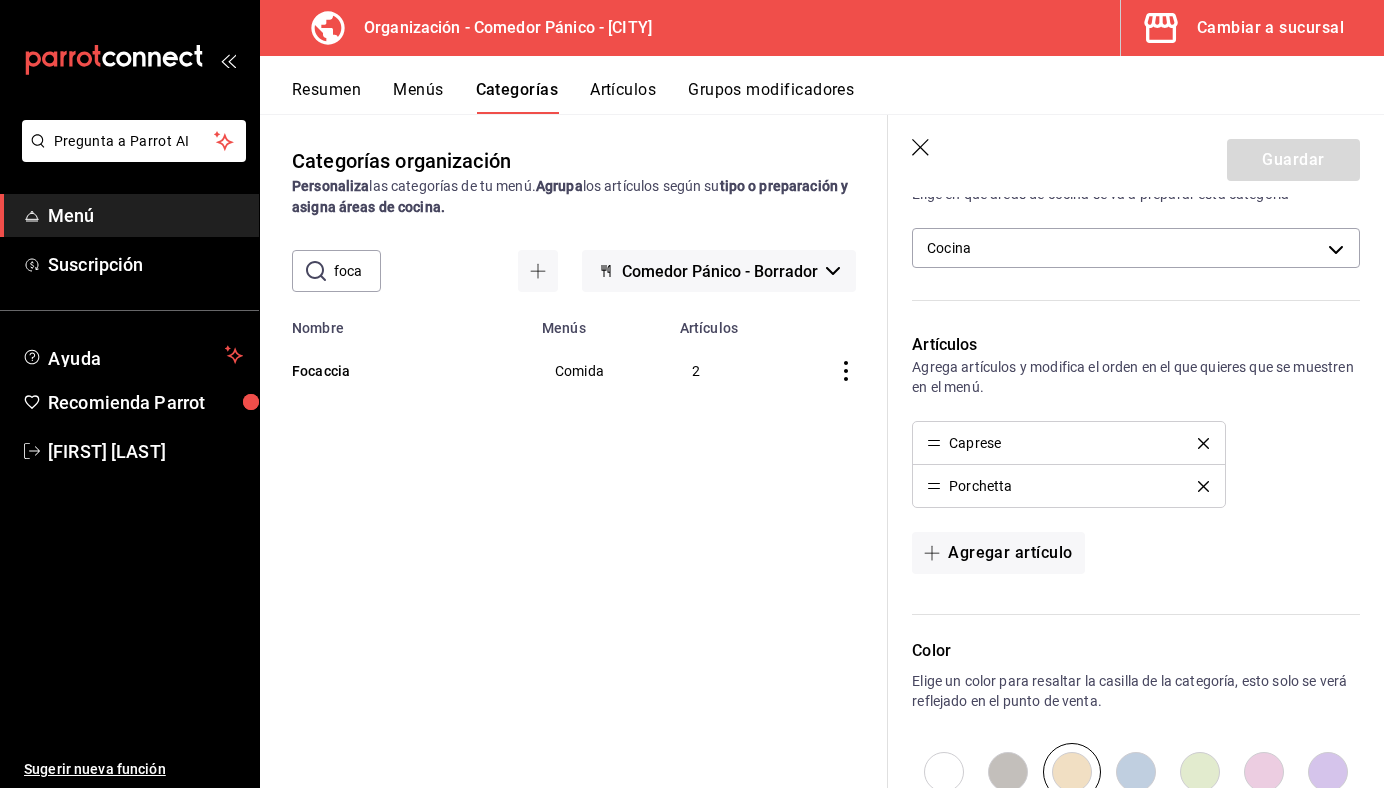scroll, scrollTop: 506, scrollLeft: 0, axis: vertical 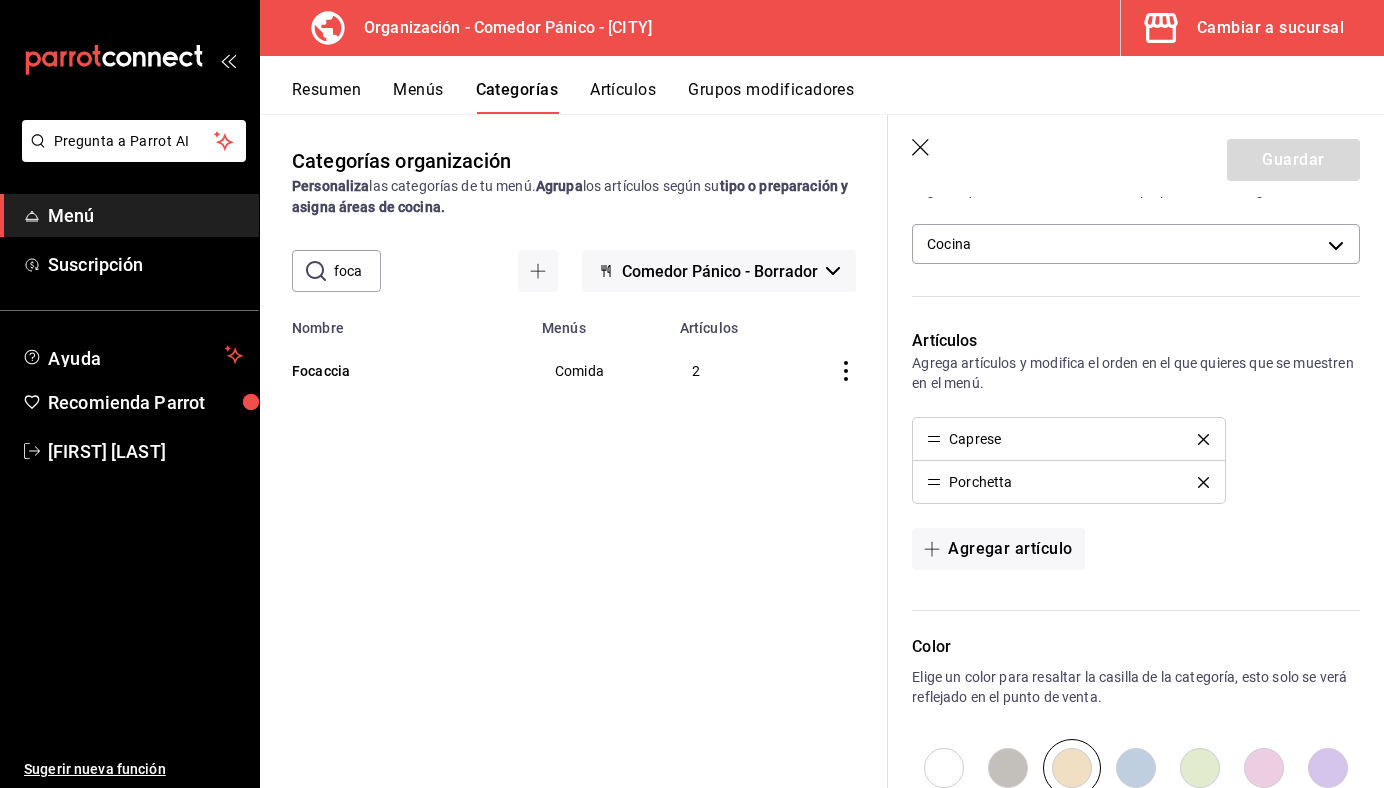 click 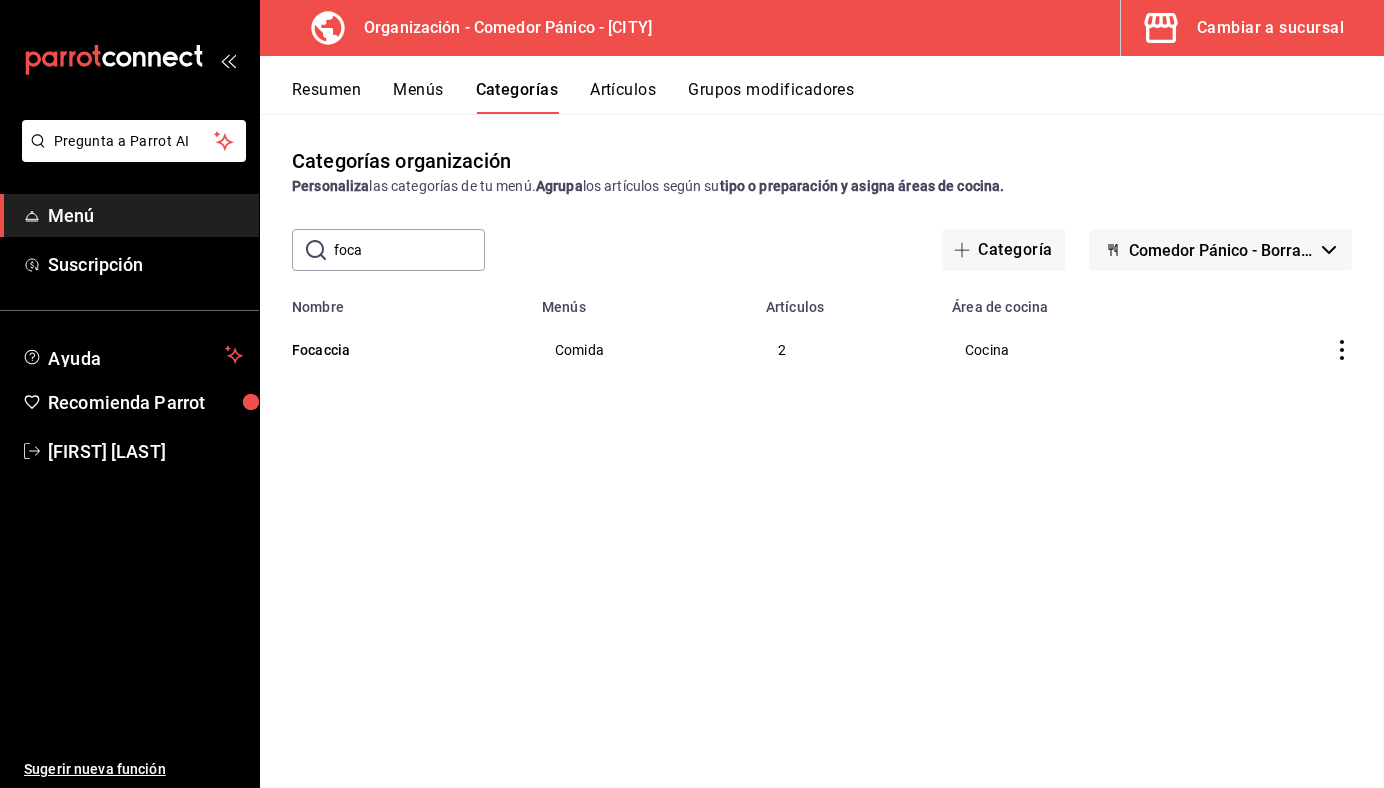 scroll, scrollTop: 0, scrollLeft: 0, axis: both 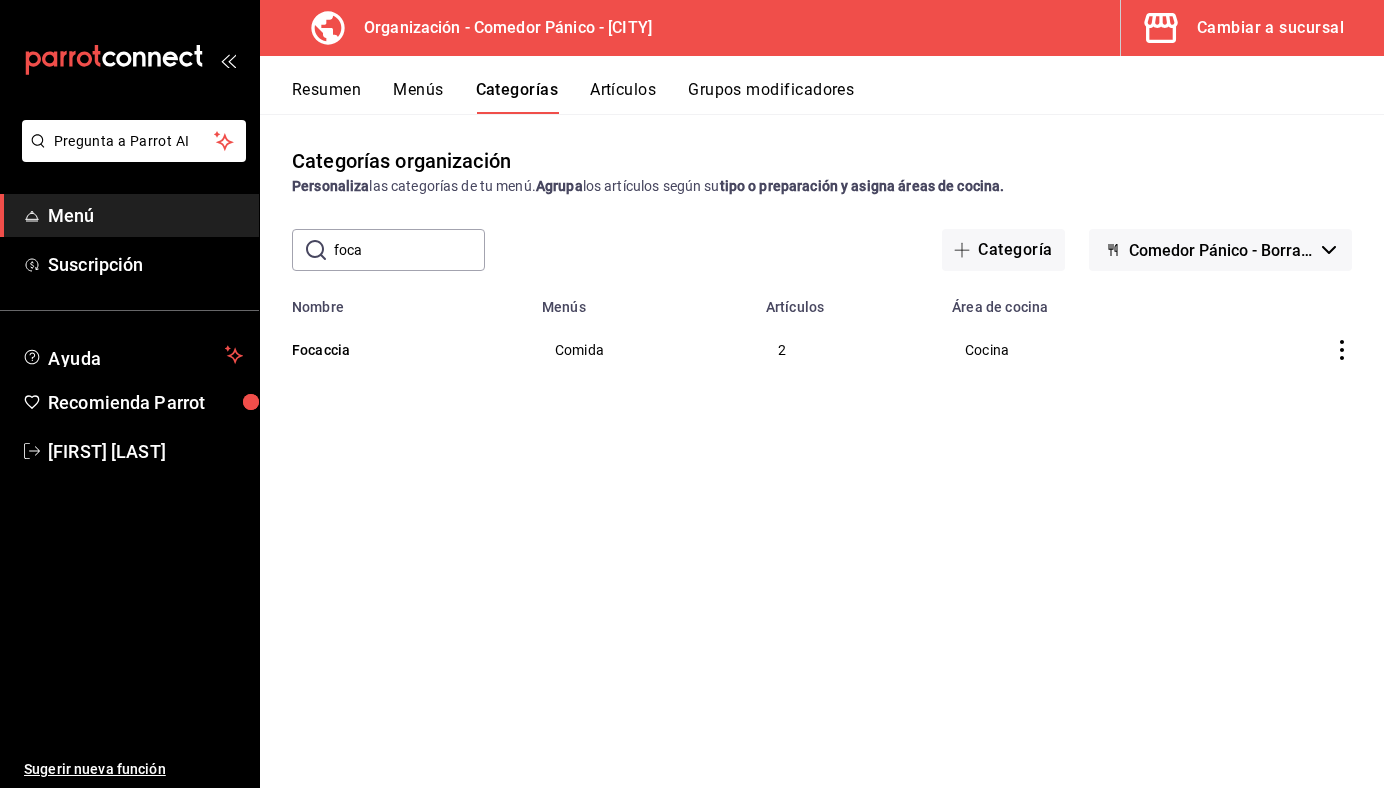 click on "Artículos" at bounding box center [623, 97] 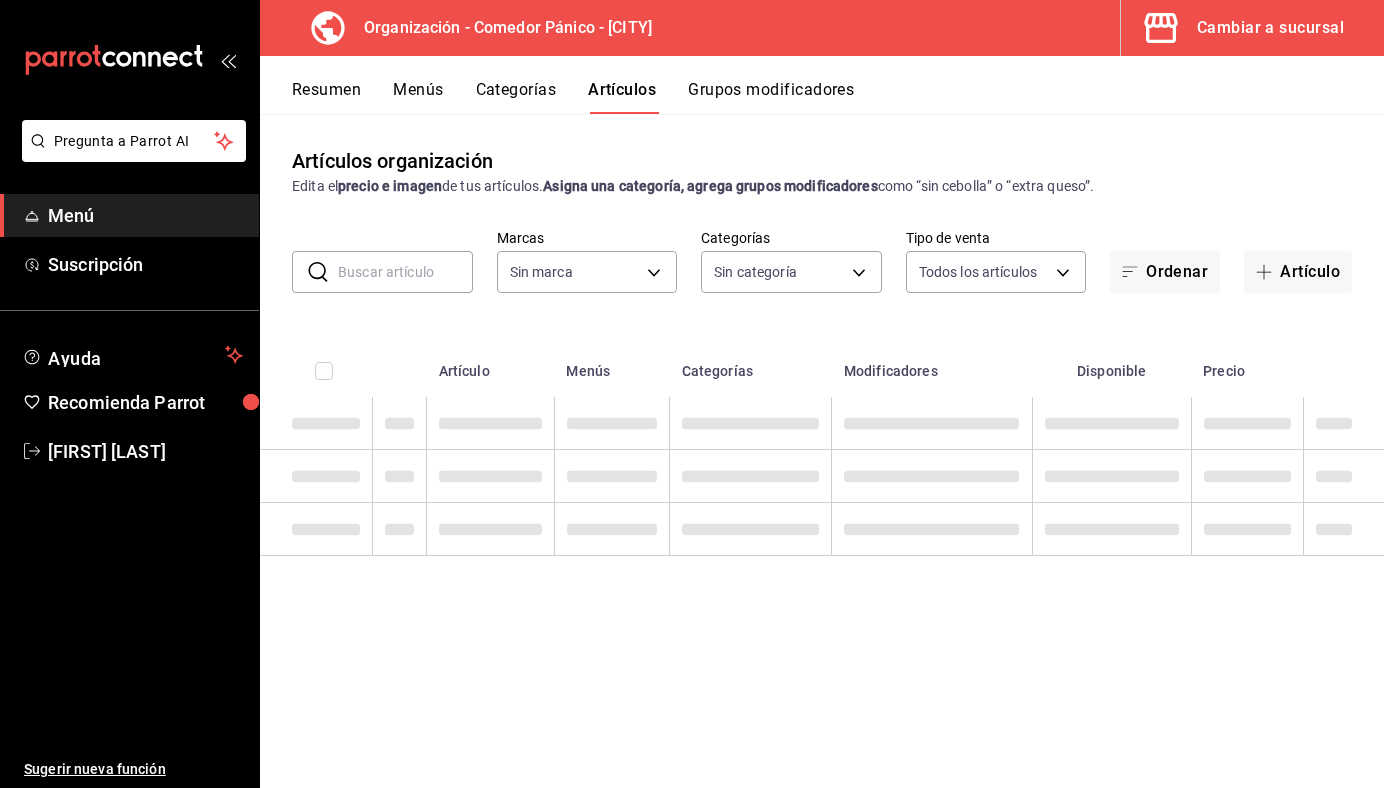 type on "0f40e74e-b6b1-418d-bf10-855e15756c5c" 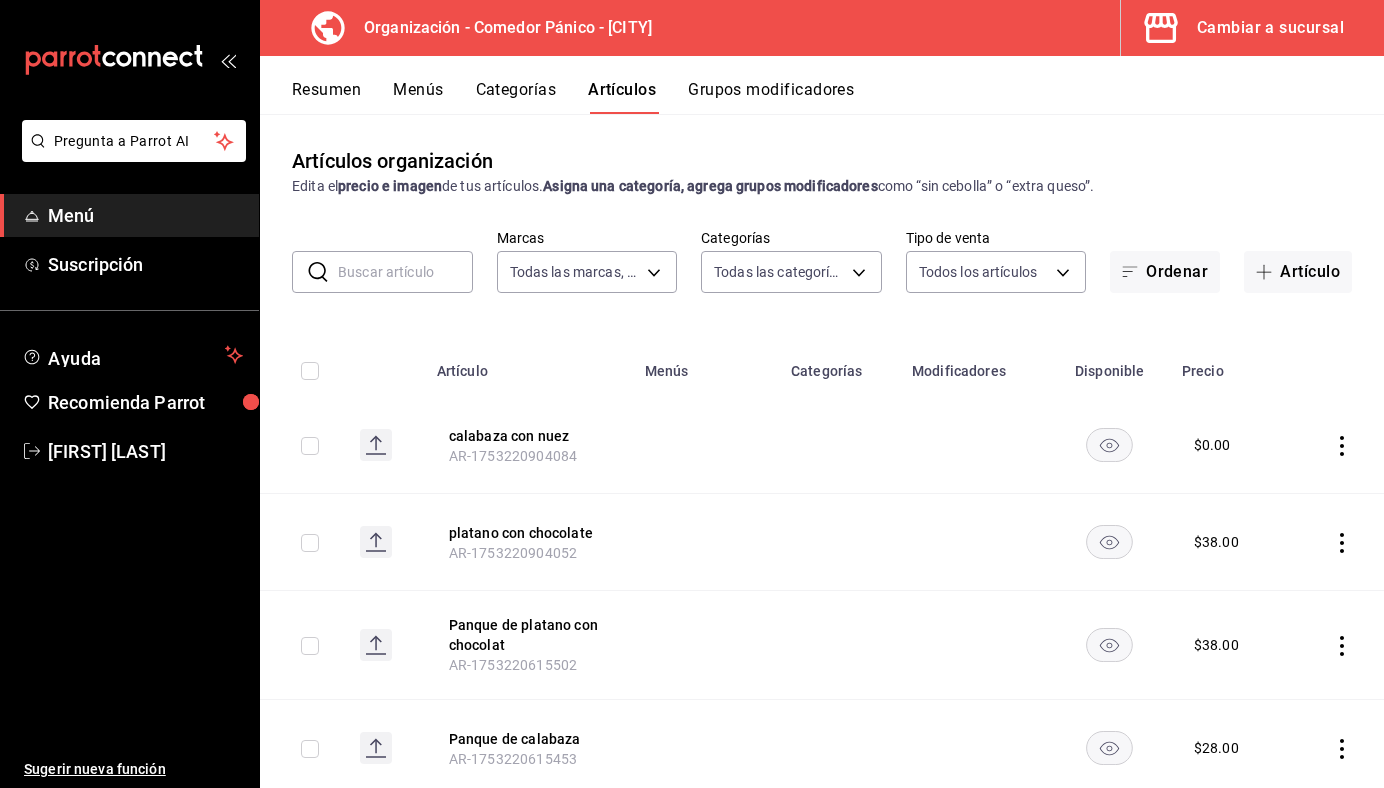 click at bounding box center (405, 272) 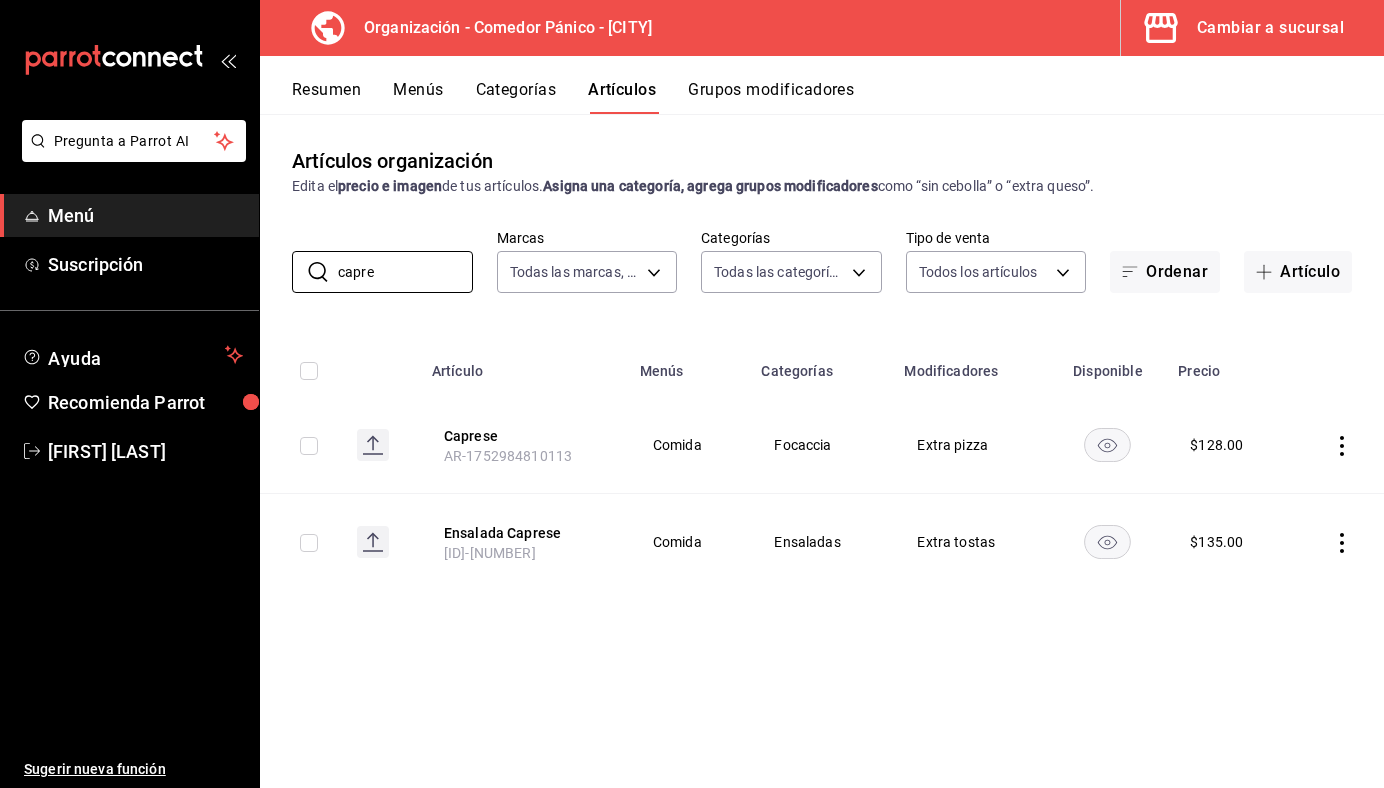 type on "capre" 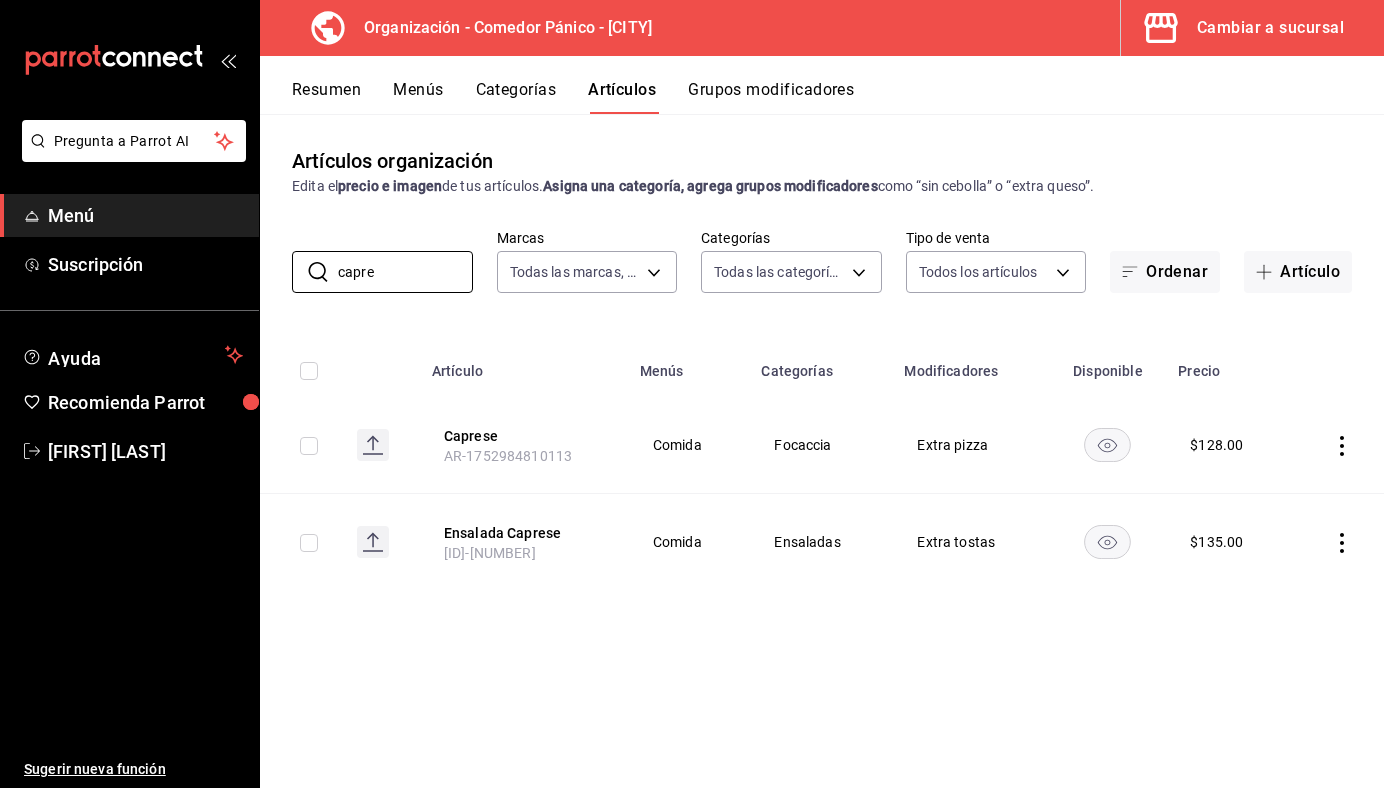 click 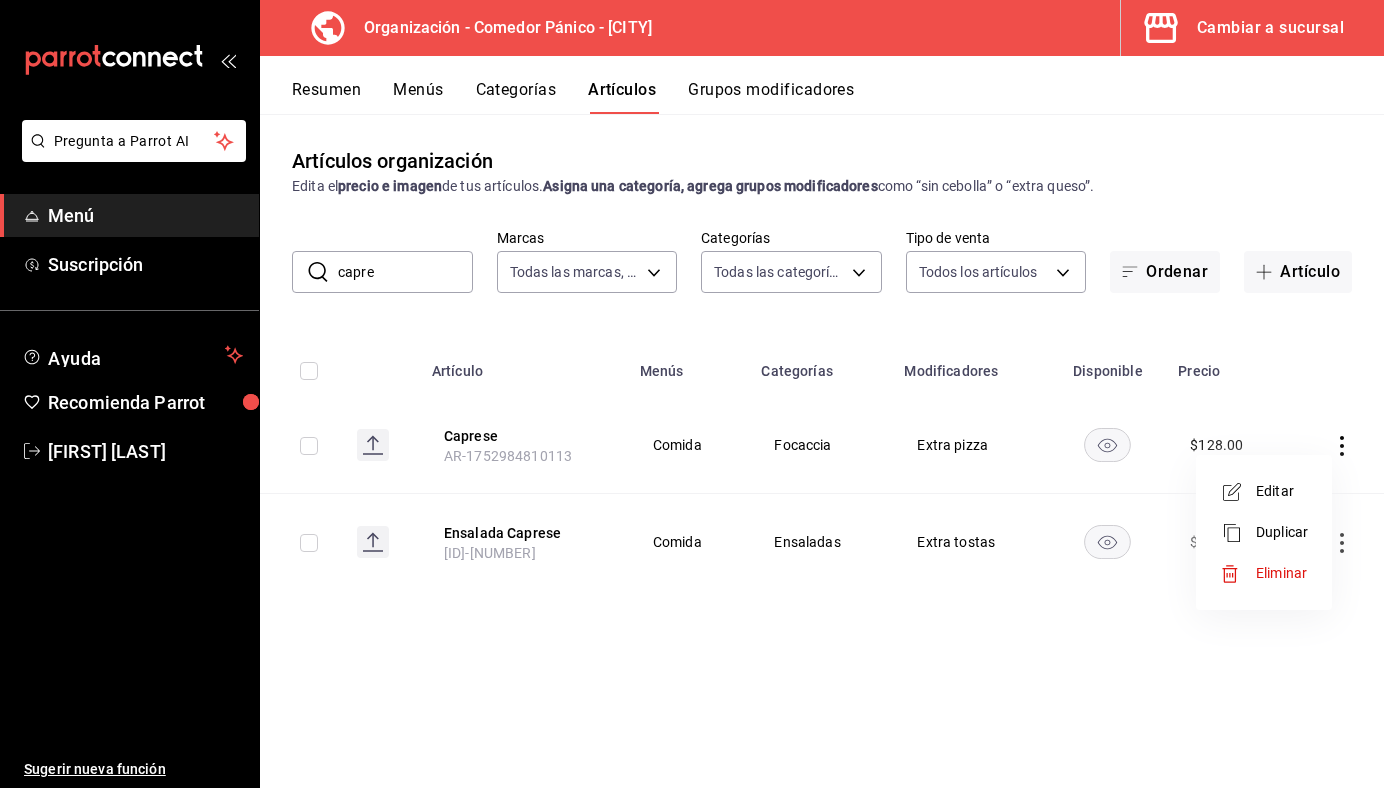 click on "Editar" at bounding box center [1282, 491] 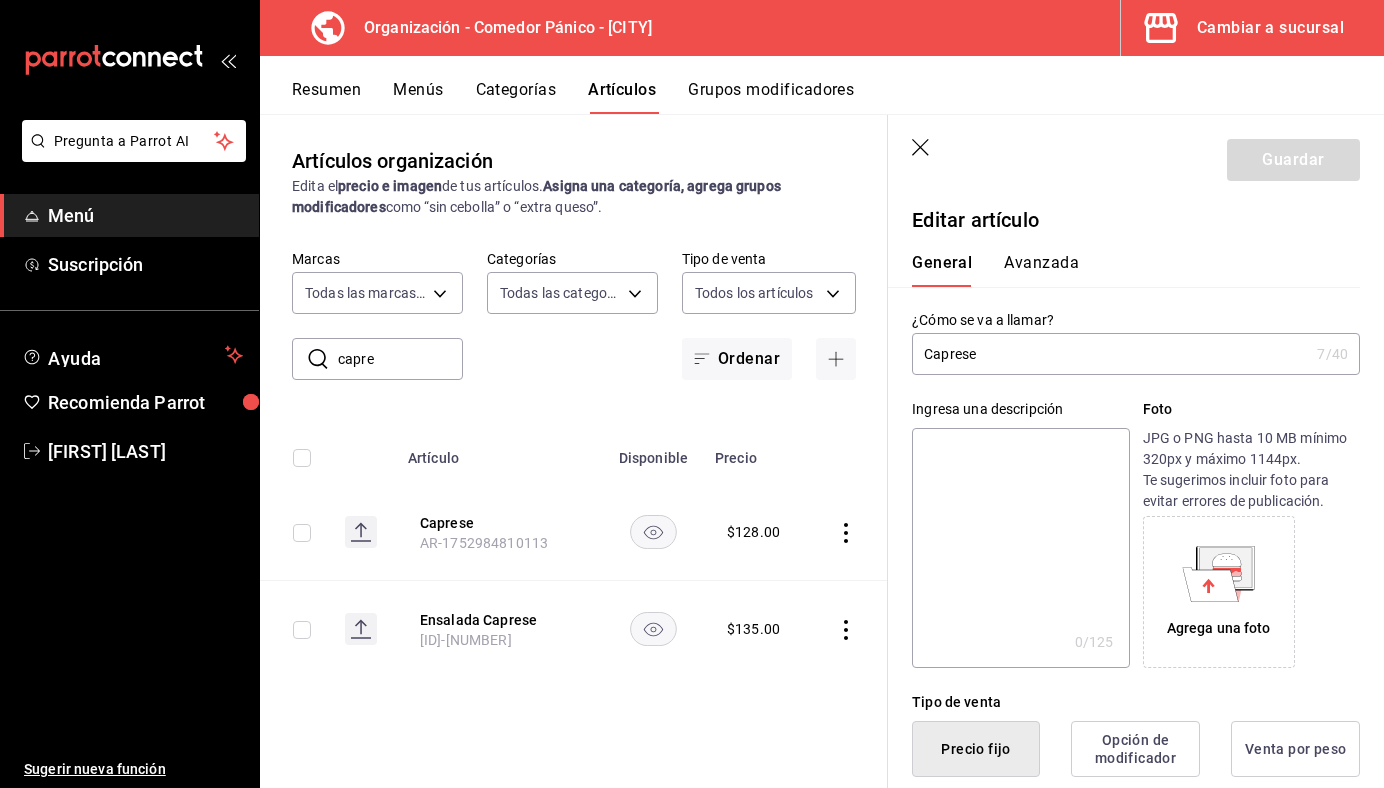 click on "Caprese" at bounding box center (1110, 354) 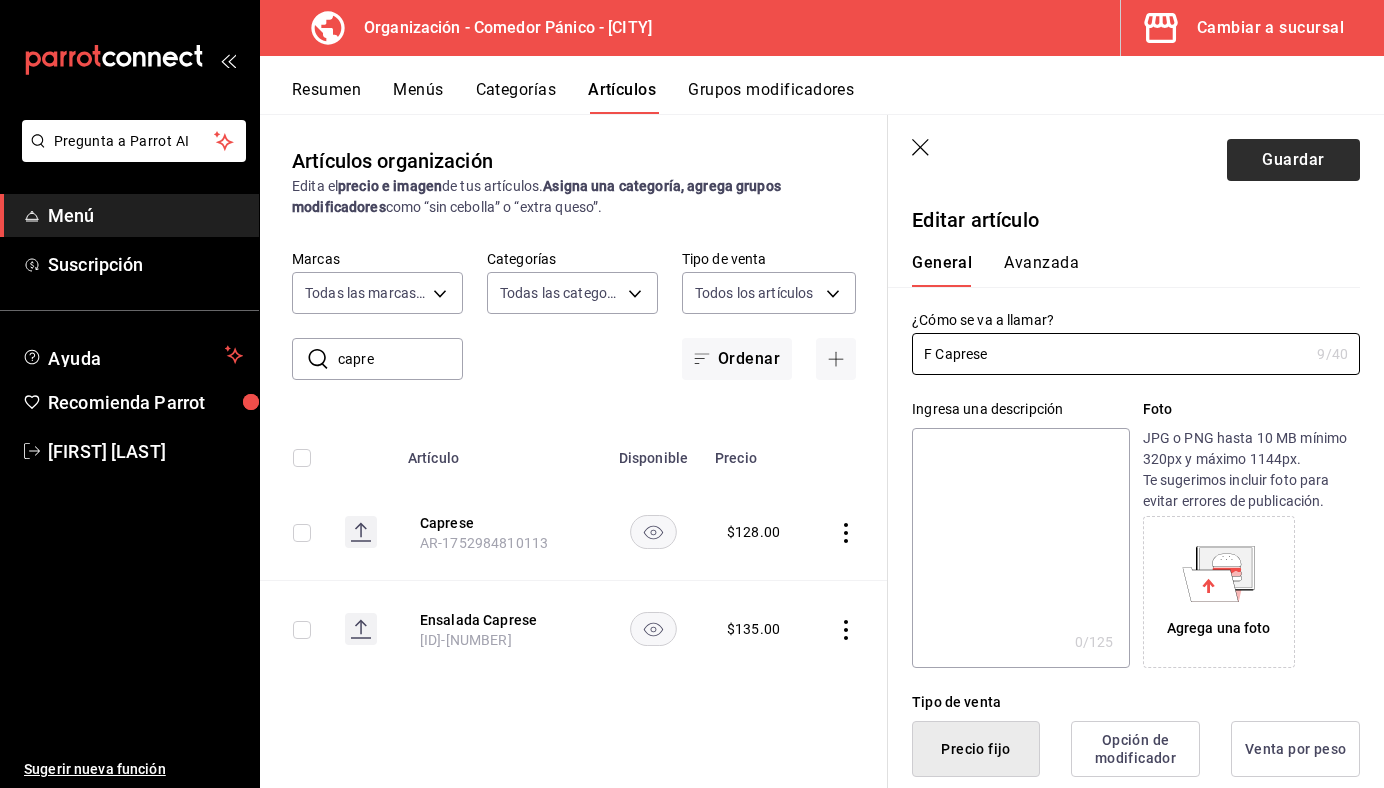 type on "F Caprese" 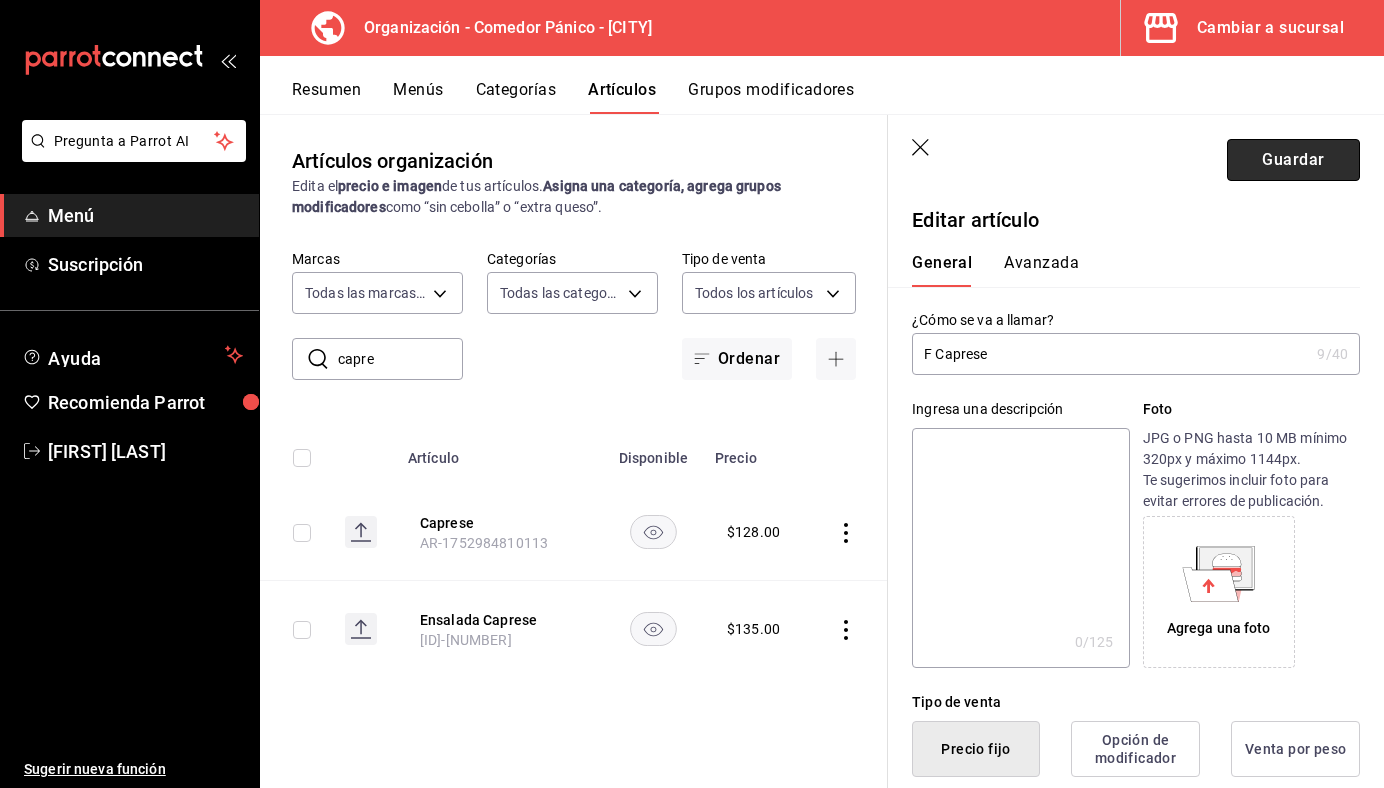 click on "Guardar" at bounding box center (1293, 160) 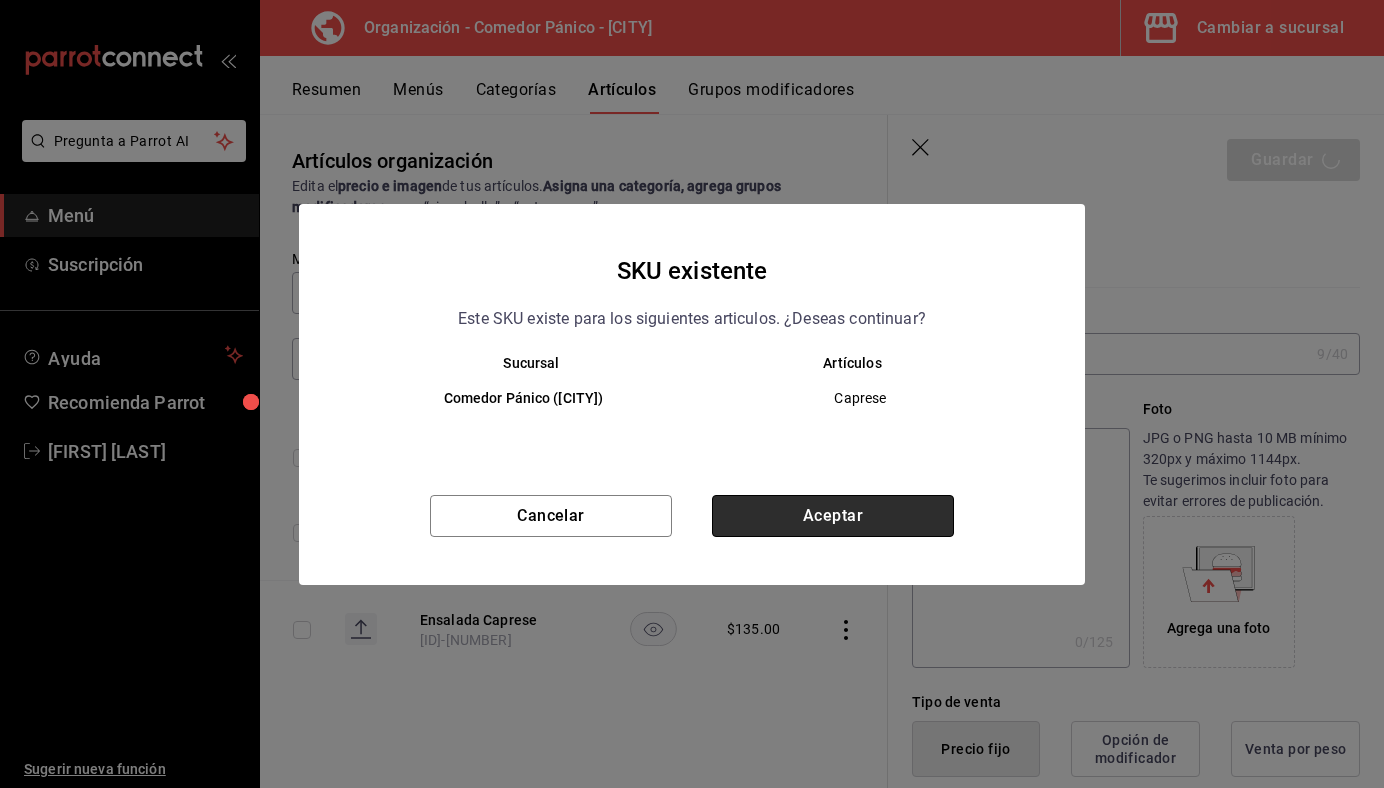 click on "Aceptar" at bounding box center [833, 516] 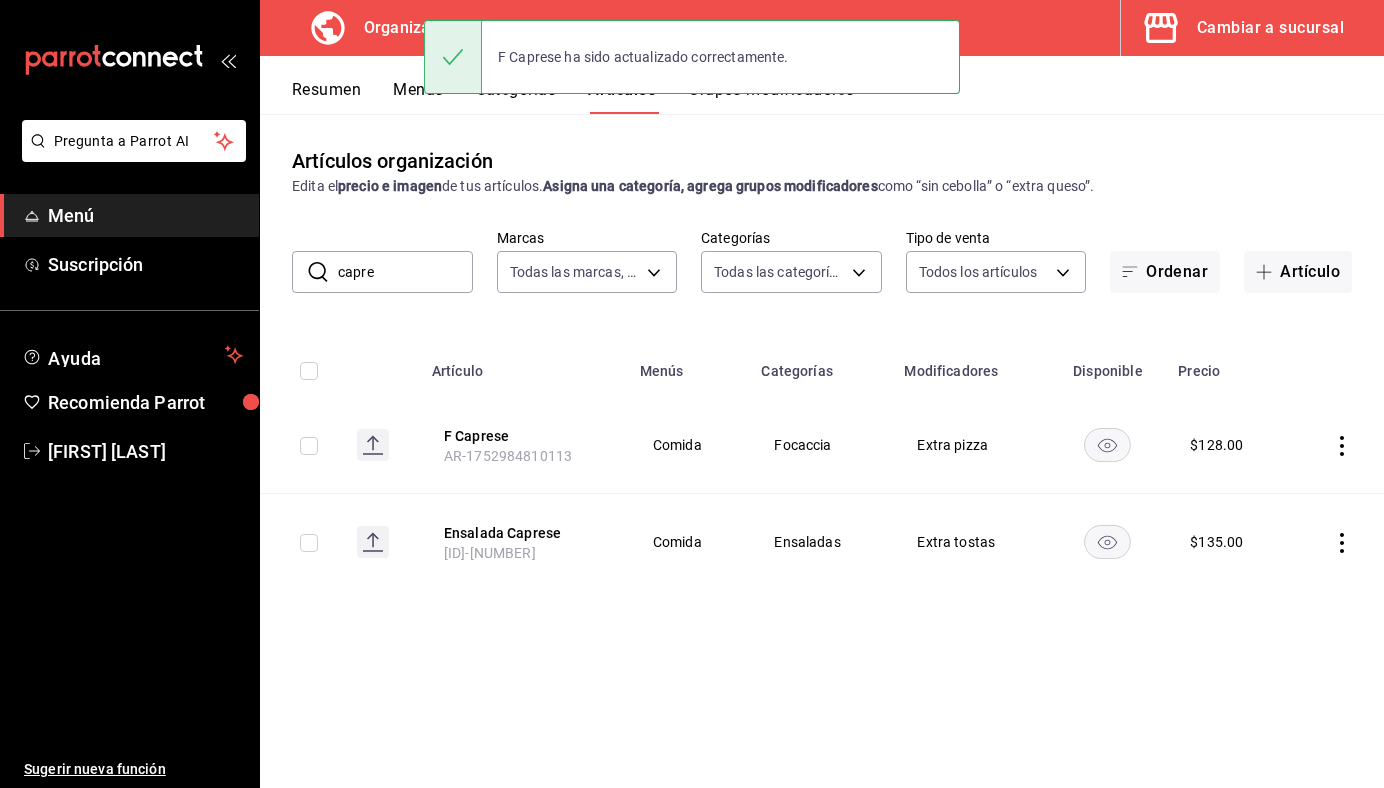 click on "capre" at bounding box center (405, 272) 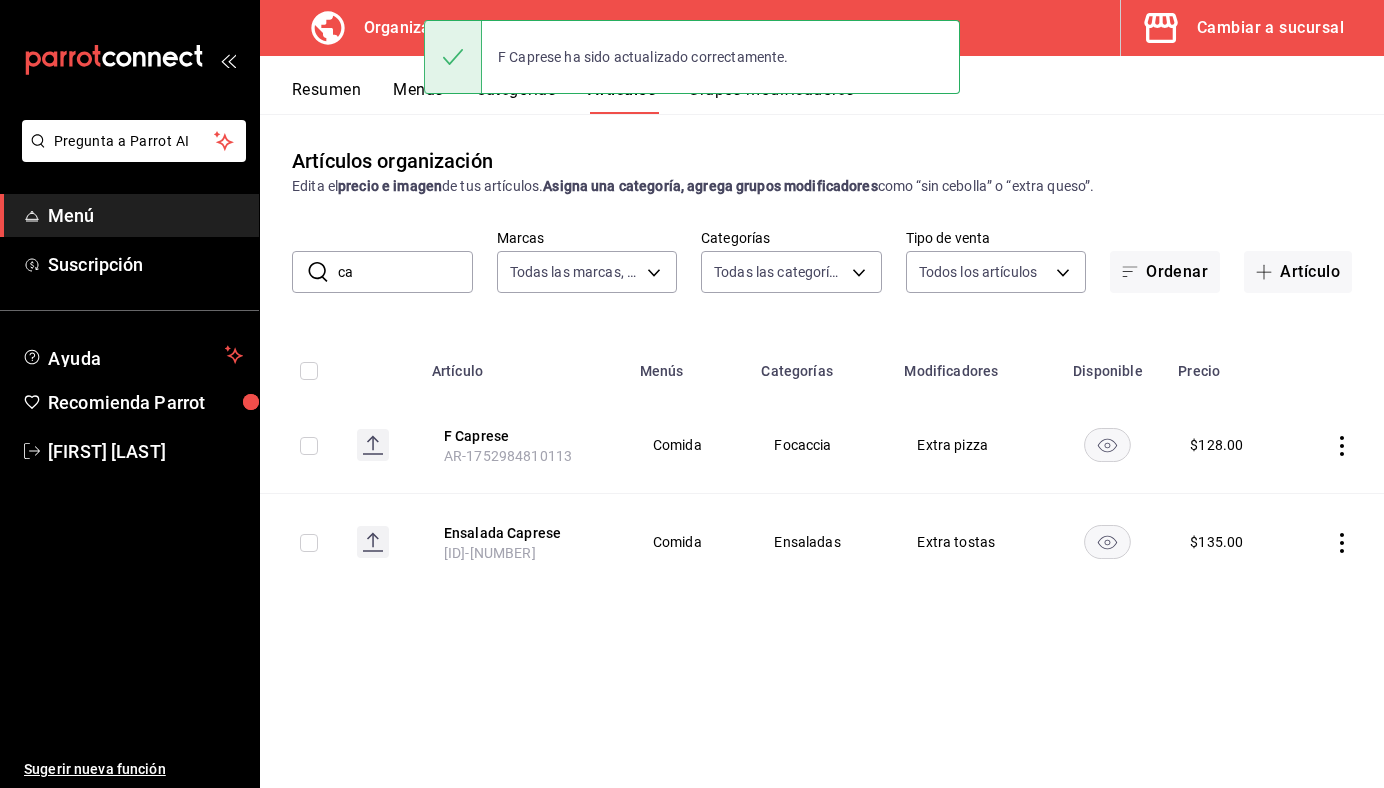 type on "c" 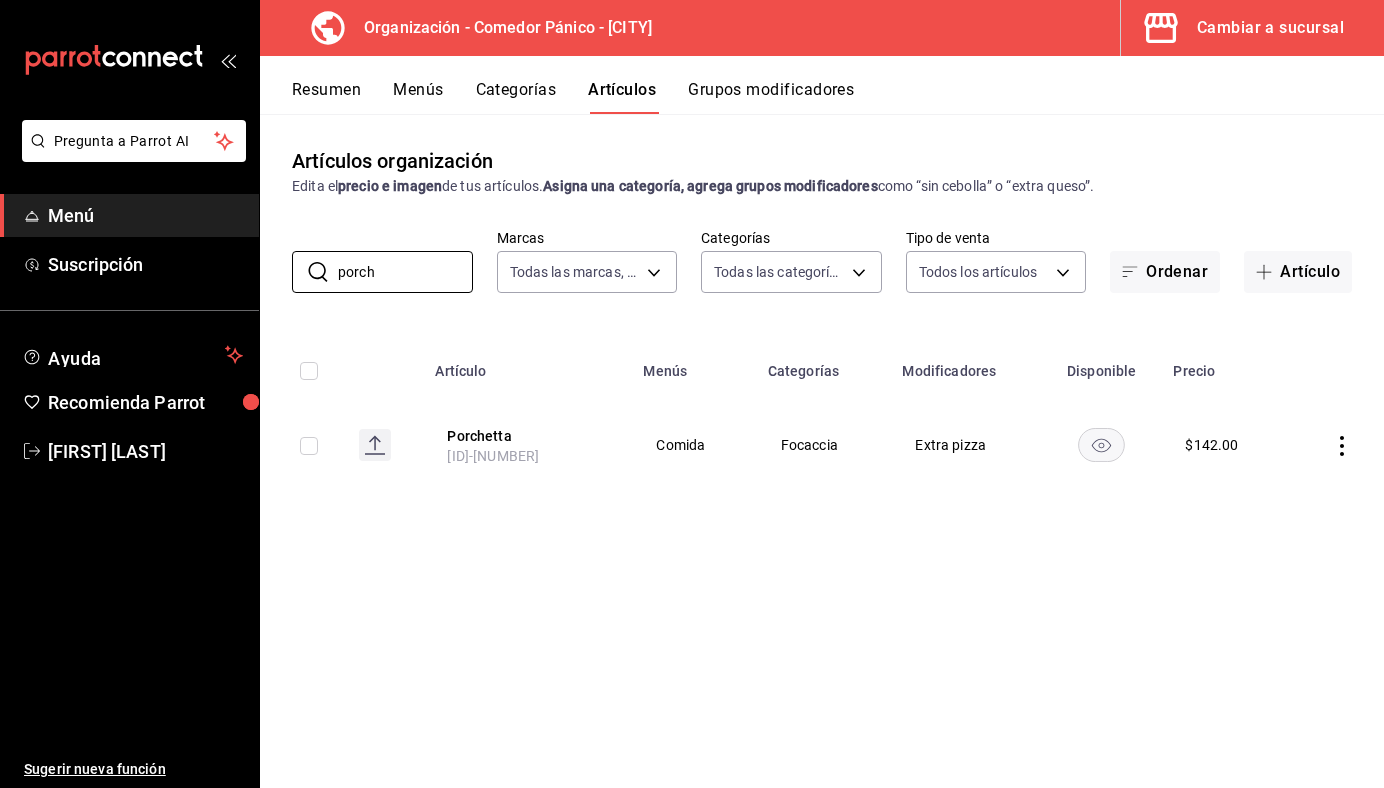 type on "porch" 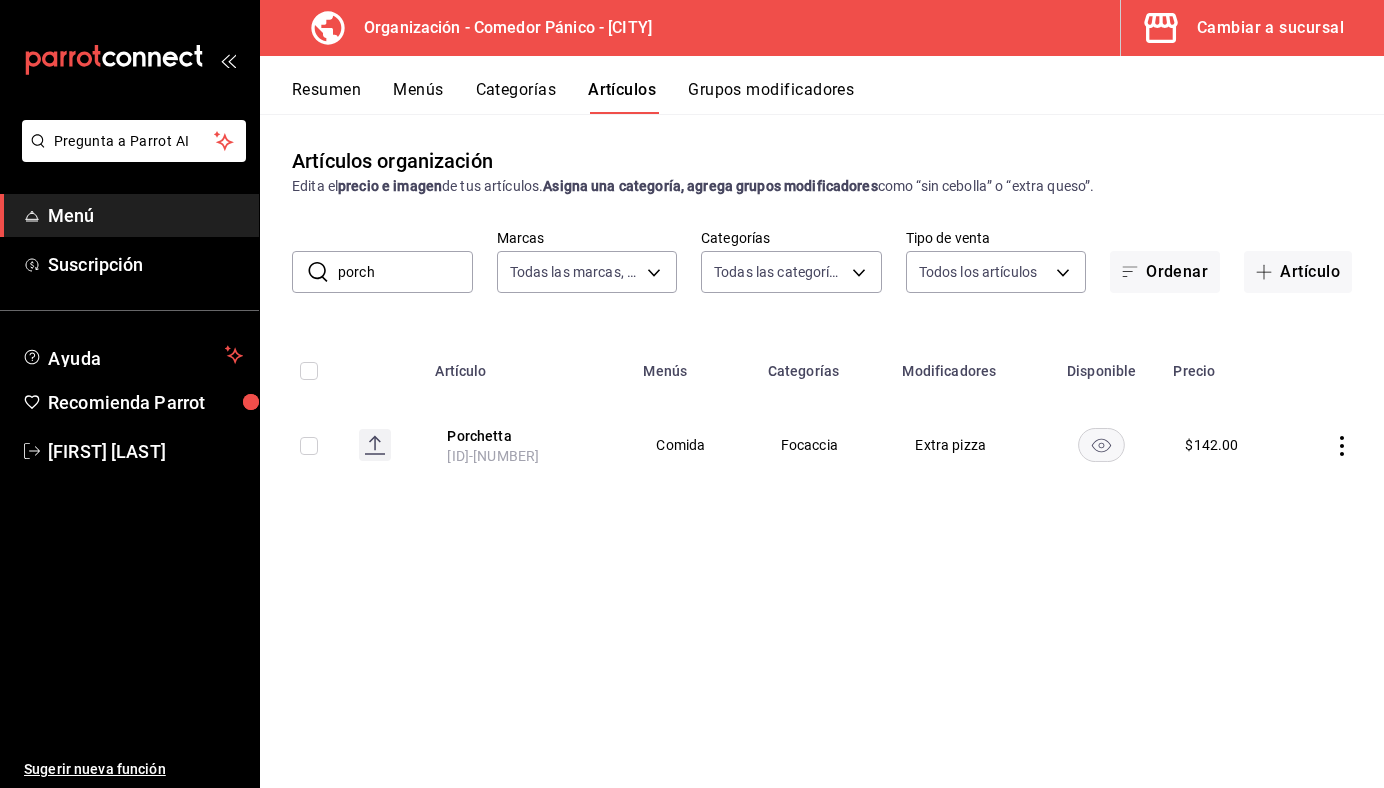 click 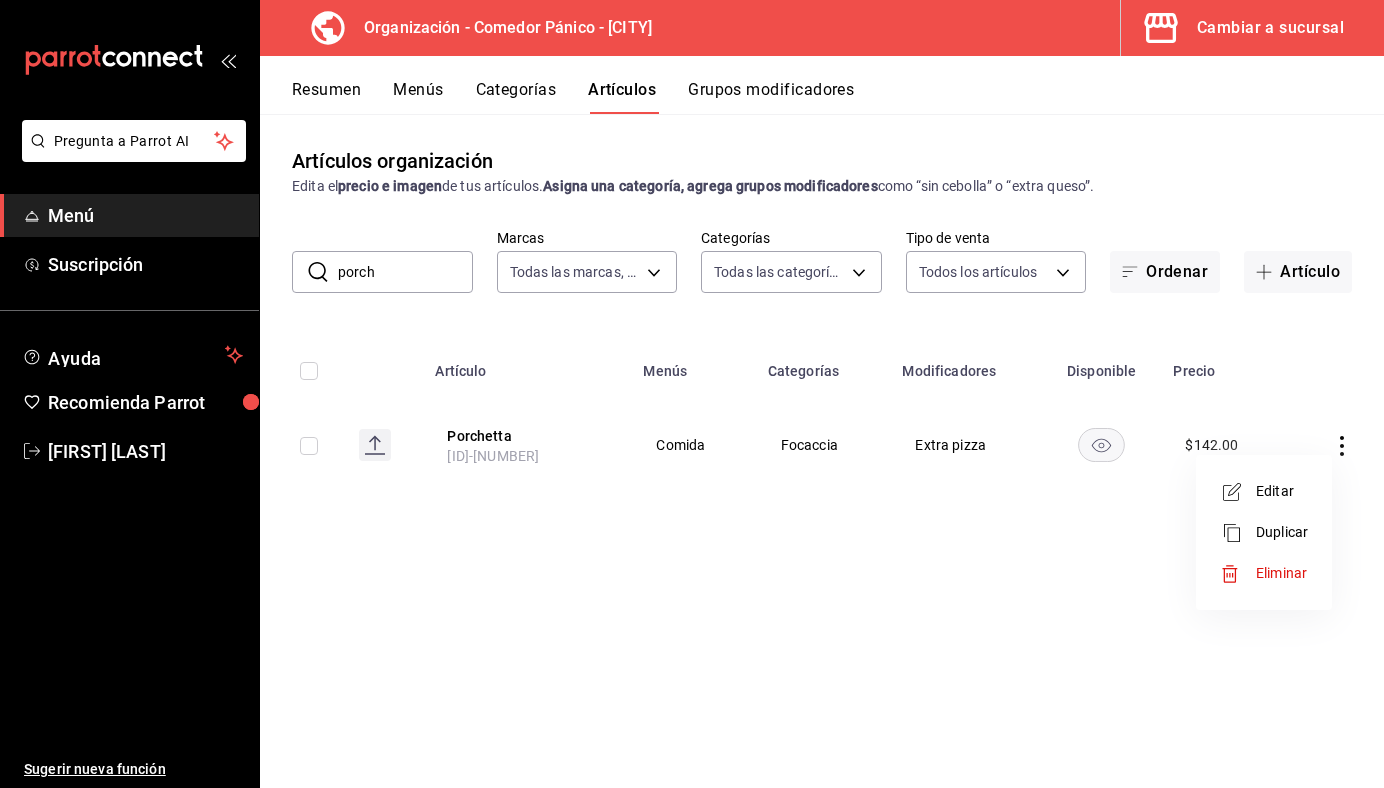 click on "Editar" at bounding box center (1282, 491) 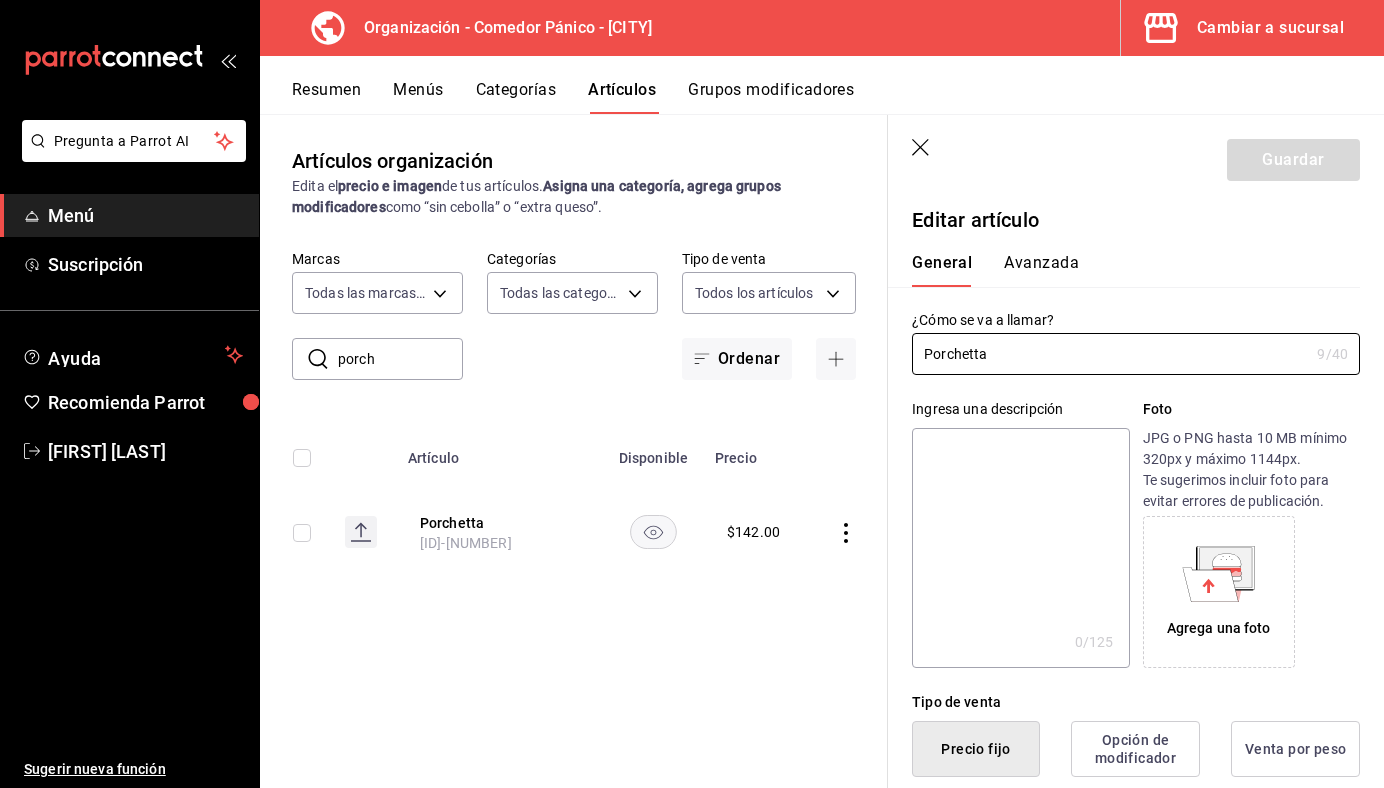 type on "$142.00" 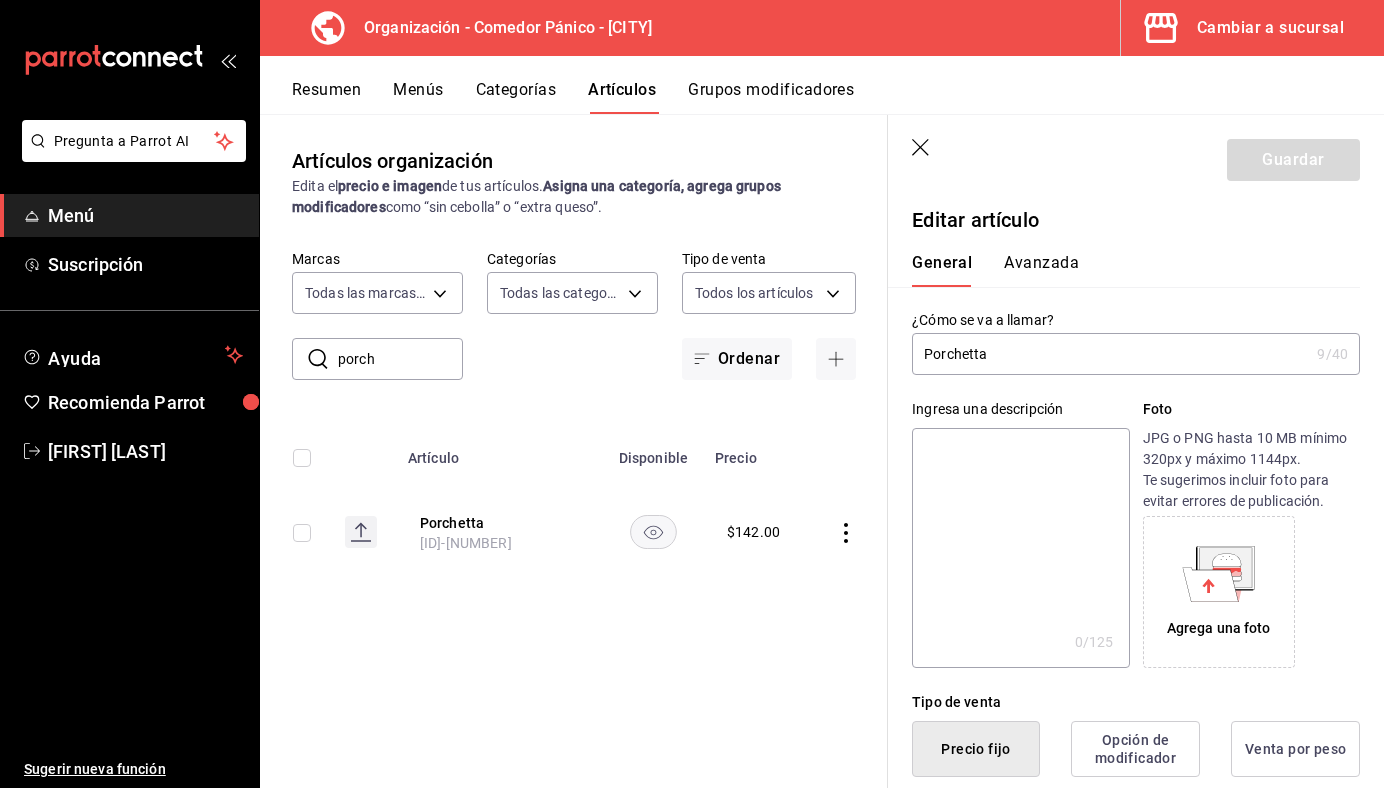 click on "Porchetta" at bounding box center [1110, 354] 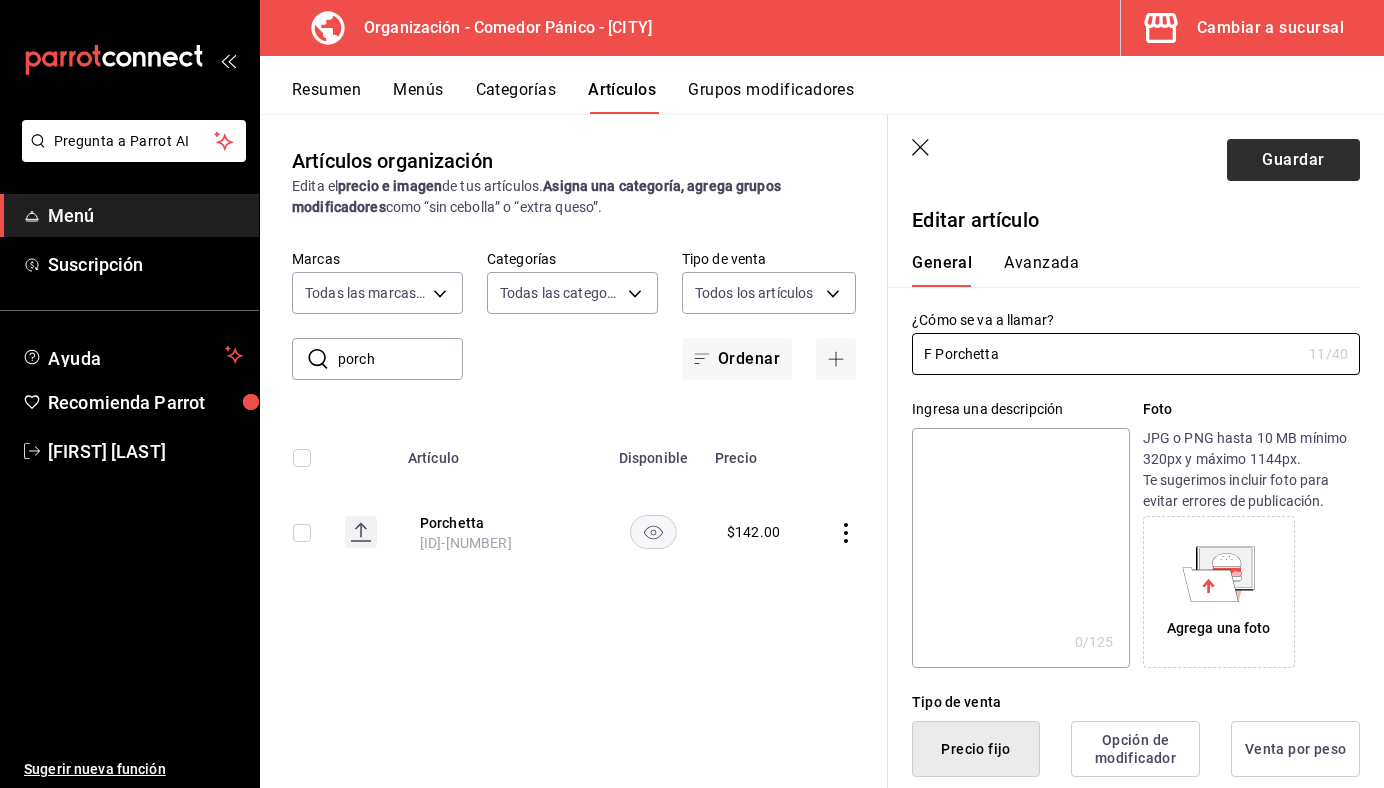 type on "F Porchetta" 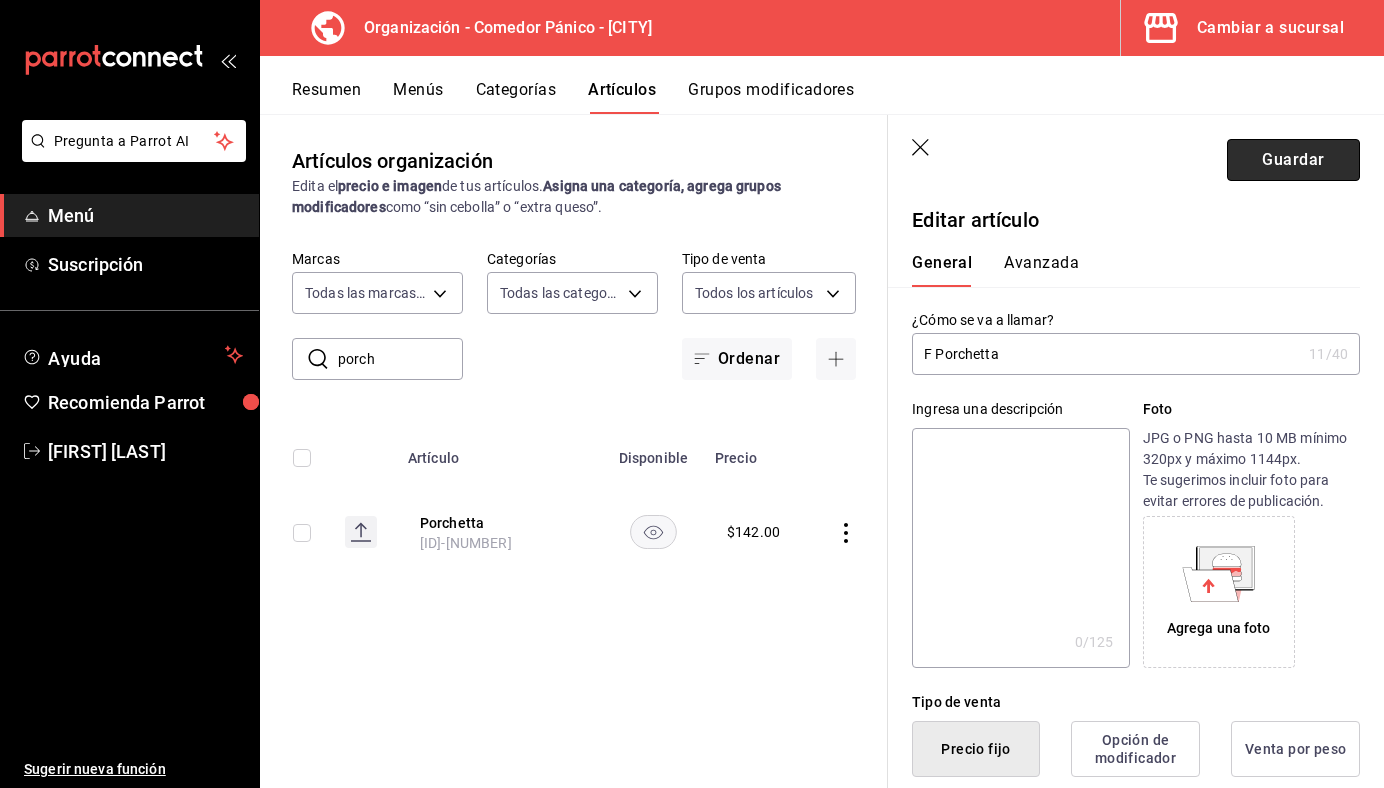click on "Guardar" at bounding box center (1293, 160) 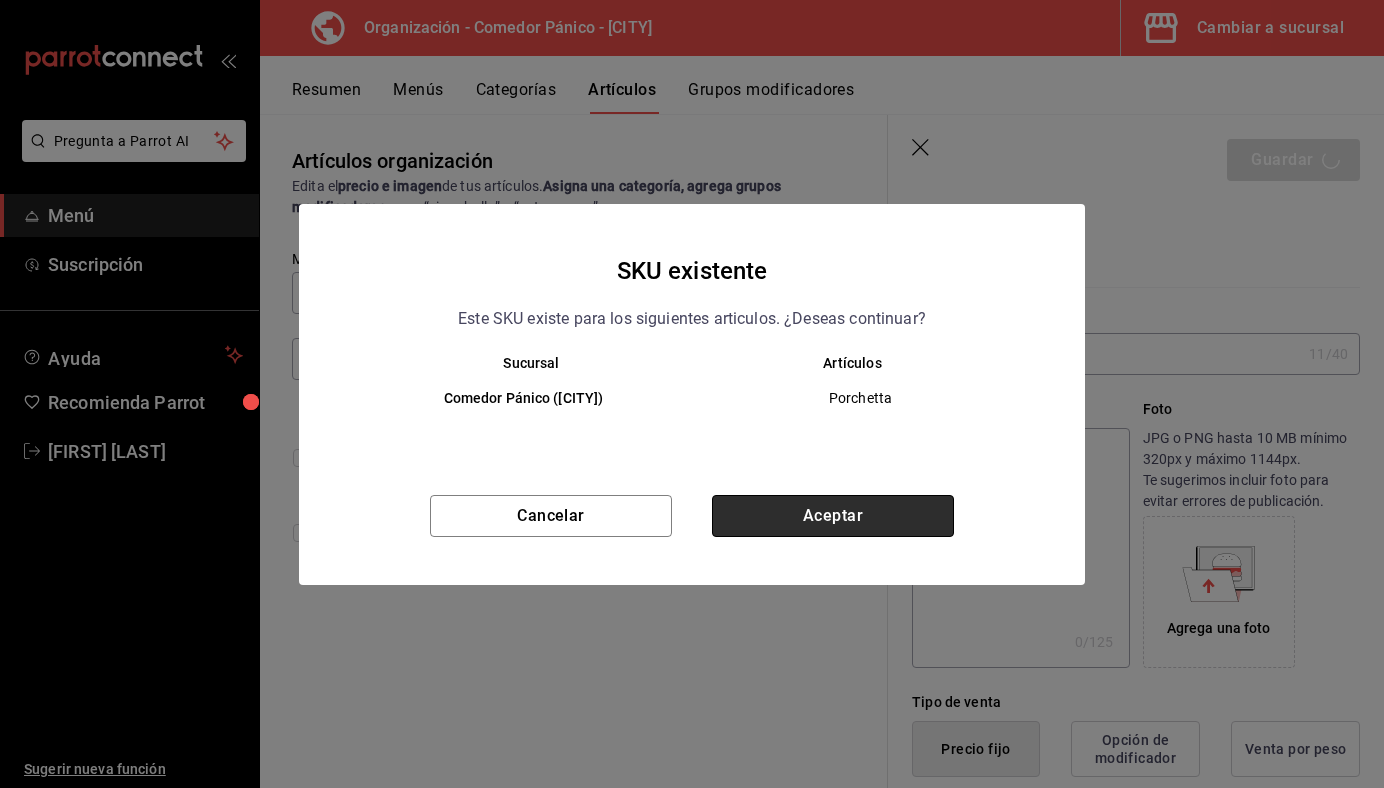 click on "Aceptar" at bounding box center (833, 516) 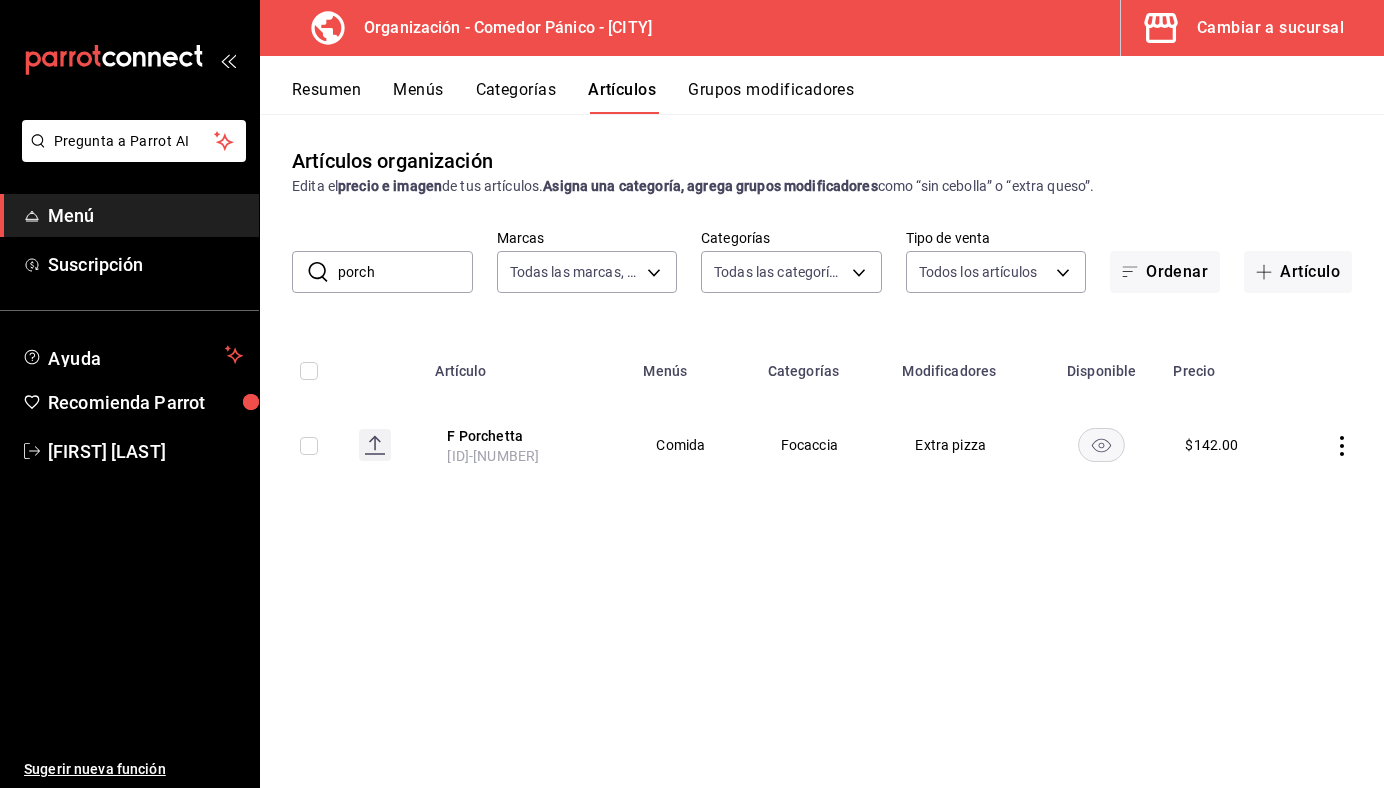 click on "Menús" at bounding box center [418, 97] 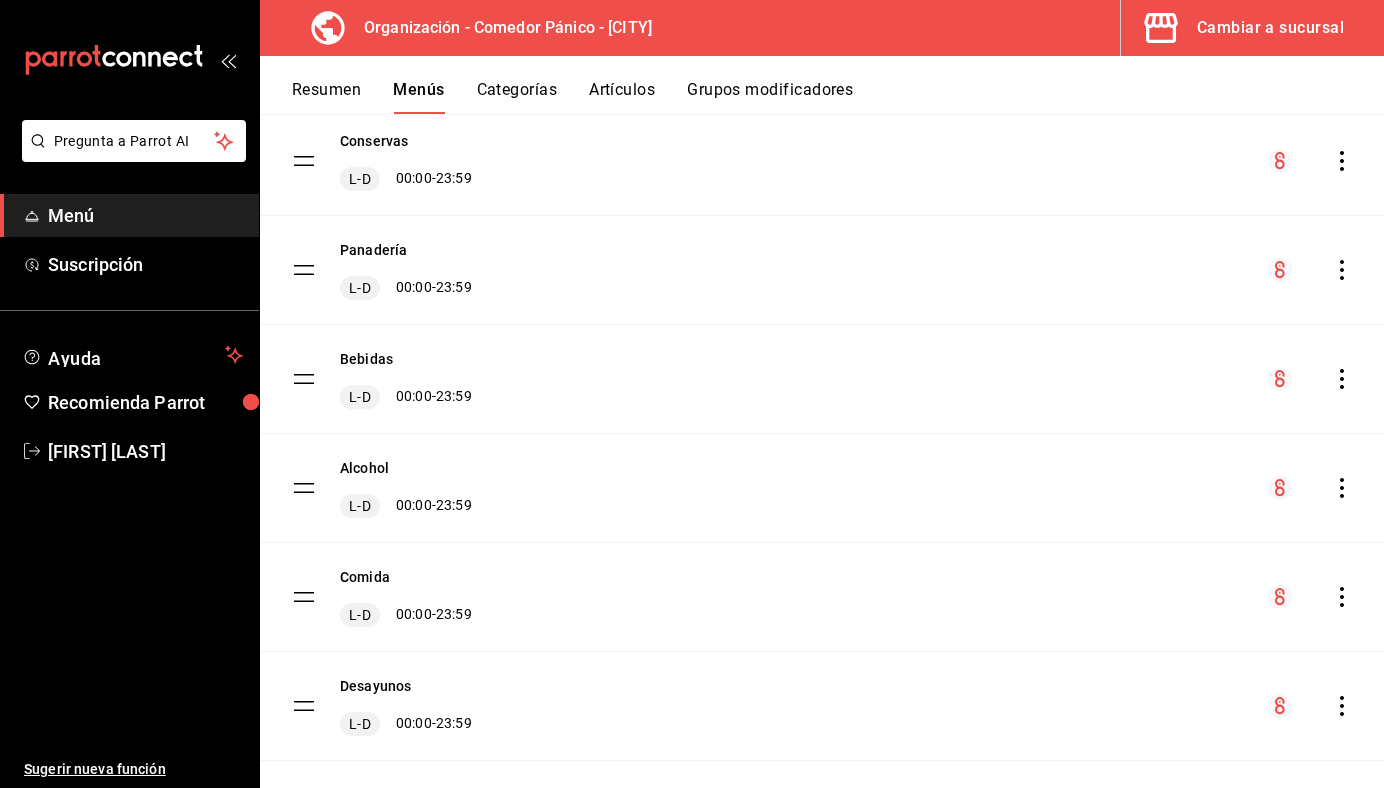 scroll, scrollTop: 185, scrollLeft: 0, axis: vertical 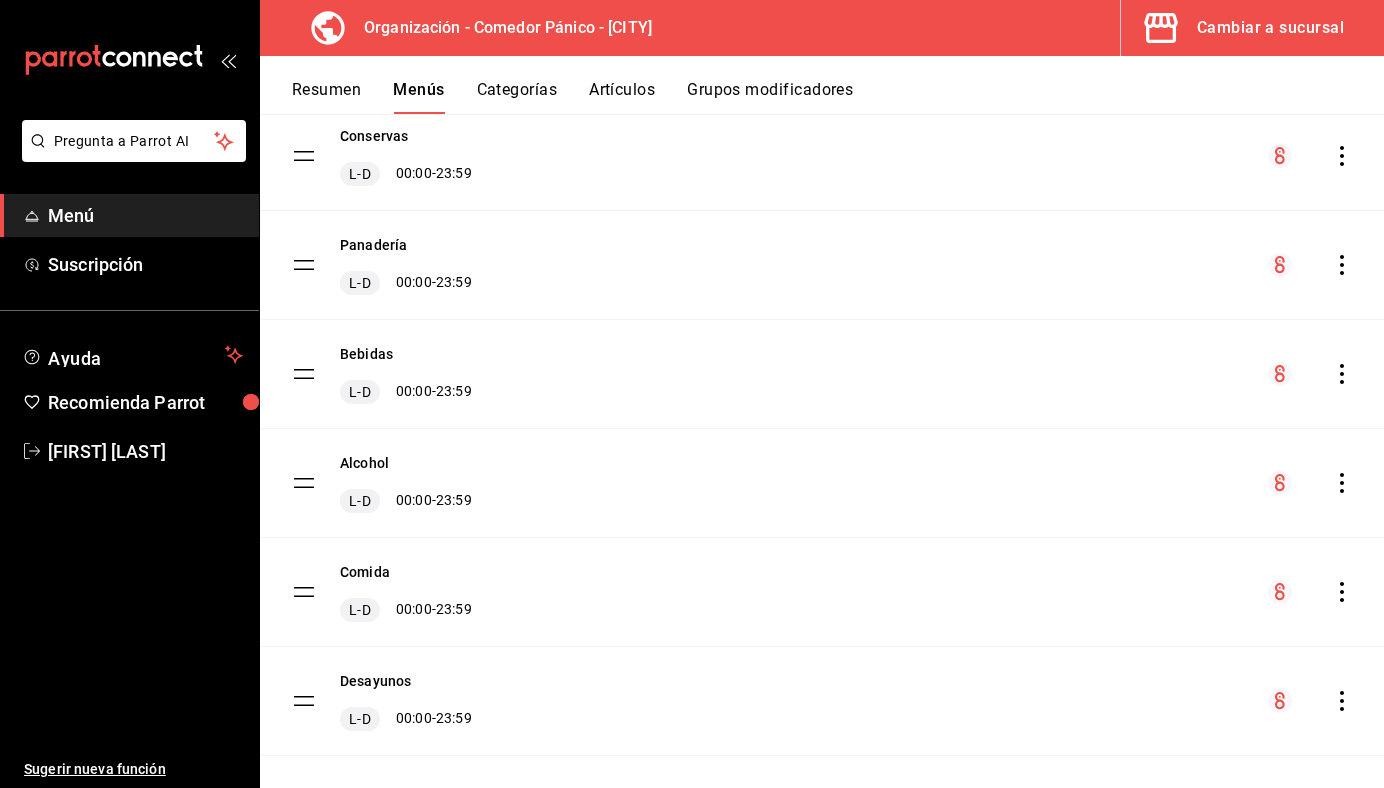 click 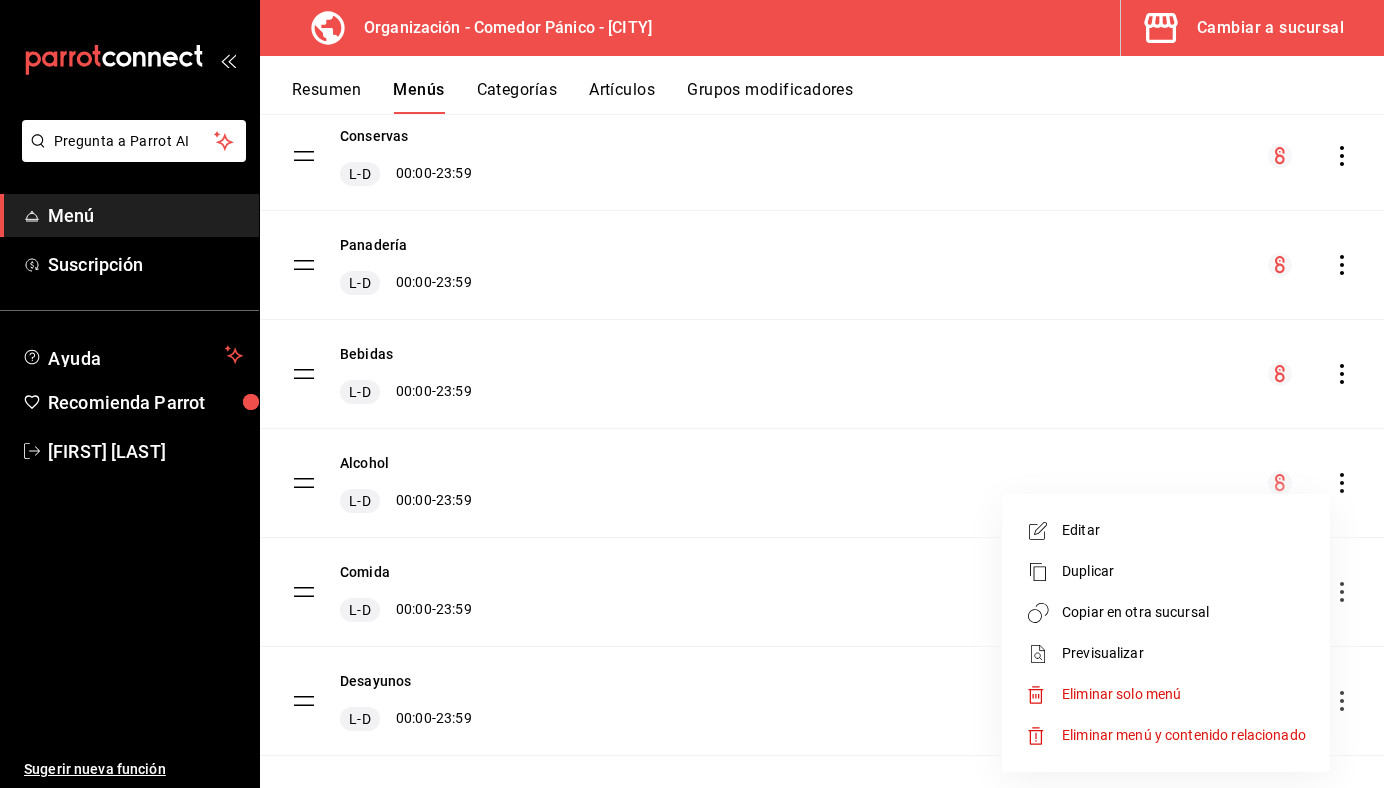 click on "Copiar en otra sucursal" at bounding box center (1184, 612) 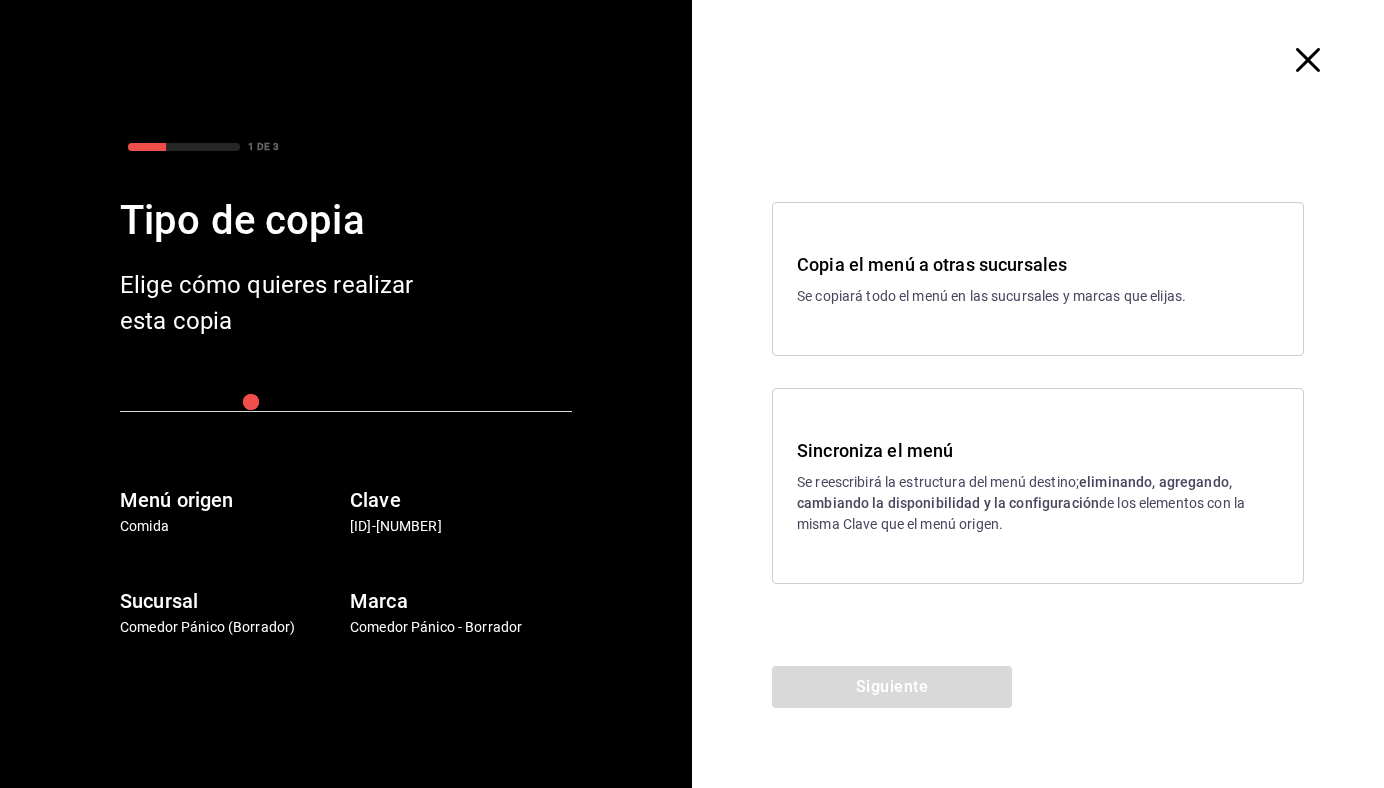 click on "Sincroniza el menú" at bounding box center (1038, 450) 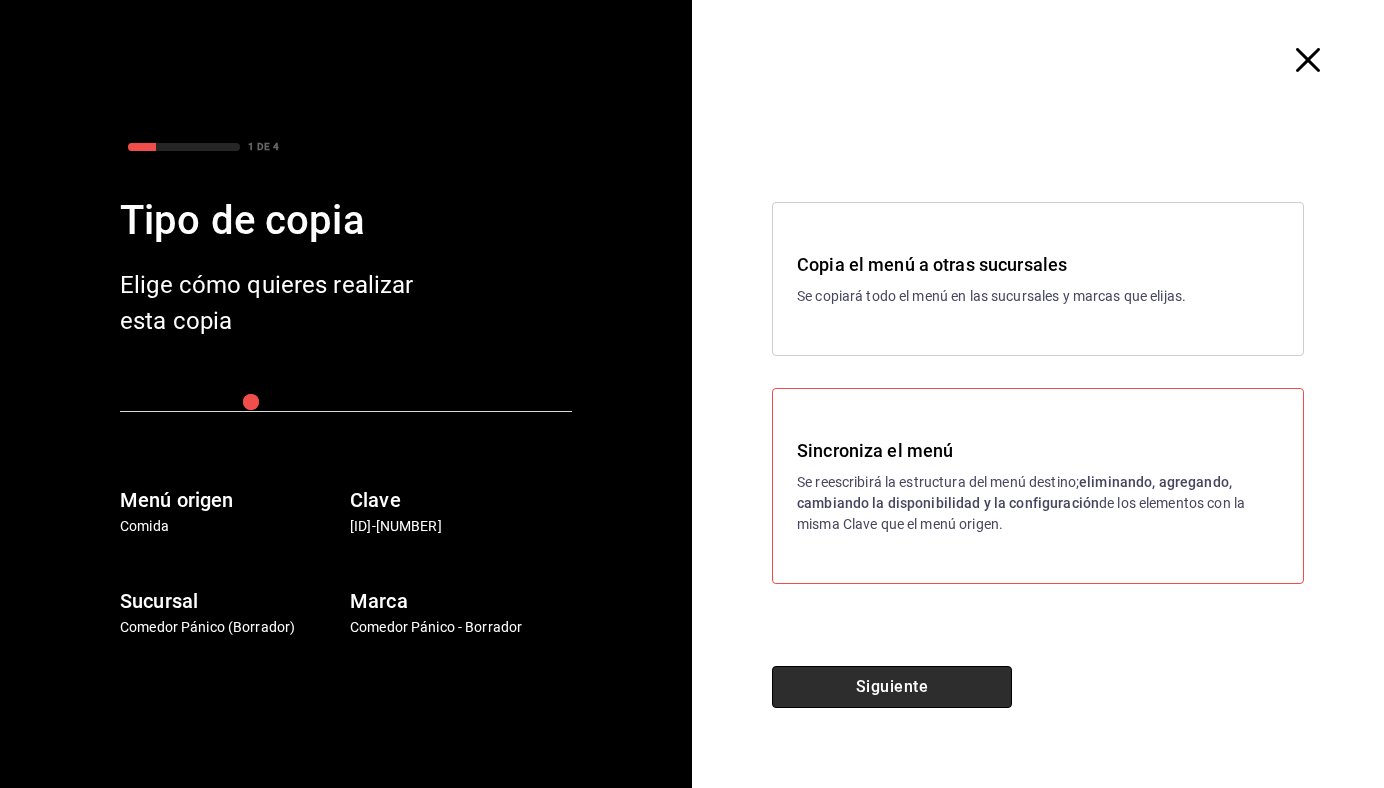 click on "Siguiente" at bounding box center (892, 687) 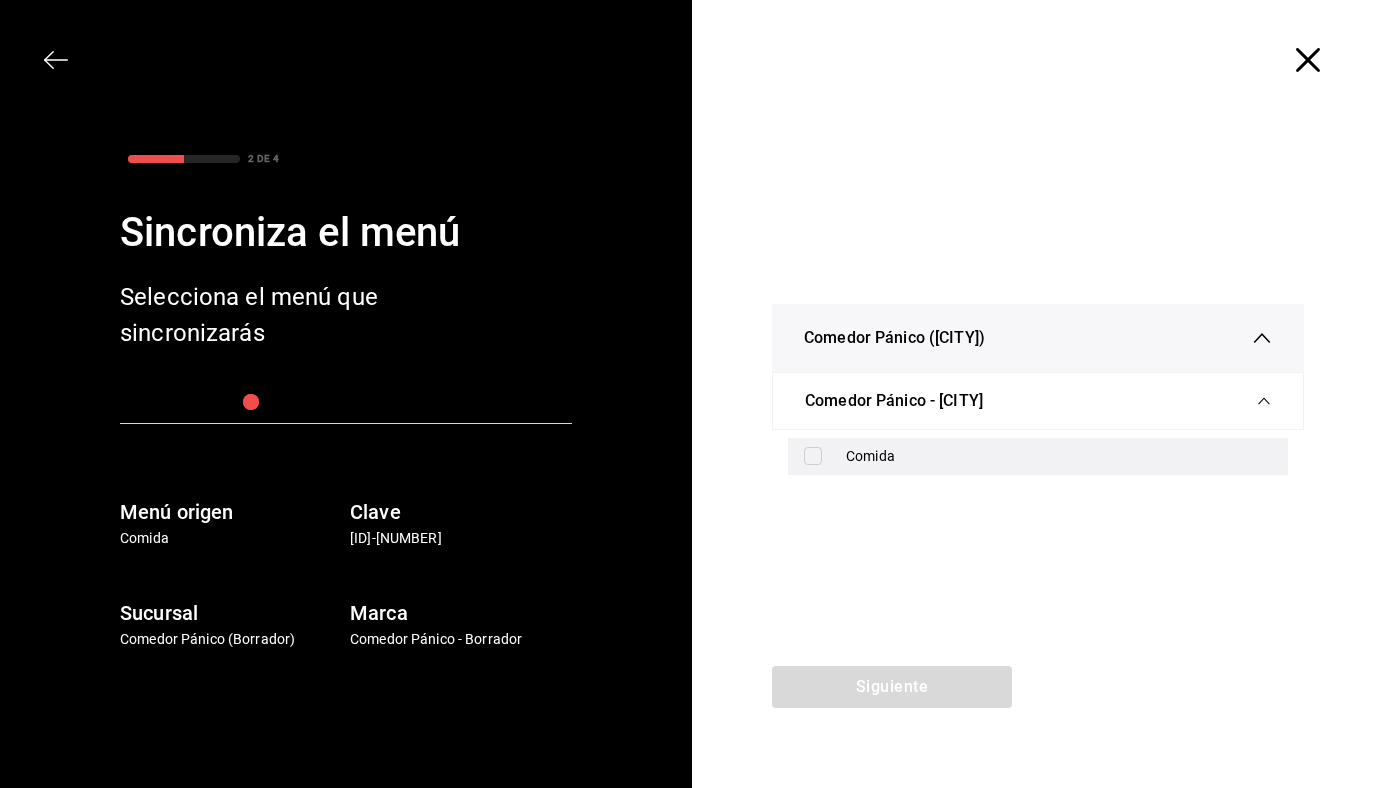 click at bounding box center (813, 456) 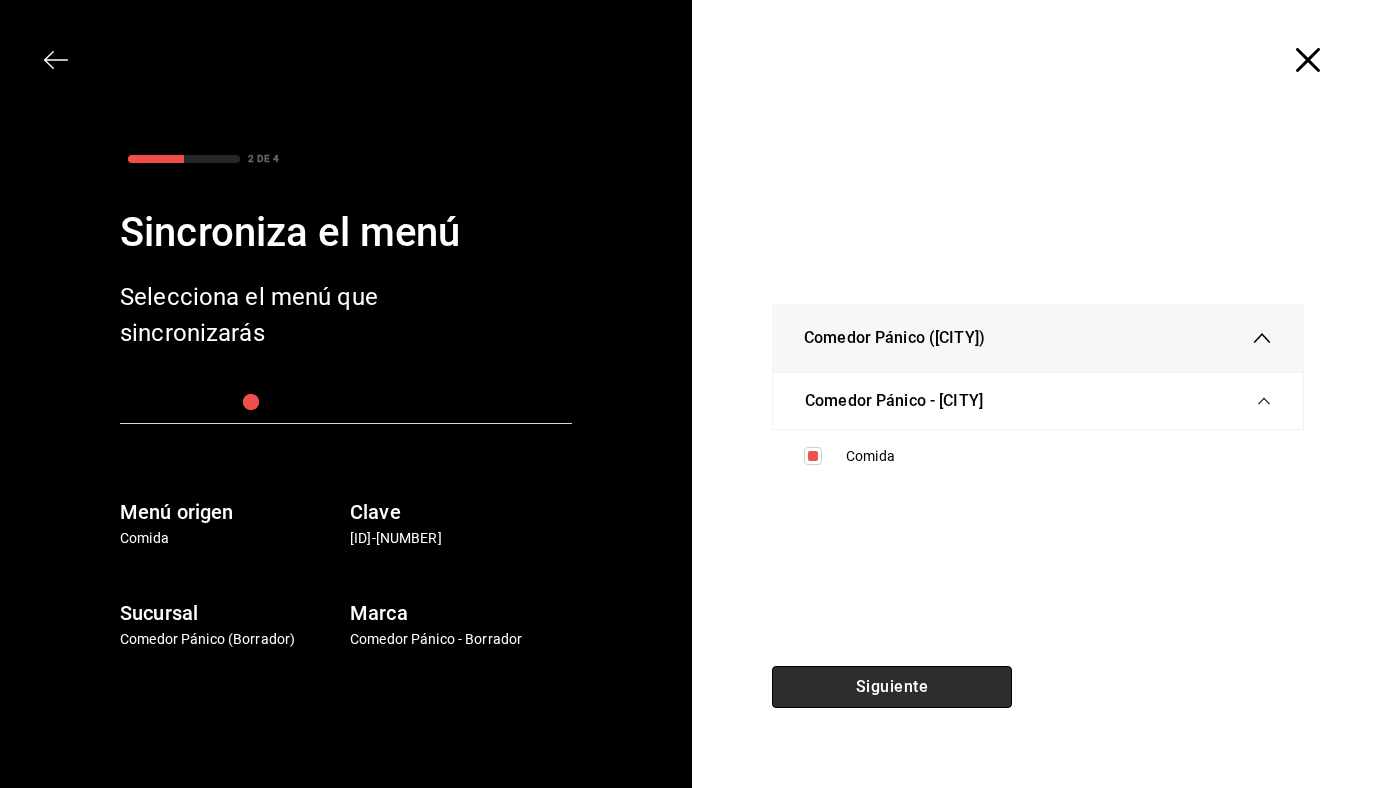 click on "Siguiente" at bounding box center (892, 687) 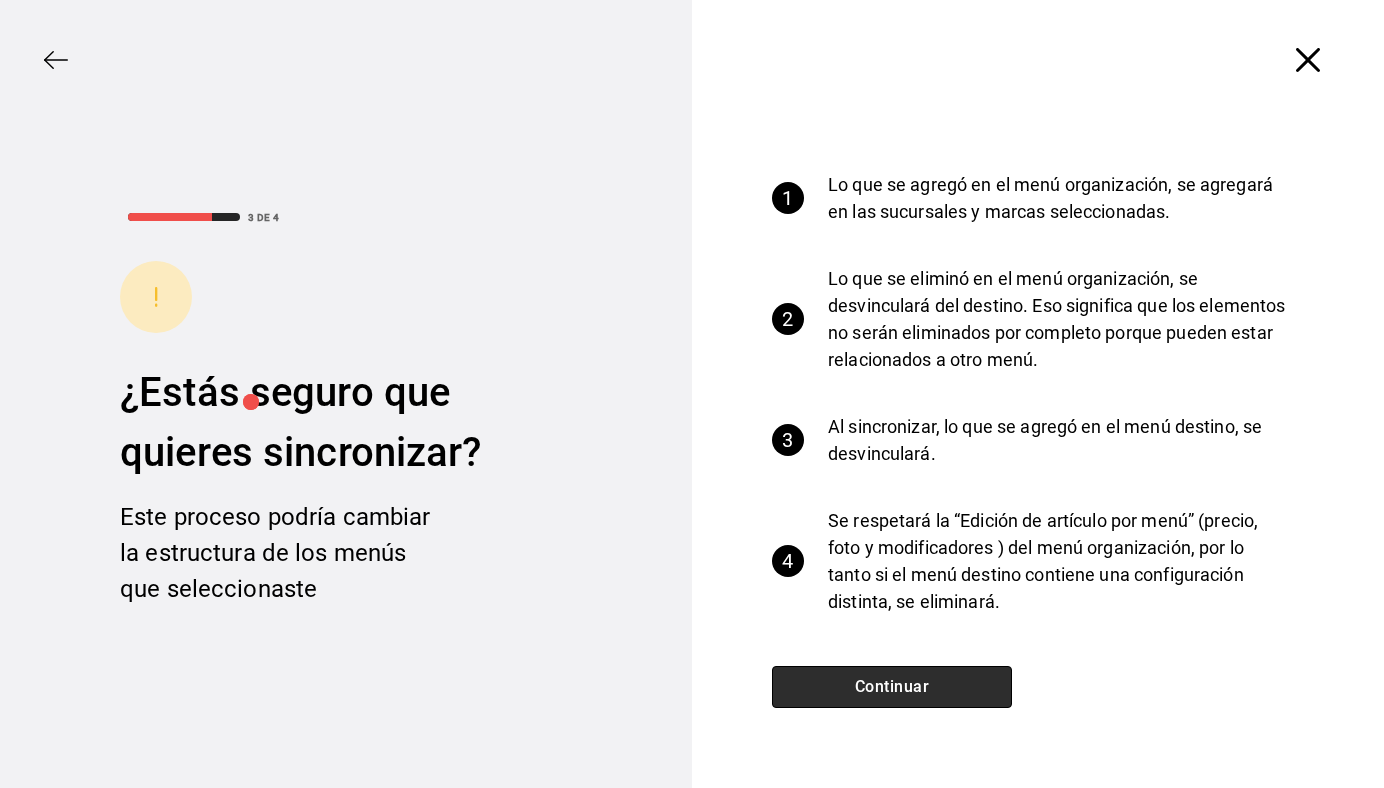 click on "Continuar" at bounding box center [892, 687] 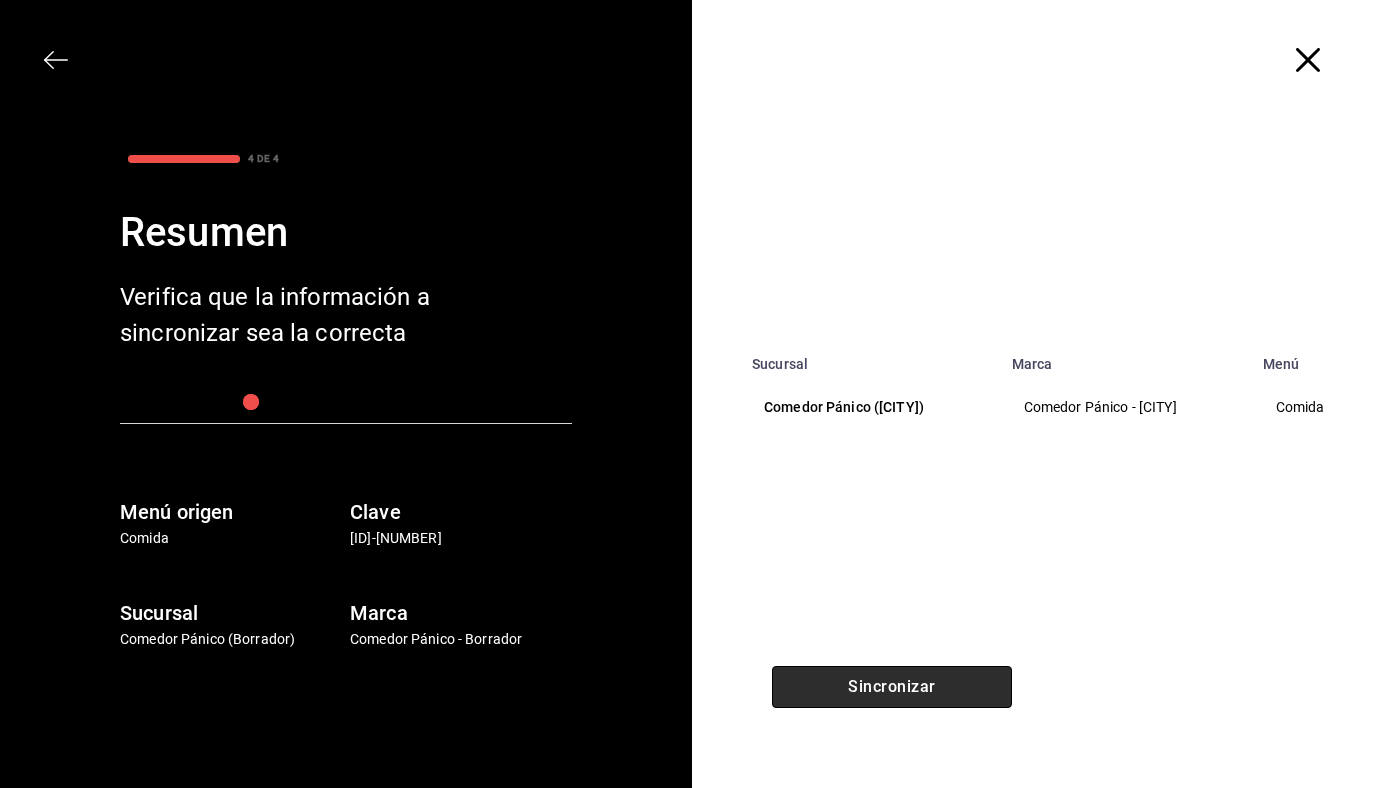 click on "Sincronizar" at bounding box center [892, 687] 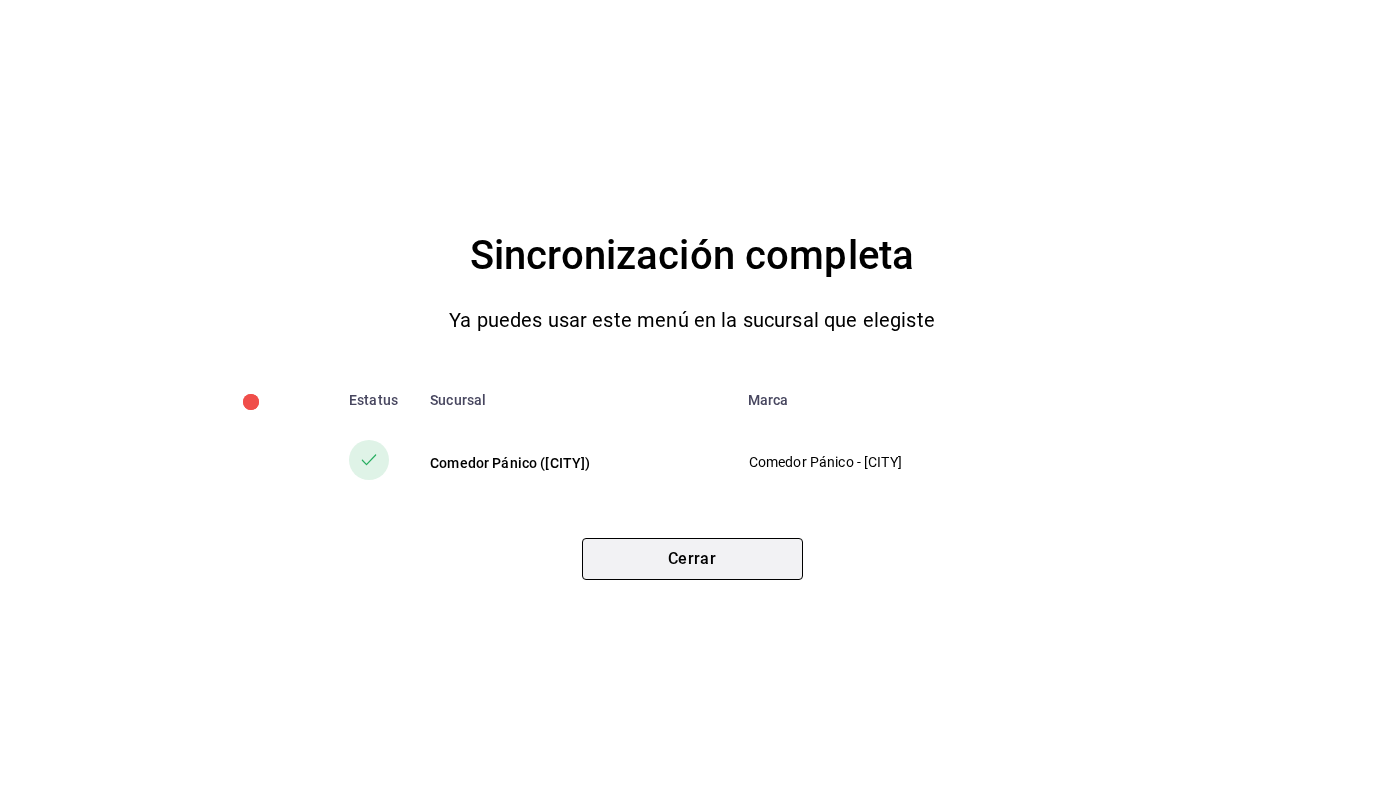 click on "Cerrar" at bounding box center [692, 559] 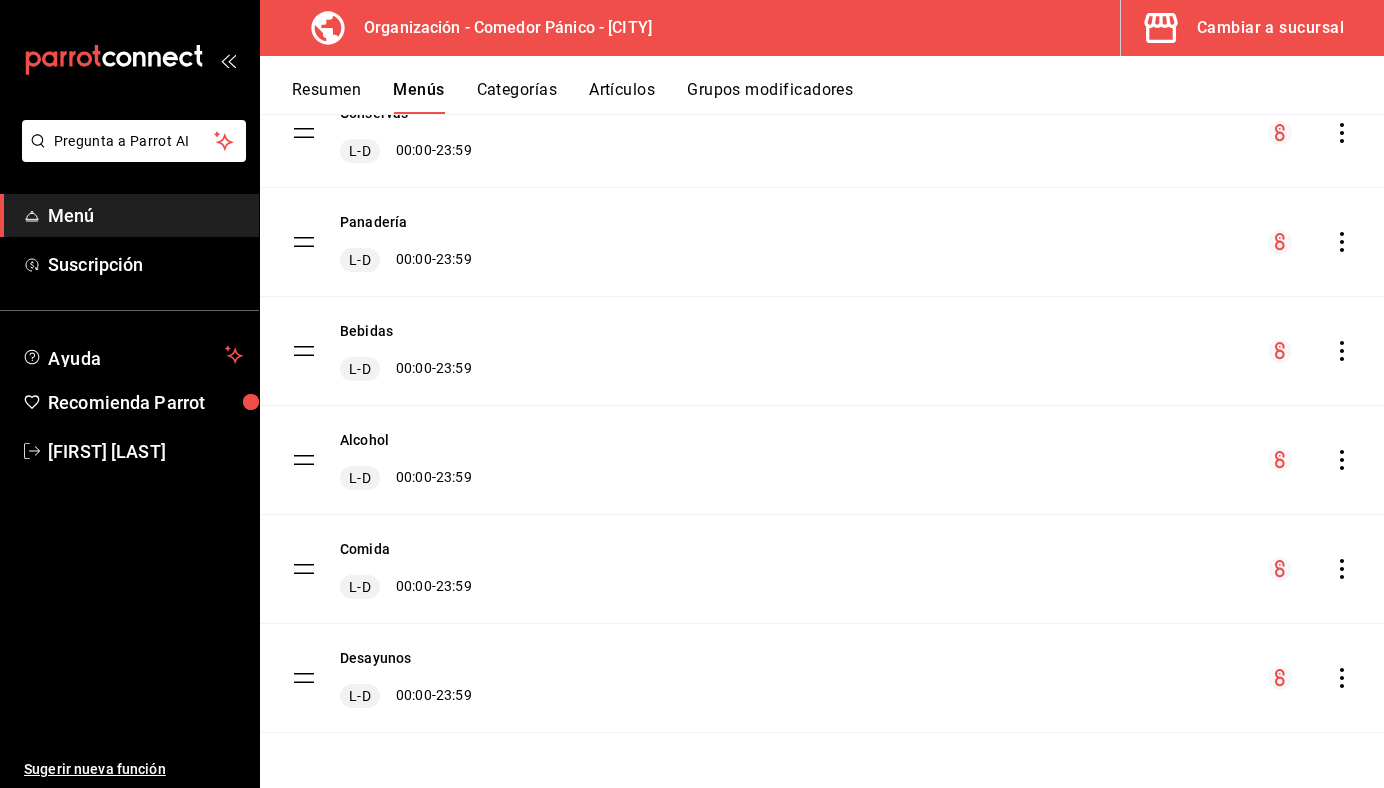 scroll, scrollTop: 210, scrollLeft: 0, axis: vertical 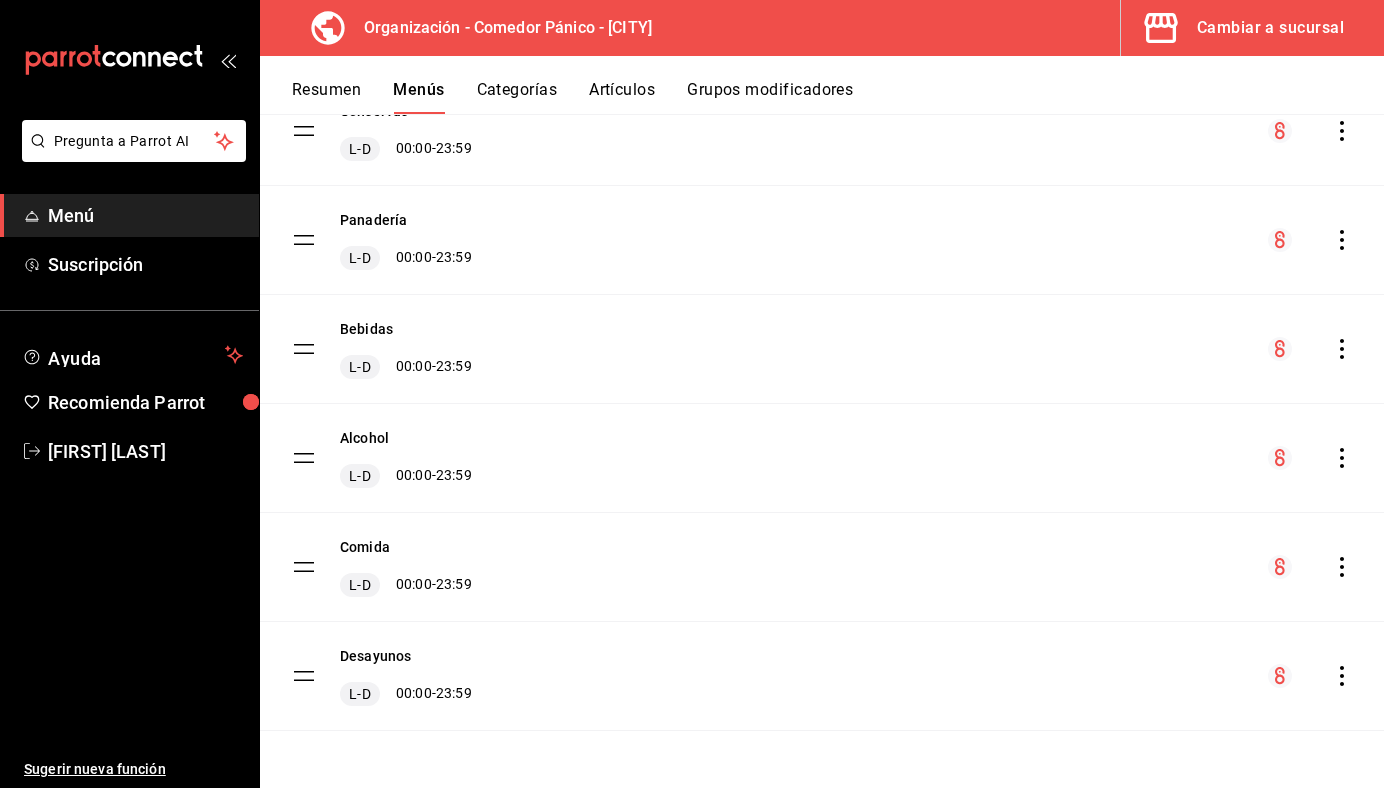 click 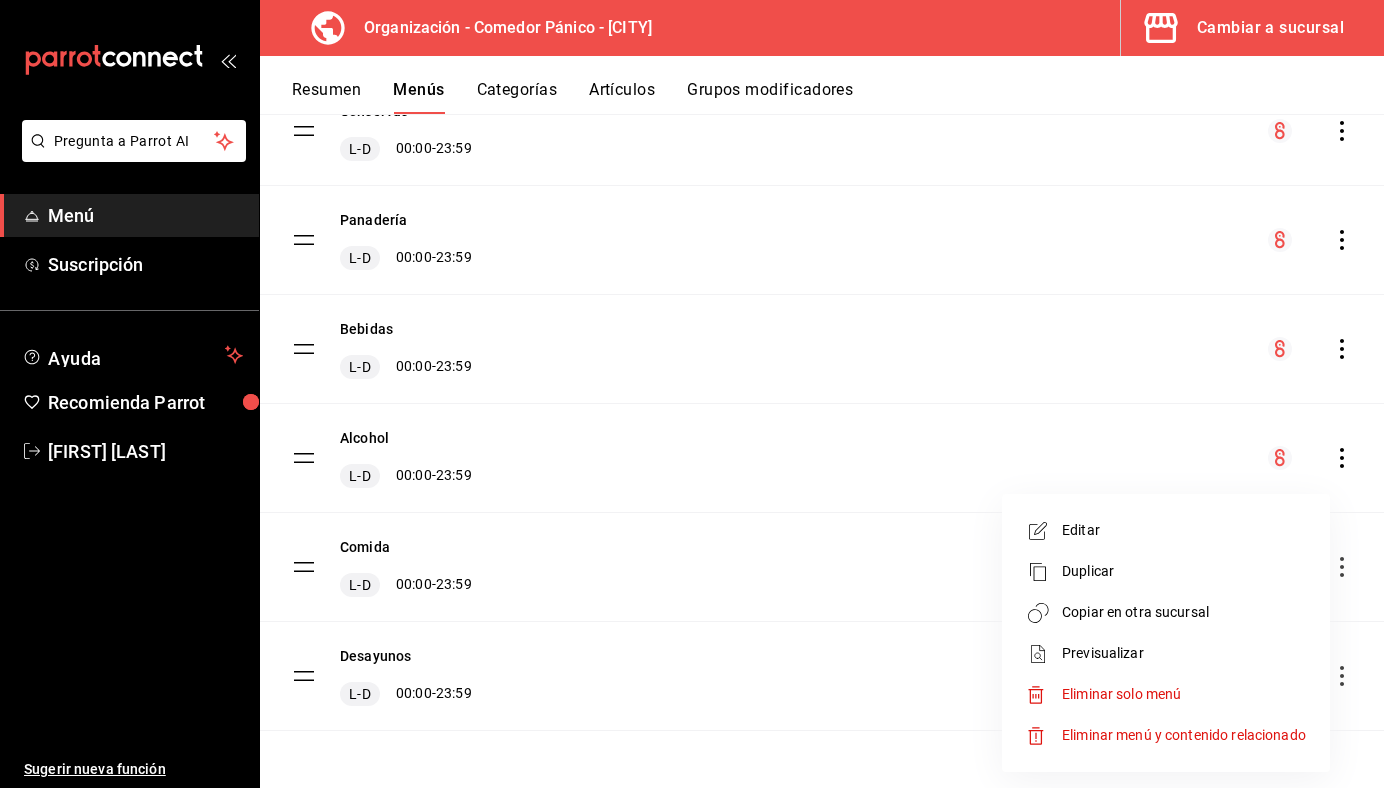click on "Copiar en otra sucursal" at bounding box center [1184, 612] 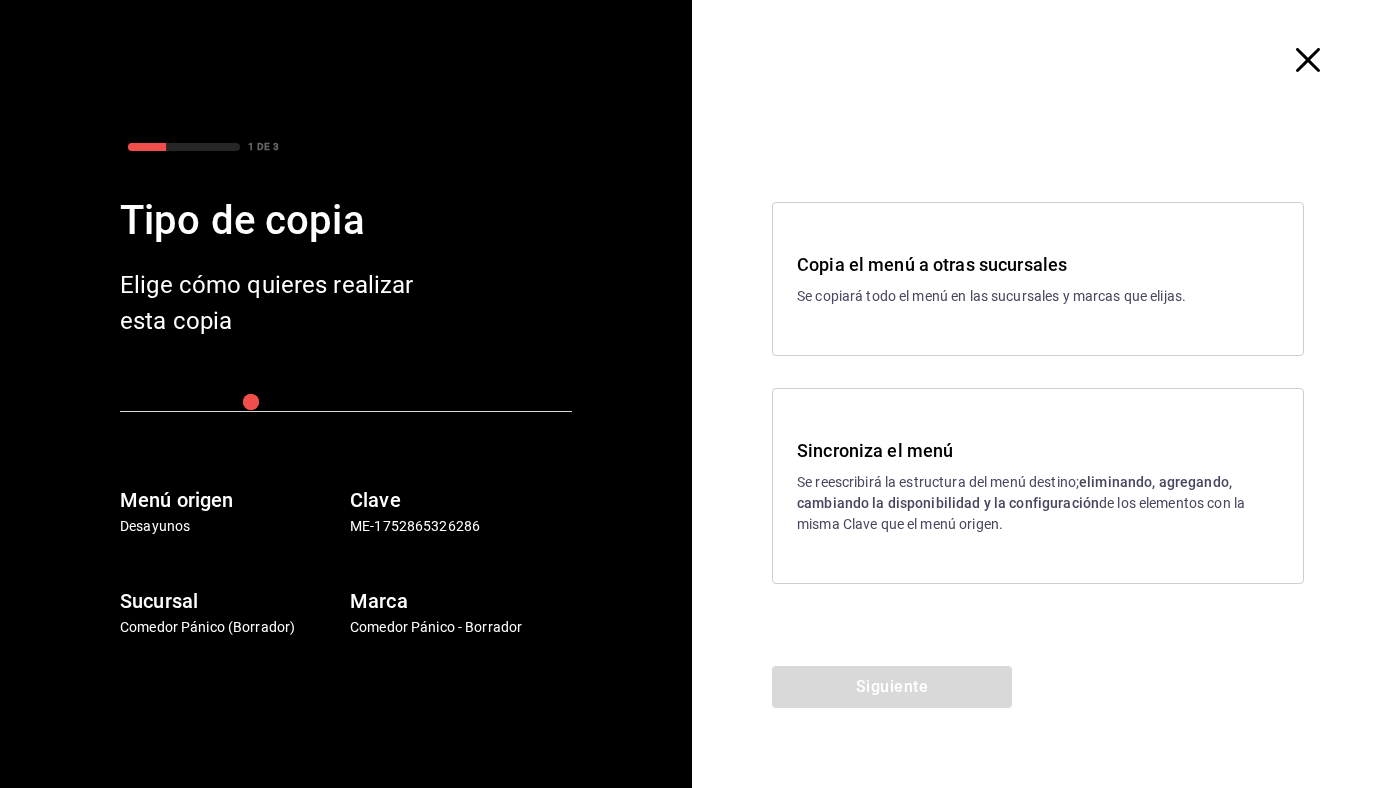 click on "Se reescribirá la estructura del menú destino;  eliminando, agregando, cambiando la disponibilidad y la configuración  de los elementos con la misma Clave que el menú origen." at bounding box center (1038, 503) 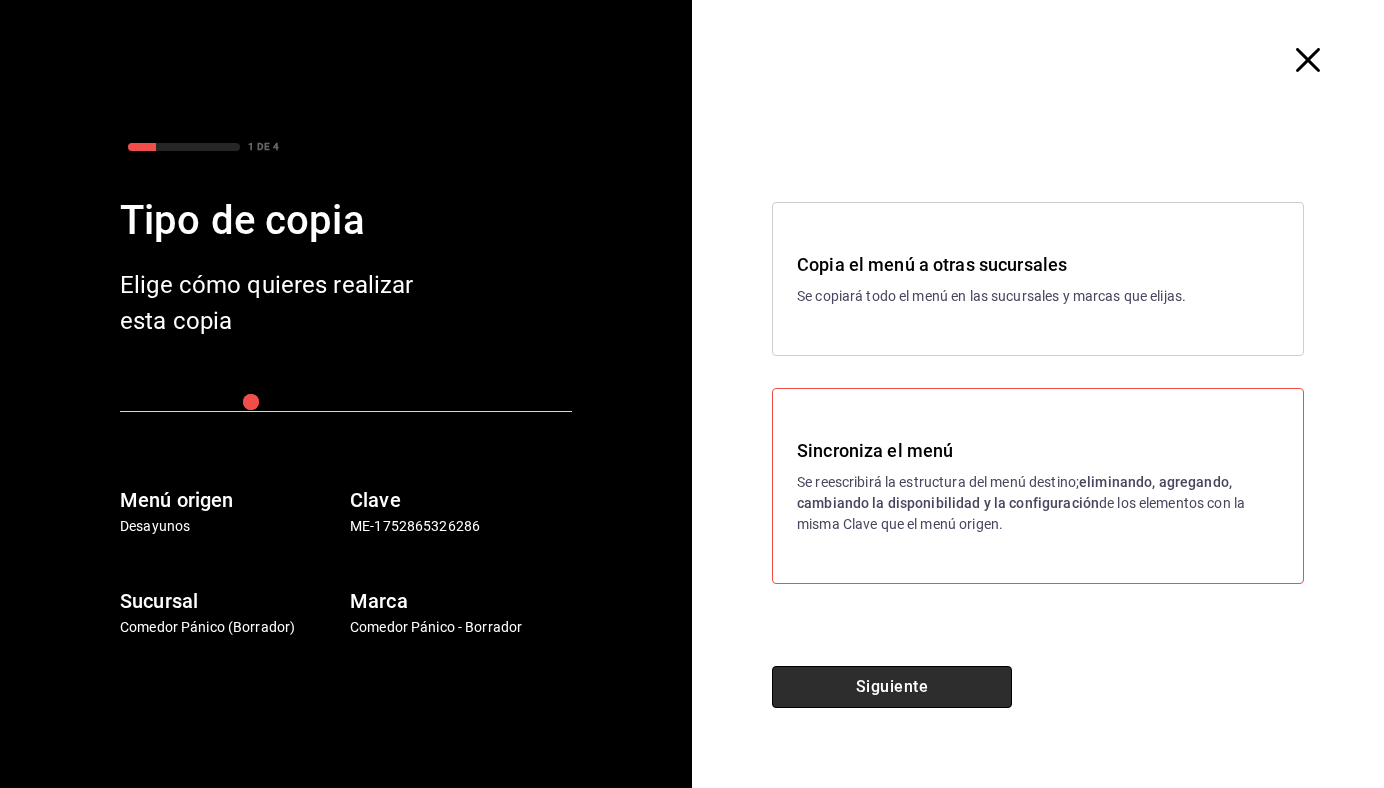 click on "Siguiente" at bounding box center (892, 687) 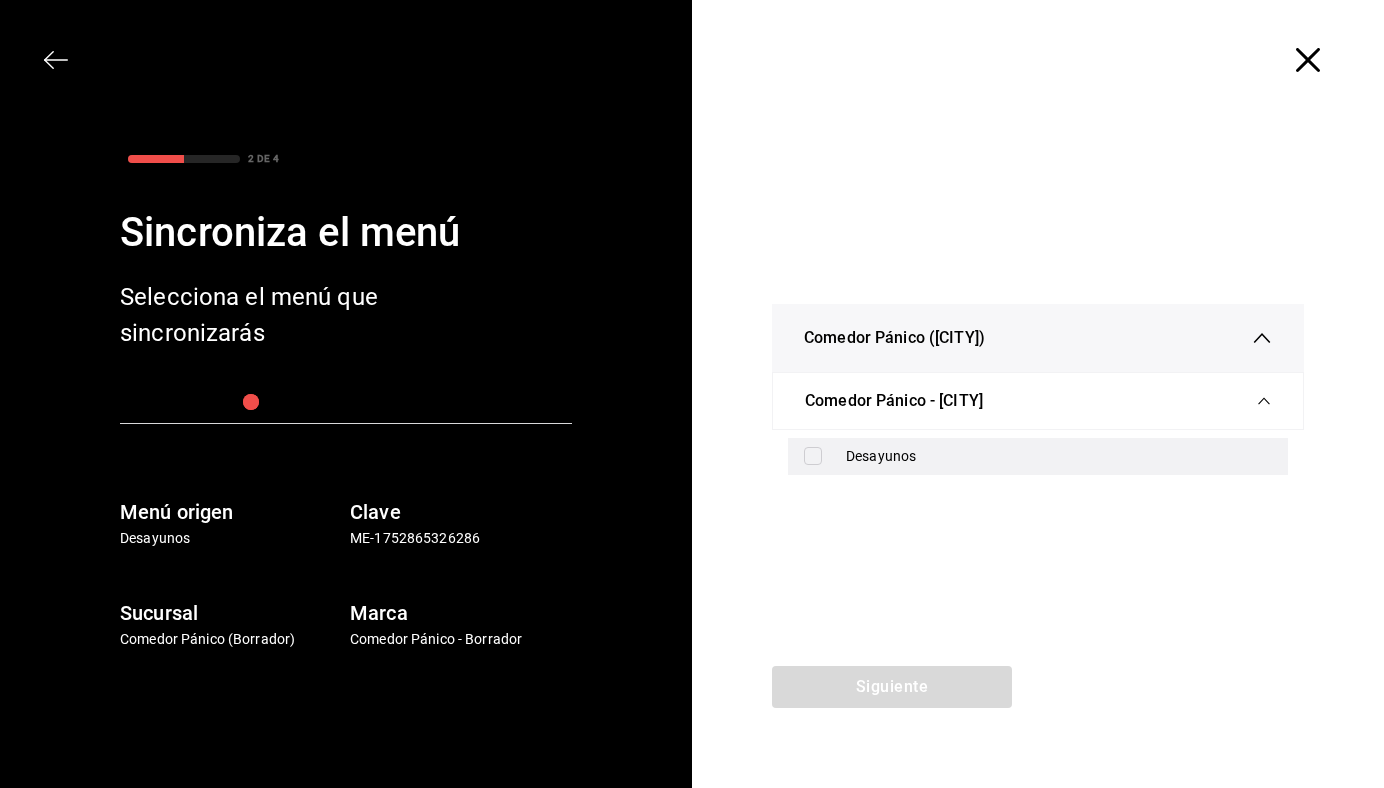 click at bounding box center [817, 456] 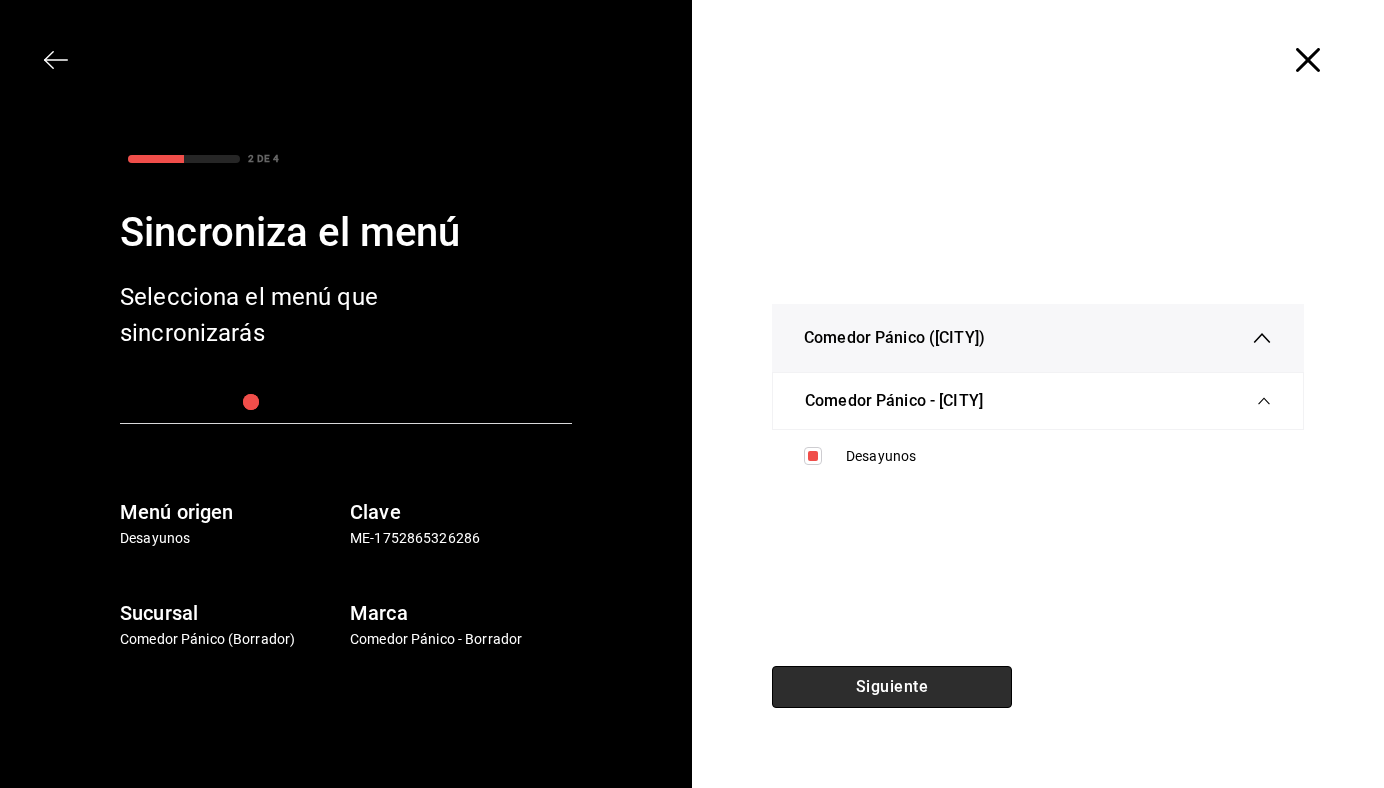 click on "Siguiente" at bounding box center [892, 687] 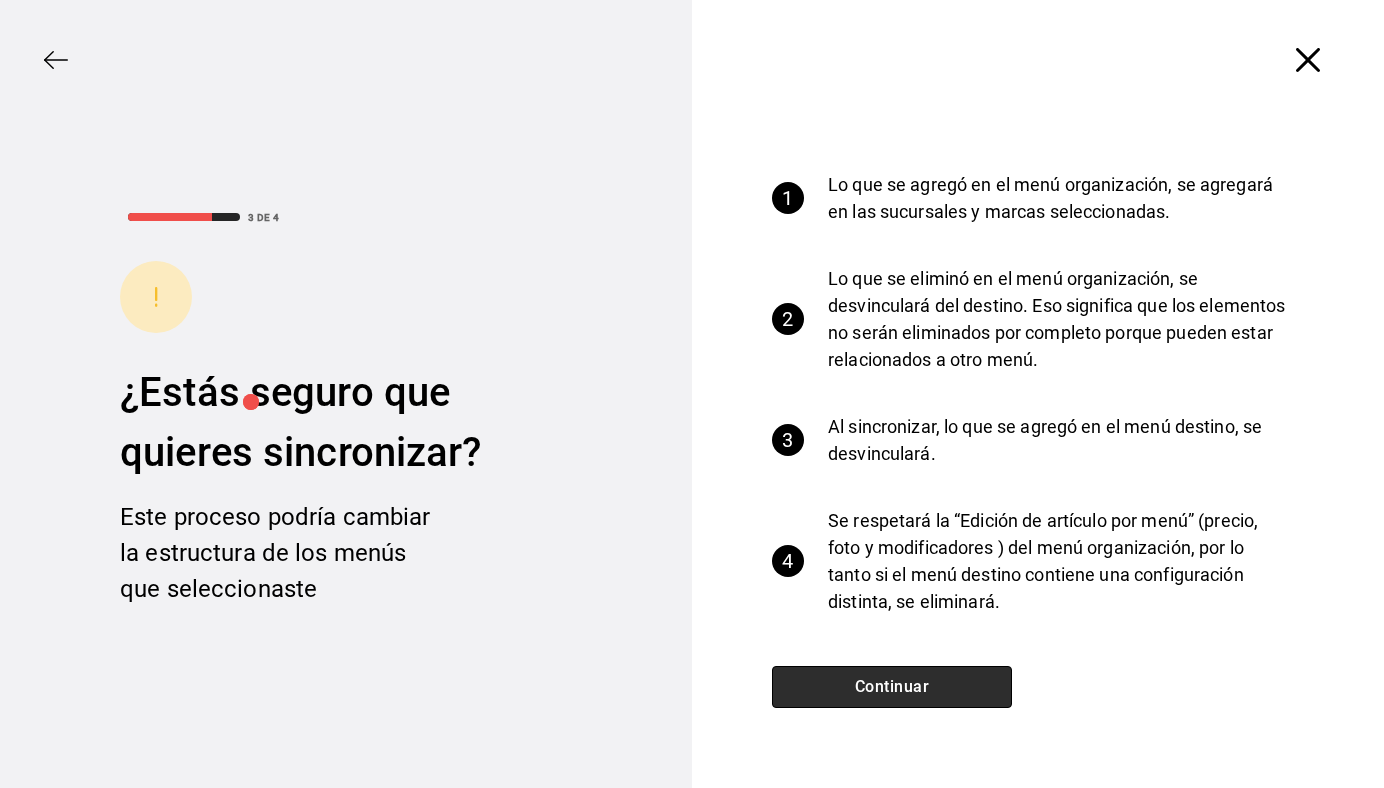 click on "Continuar" at bounding box center [892, 687] 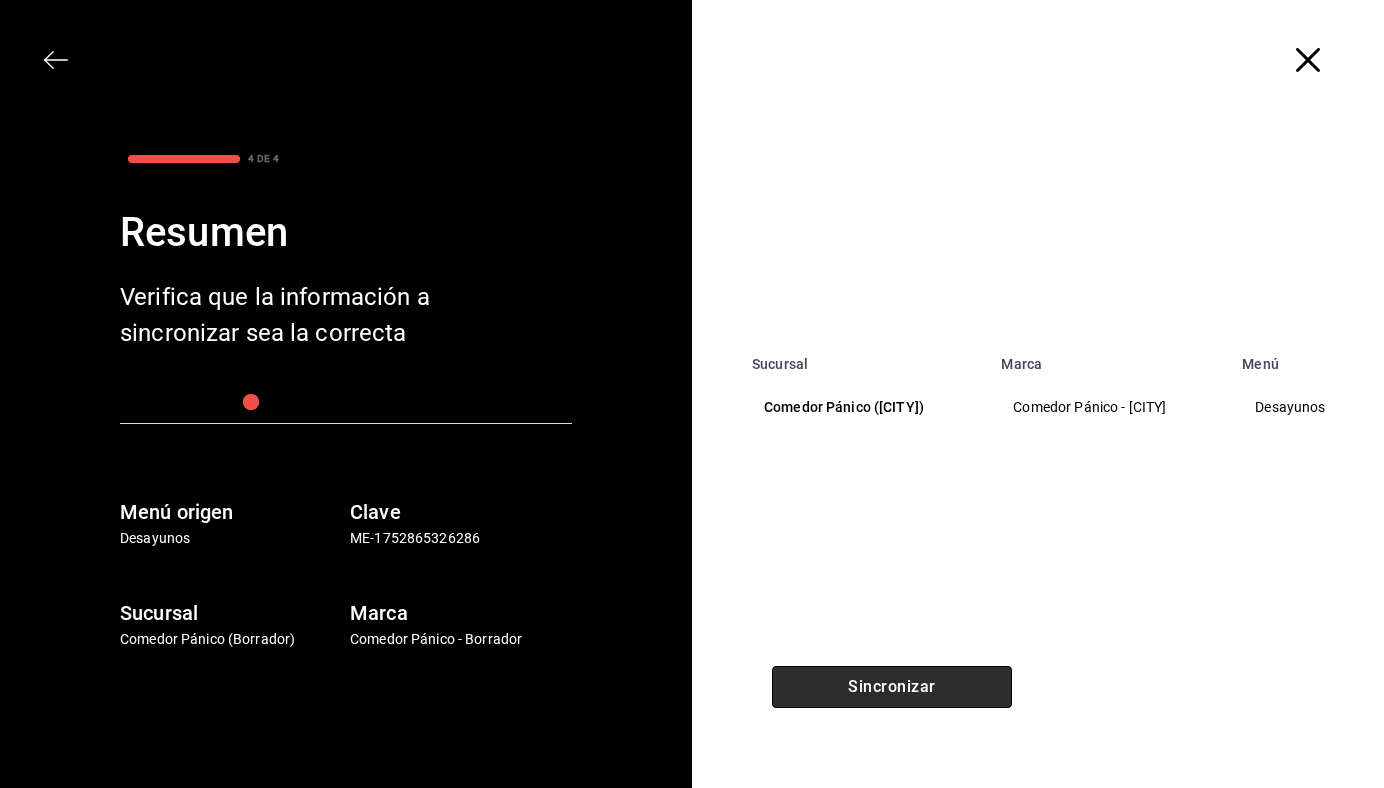 click on "Sincronizar" at bounding box center (892, 687) 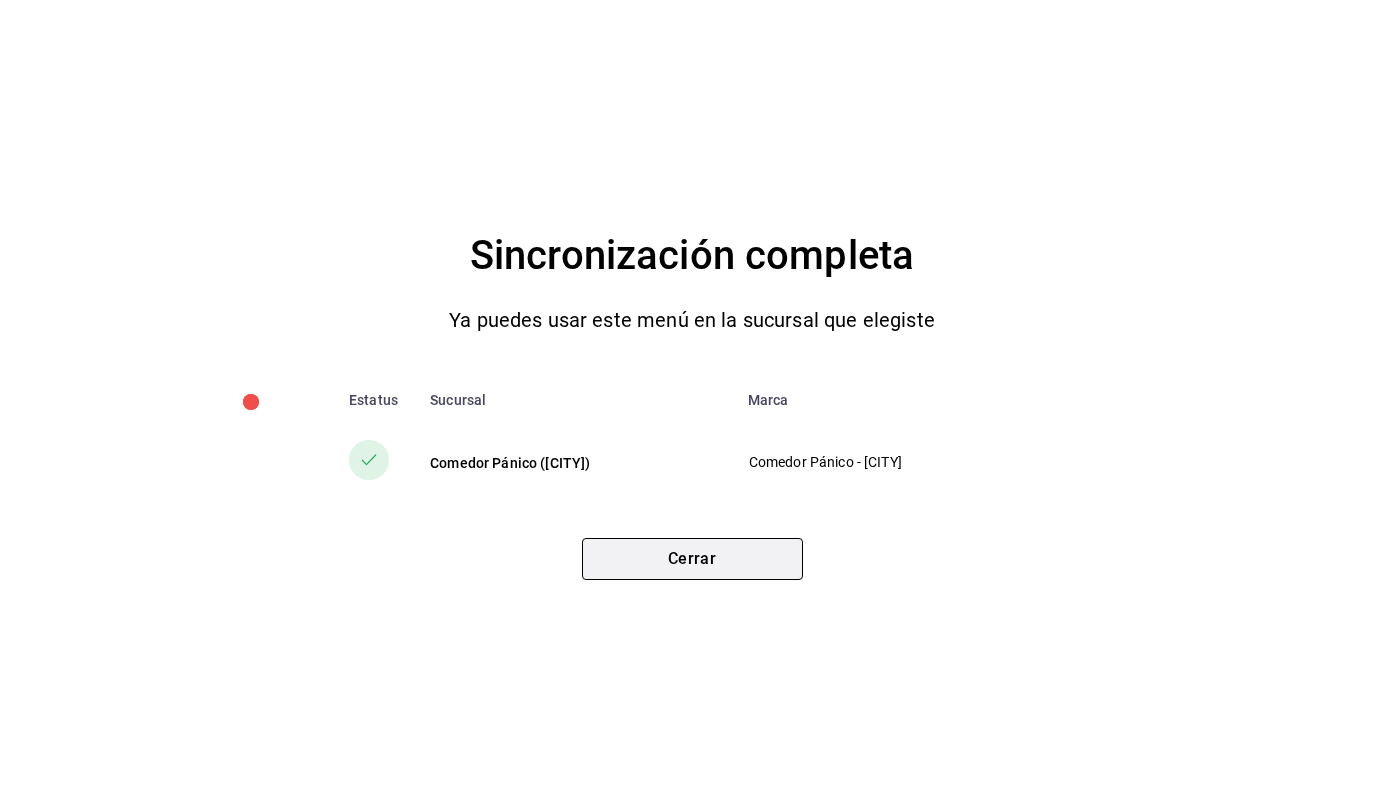 click on "Cerrar" at bounding box center (692, 559) 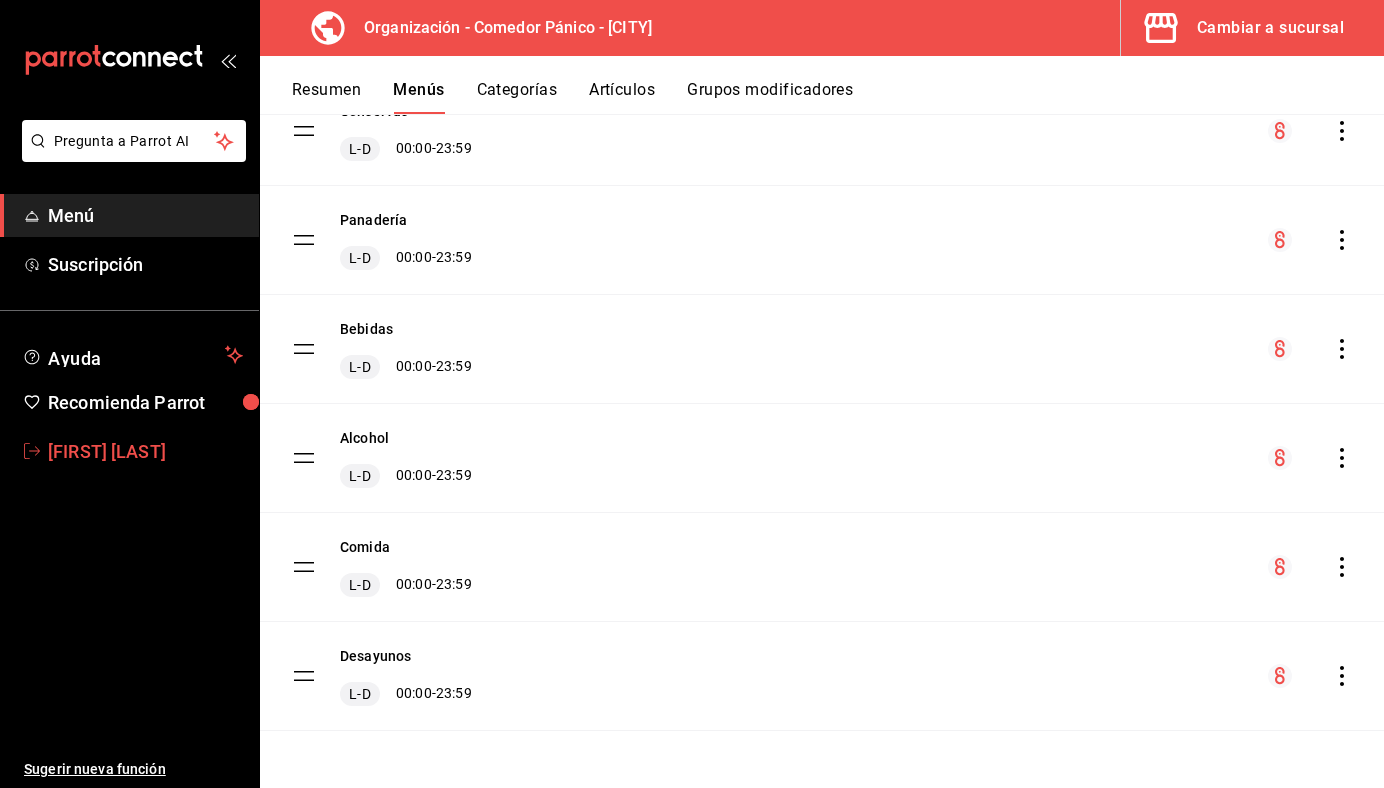click on "[FIRST] [LAST]" at bounding box center [145, 451] 